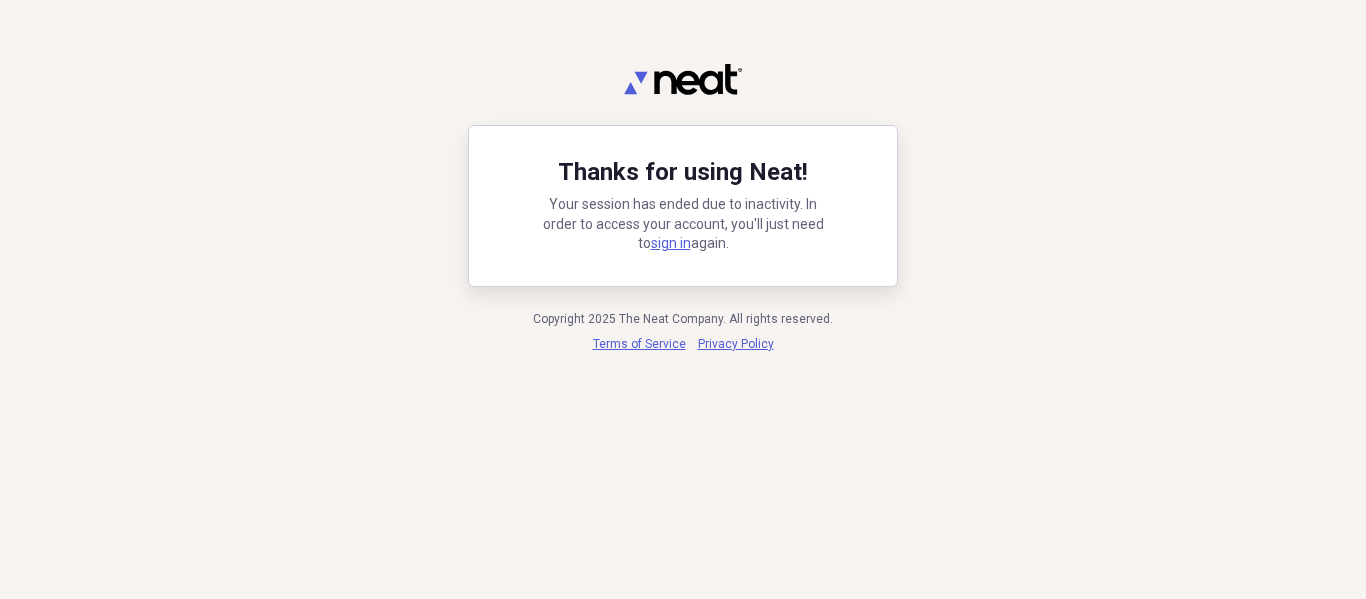 scroll, scrollTop: 0, scrollLeft: 0, axis: both 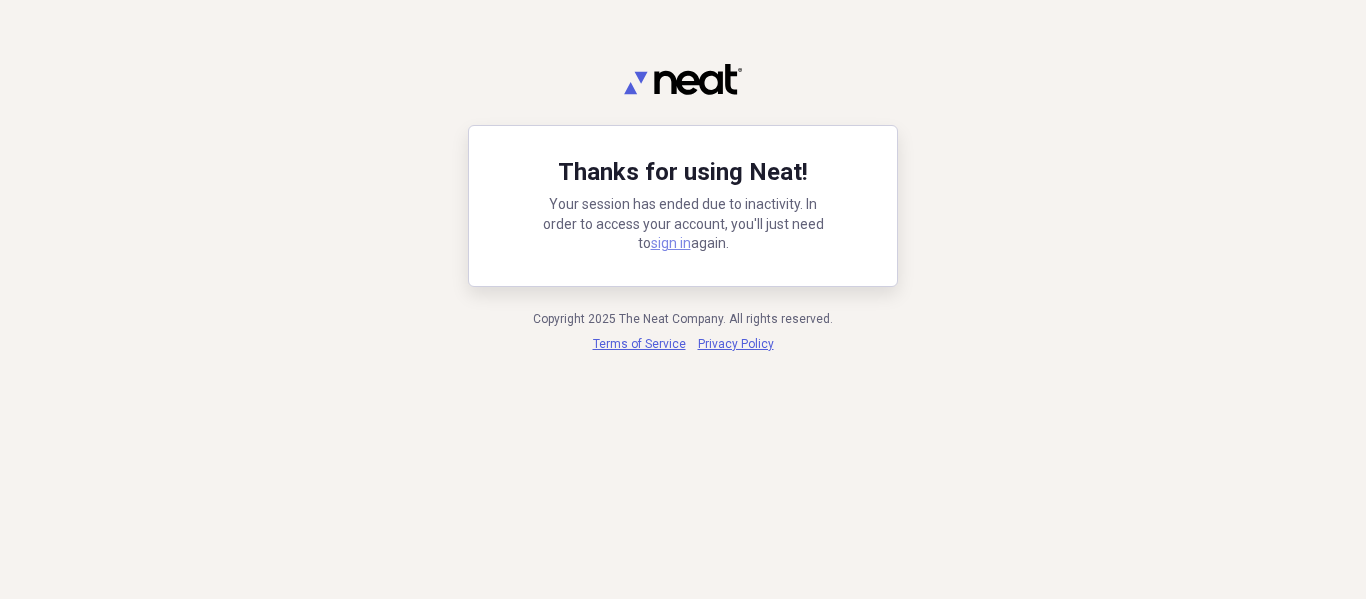 click on "sign in" at bounding box center [671, 243] 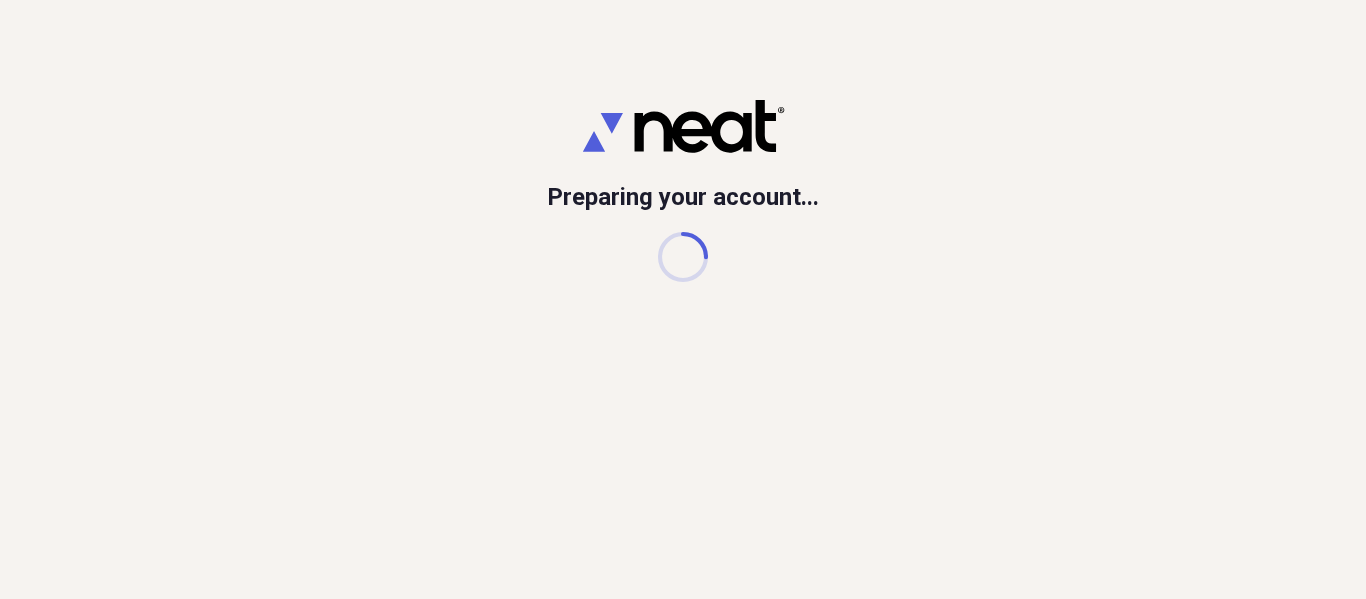 scroll, scrollTop: 0, scrollLeft: 0, axis: both 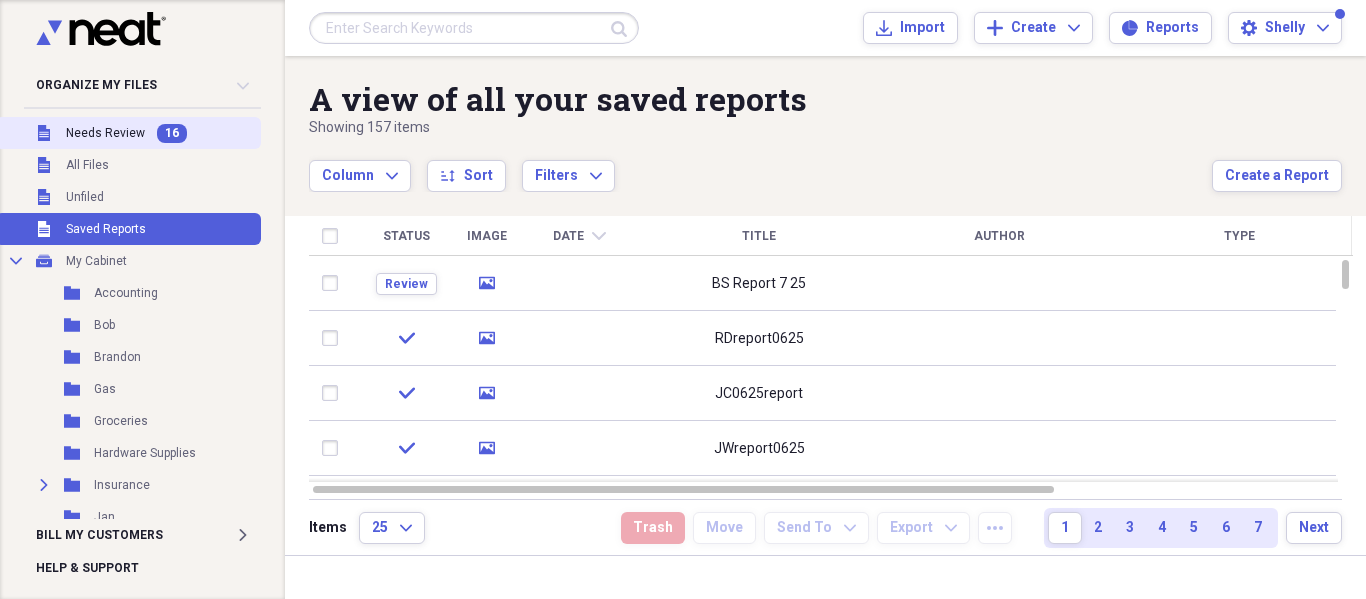 click on "Unfiled Needs Review 16" at bounding box center (128, 133) 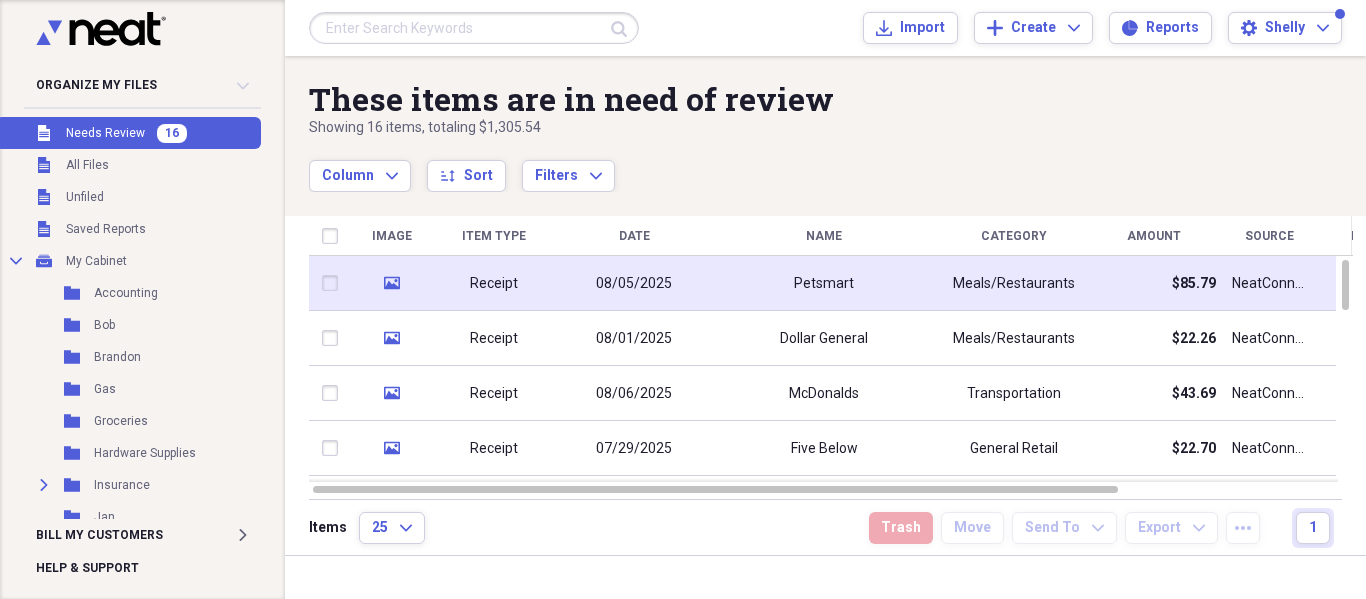 click on "Meals/Restaurants" at bounding box center [1014, 284] 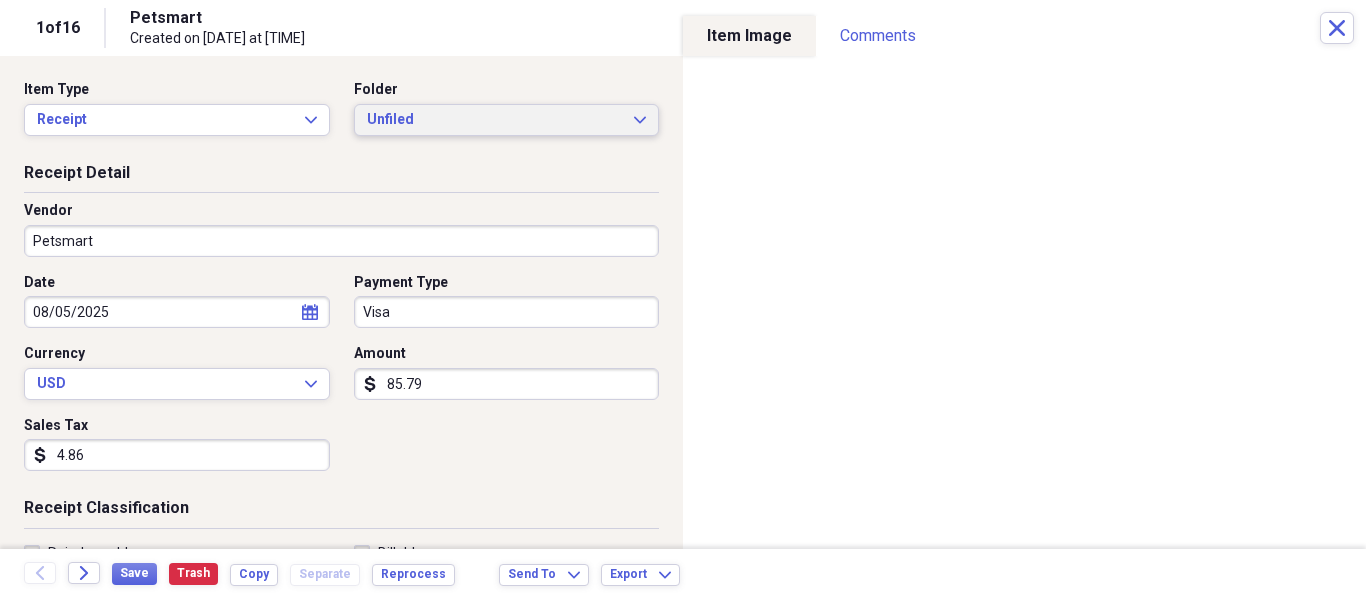 click on "Unfiled Expand" at bounding box center (507, 120) 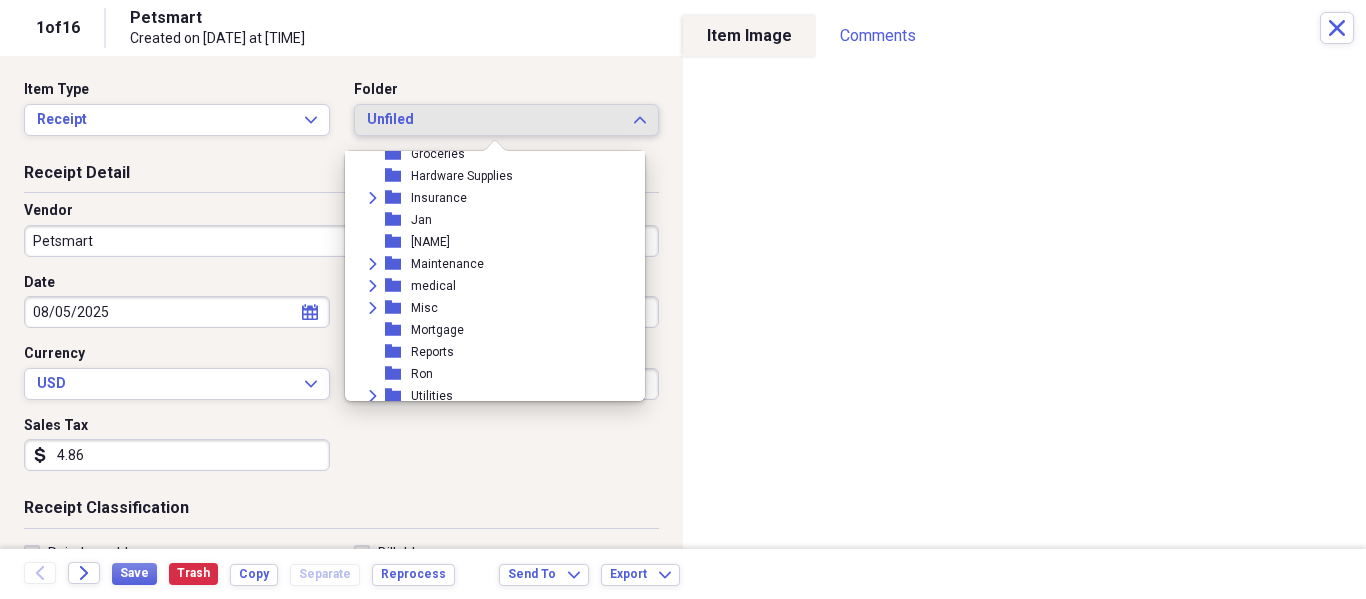 scroll, scrollTop: 200, scrollLeft: 0, axis: vertical 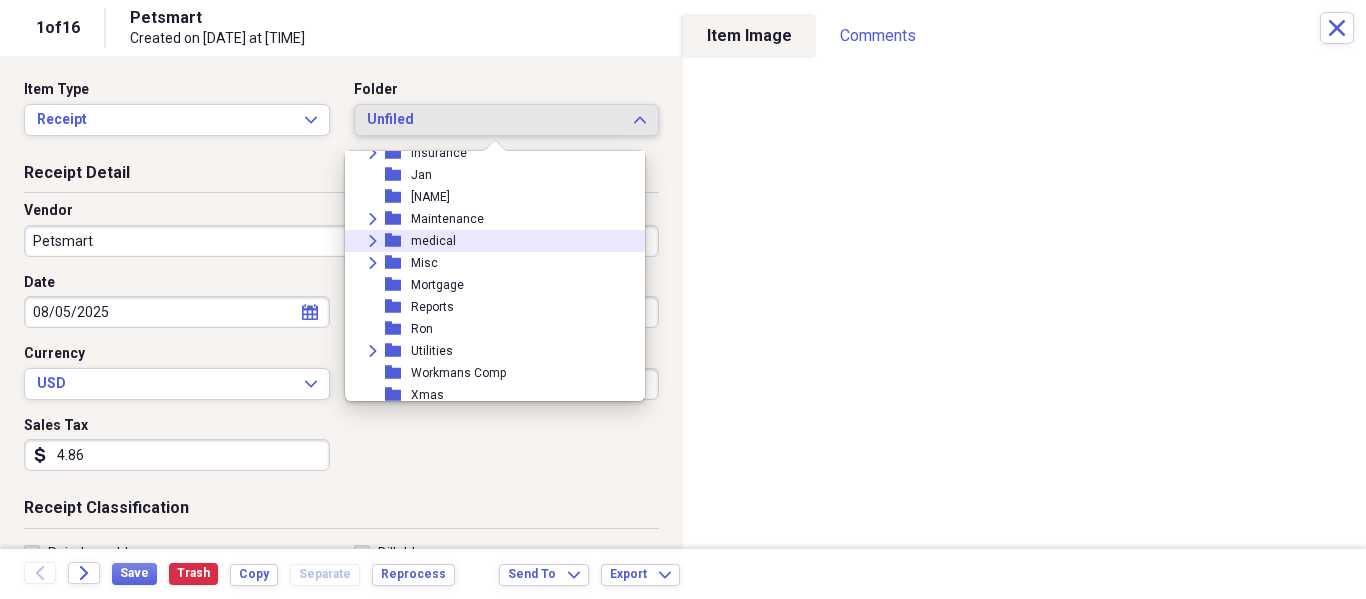 click on "Expand" 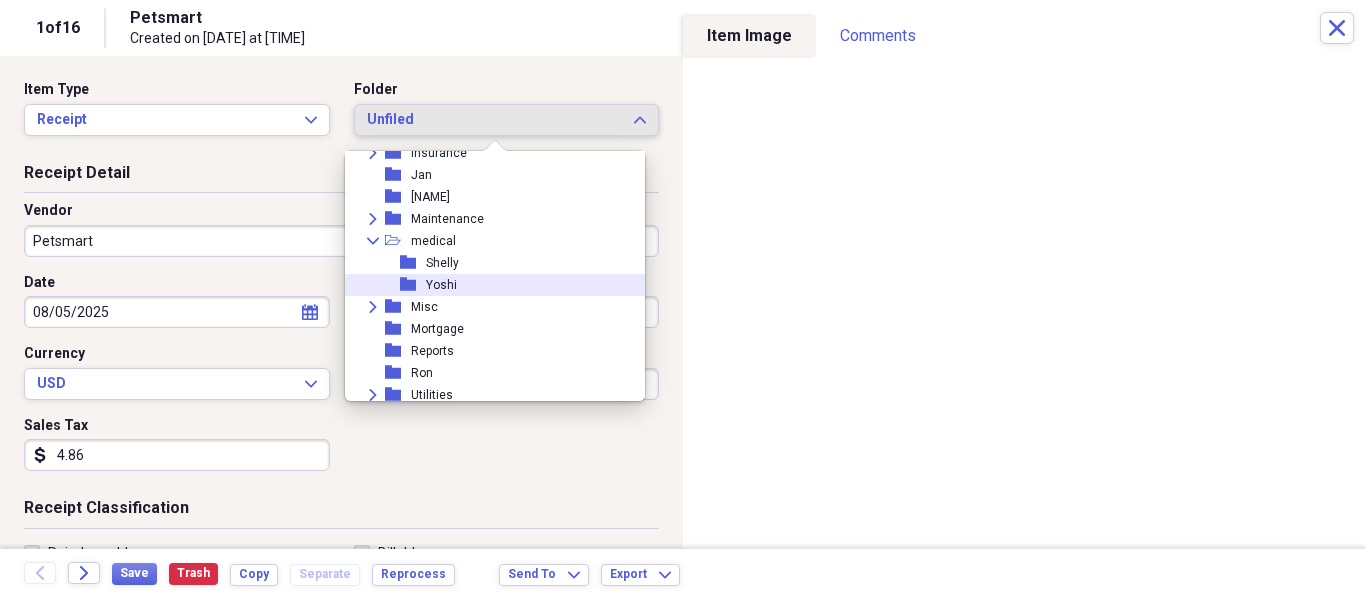 click on "Yoshi" at bounding box center [441, 285] 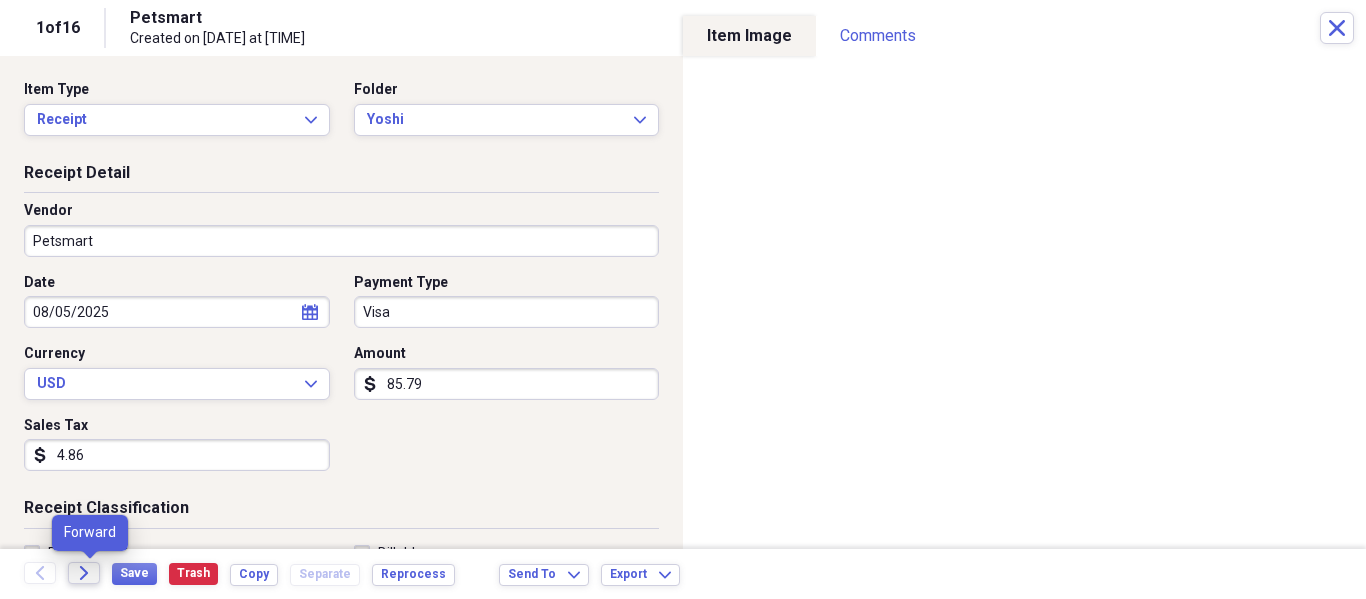 click on "Forward" 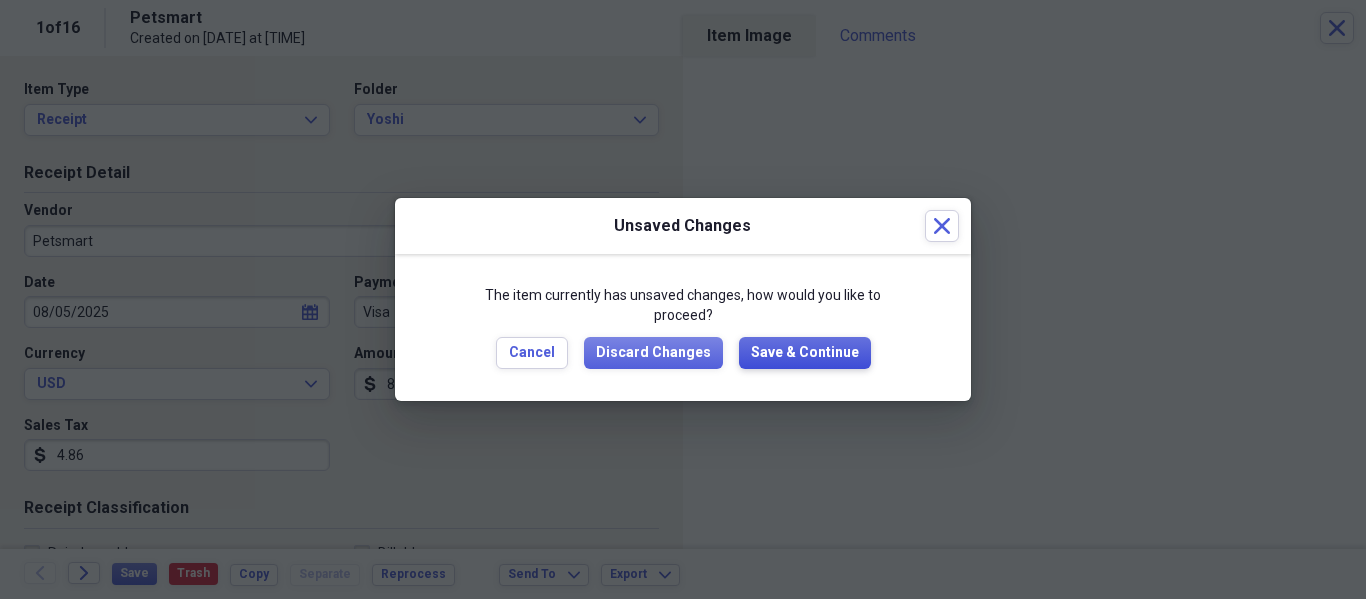 click on "Save & Continue" at bounding box center [805, 353] 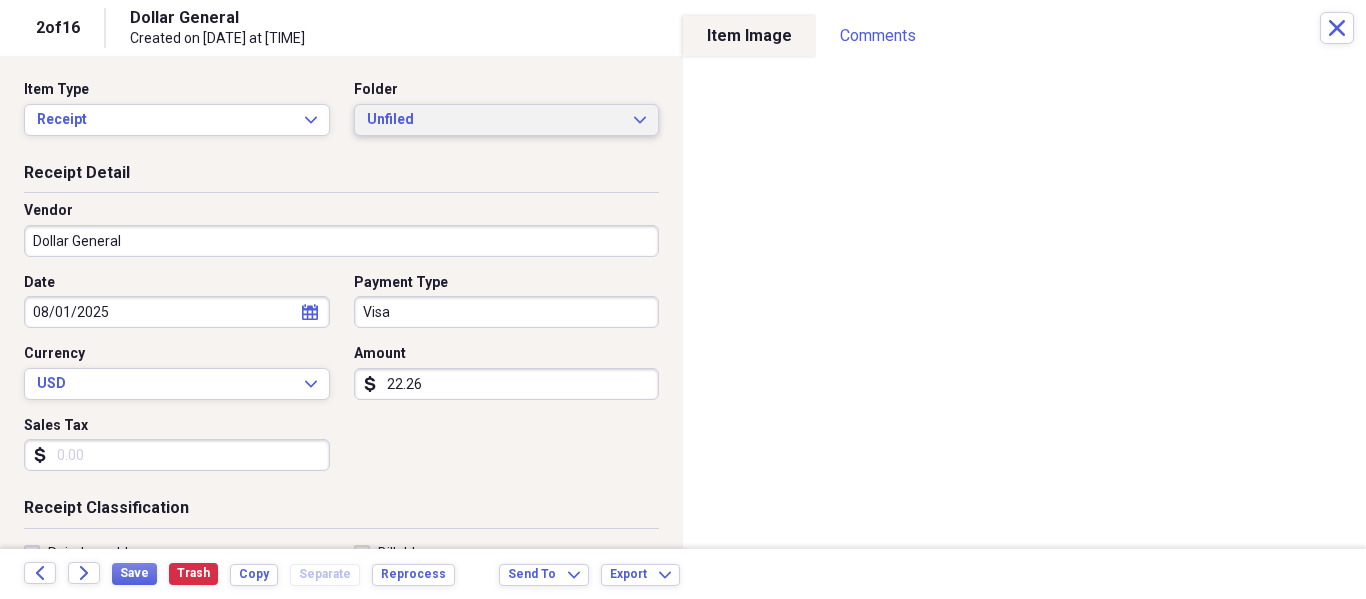 click on "Unfiled Expand" at bounding box center [507, 120] 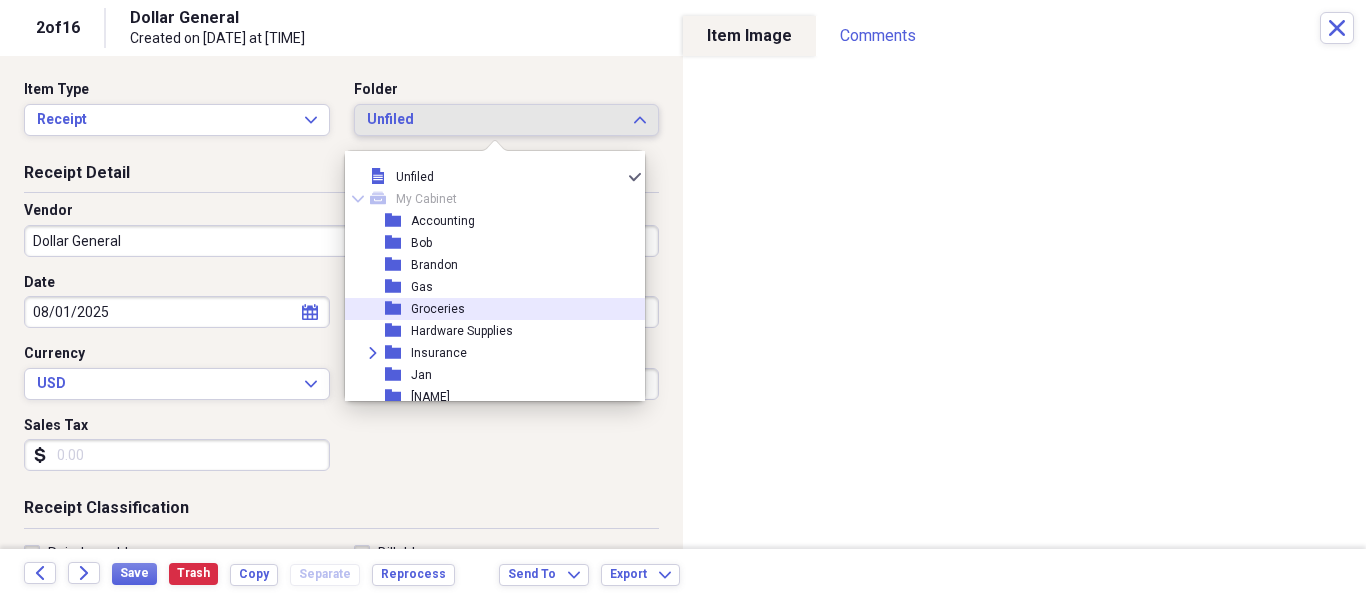 click on "folder Groceries" at bounding box center [487, 309] 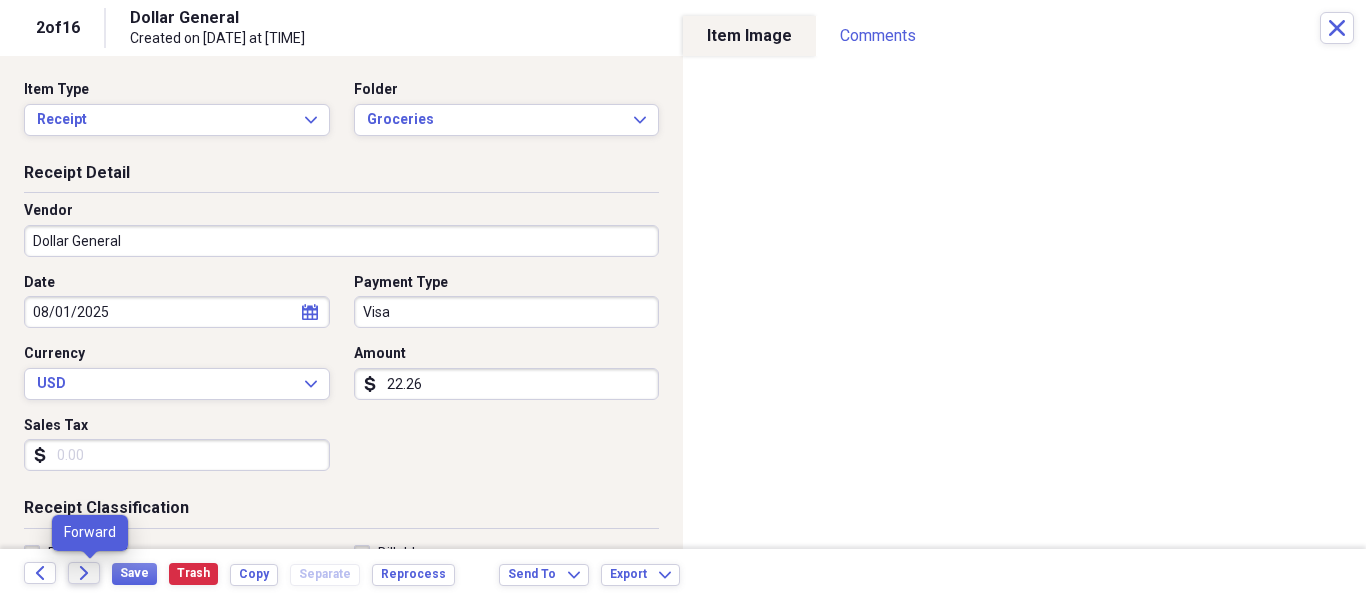 click on "Forward" 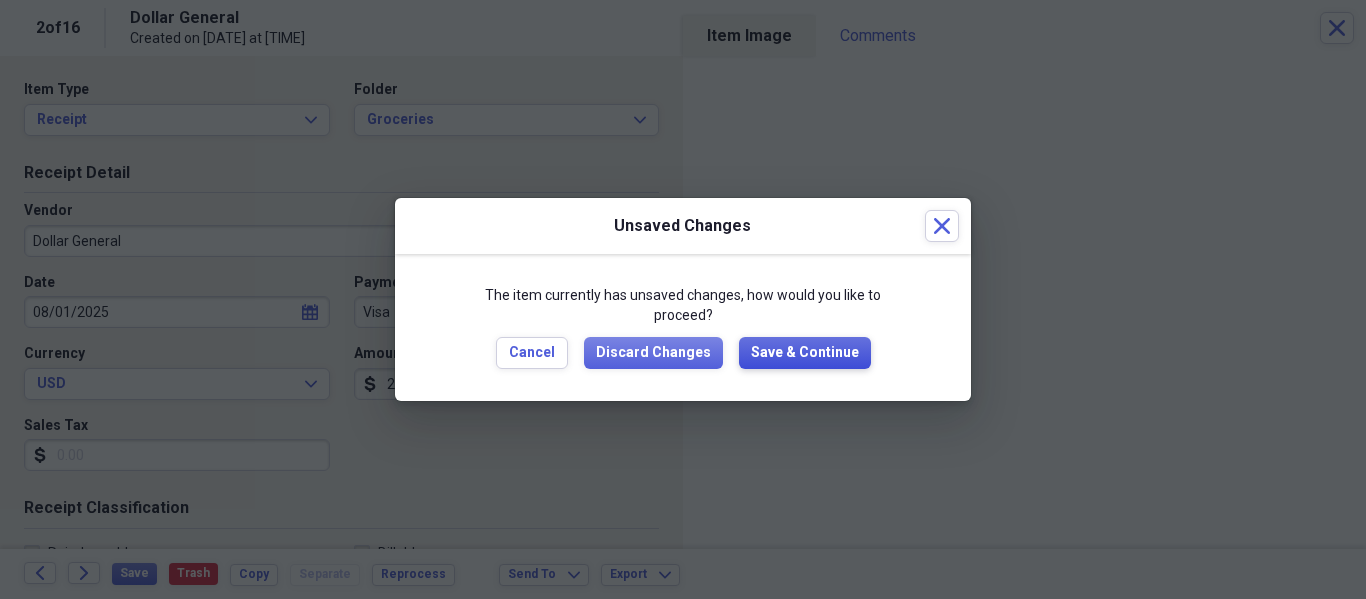 click on "Save & Continue" at bounding box center (805, 353) 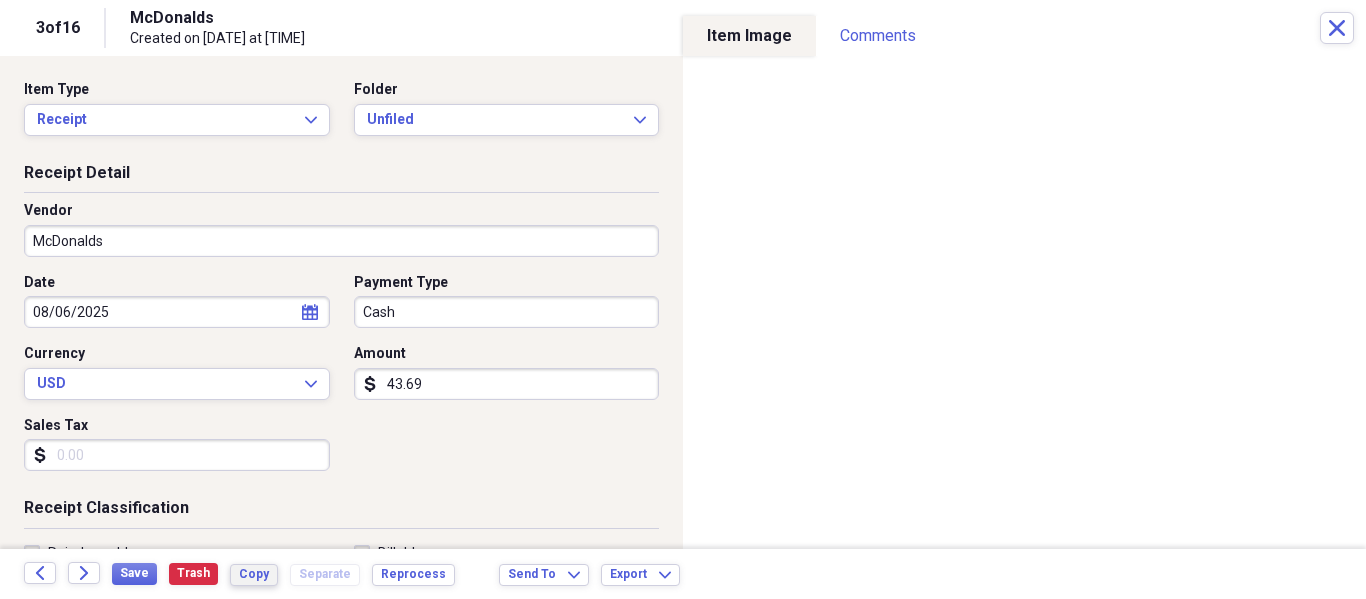 click on "Copy" at bounding box center (254, 574) 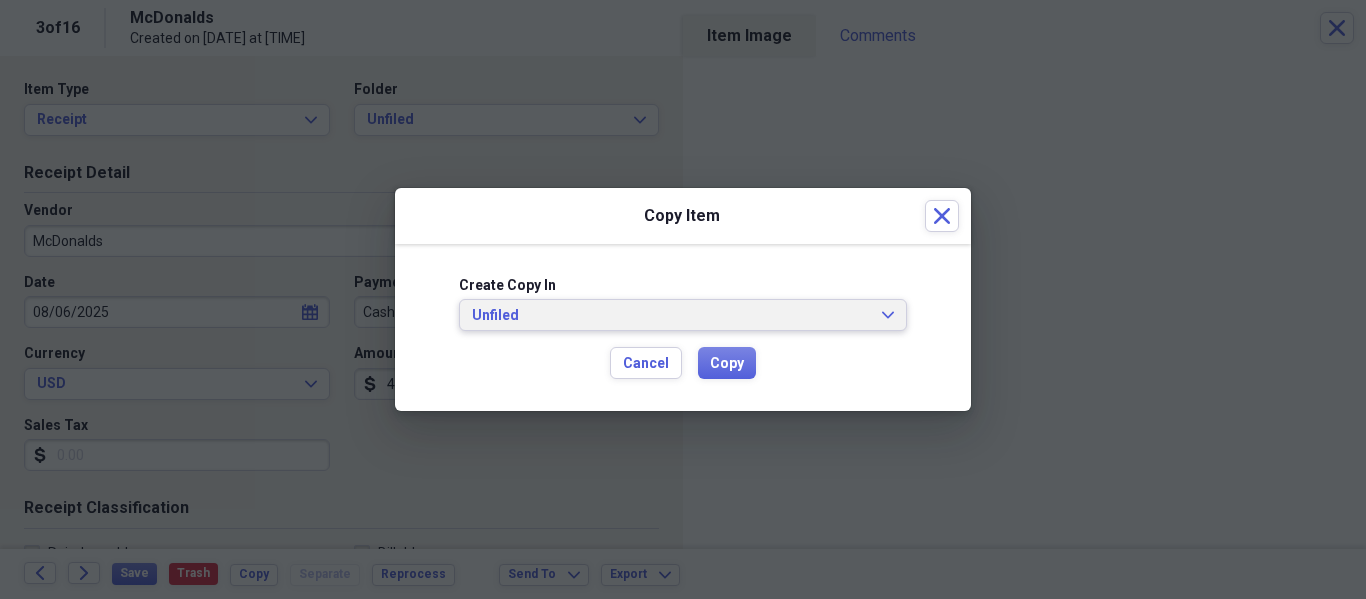 click on "Unfiled Expand" at bounding box center [683, 315] 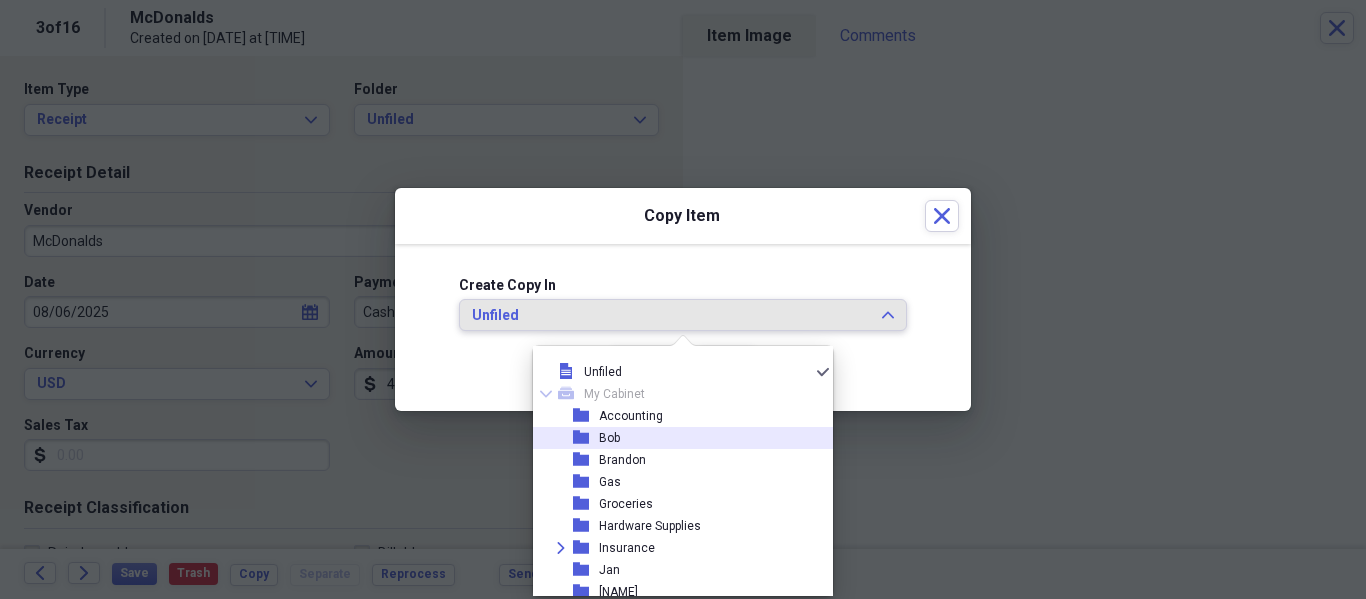click on "Bob" at bounding box center [609, 438] 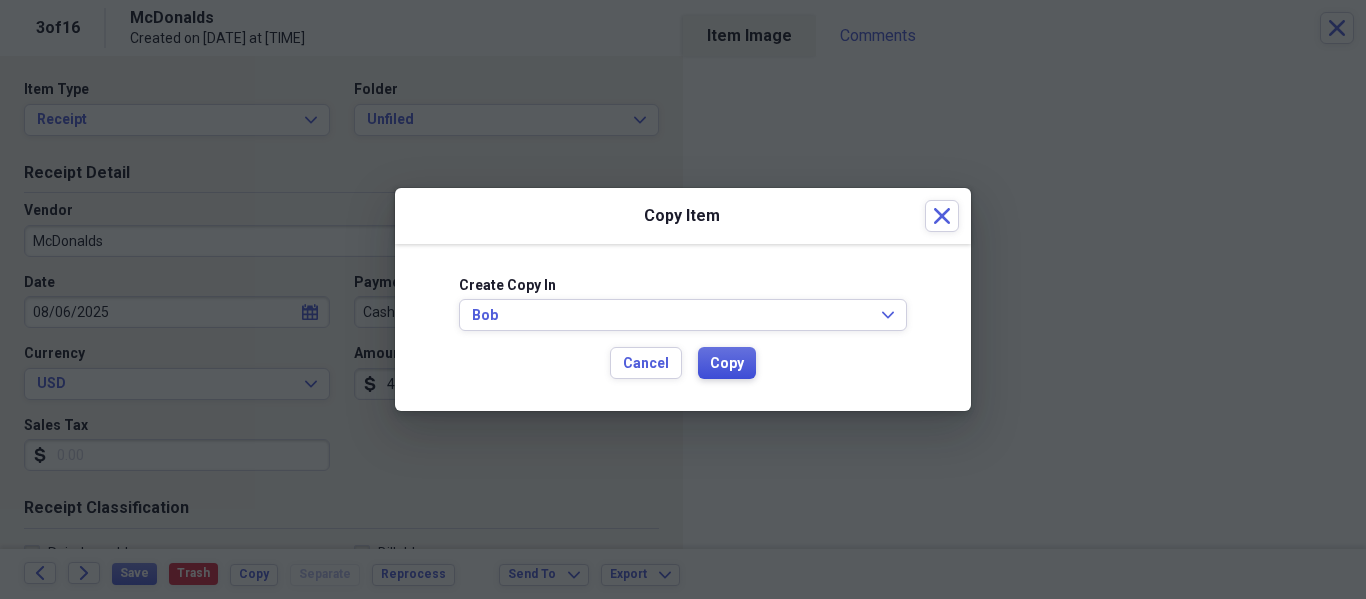click on "Copy" at bounding box center [727, 364] 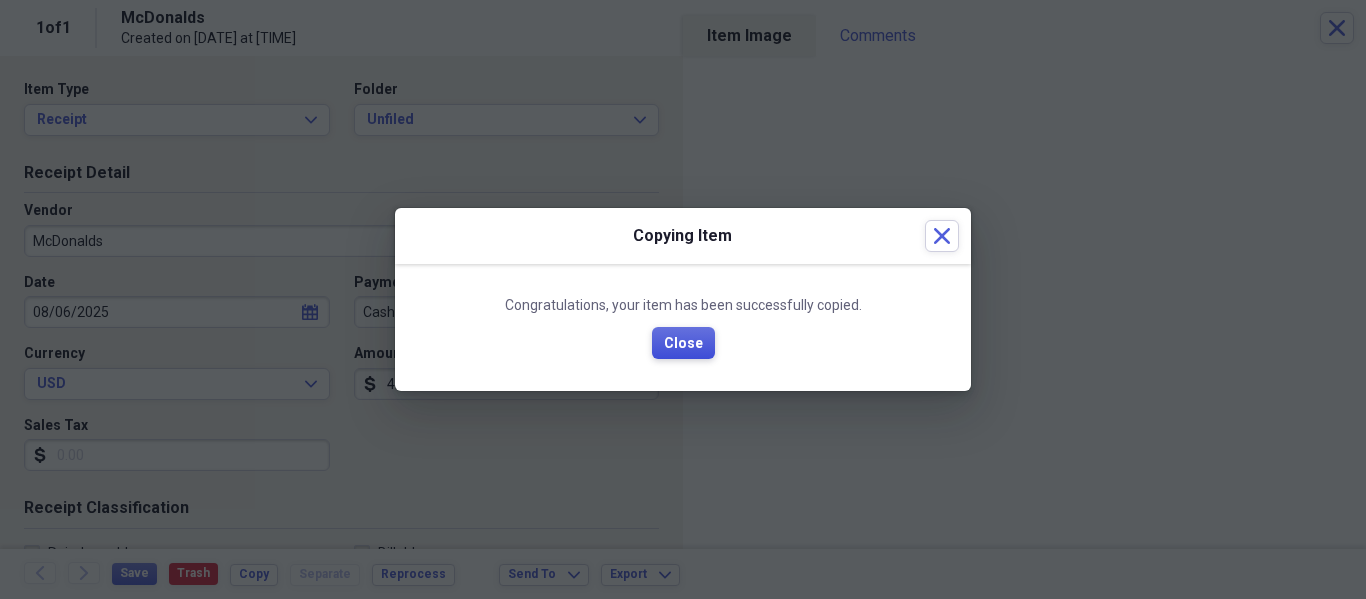 click on "Close" at bounding box center [683, 344] 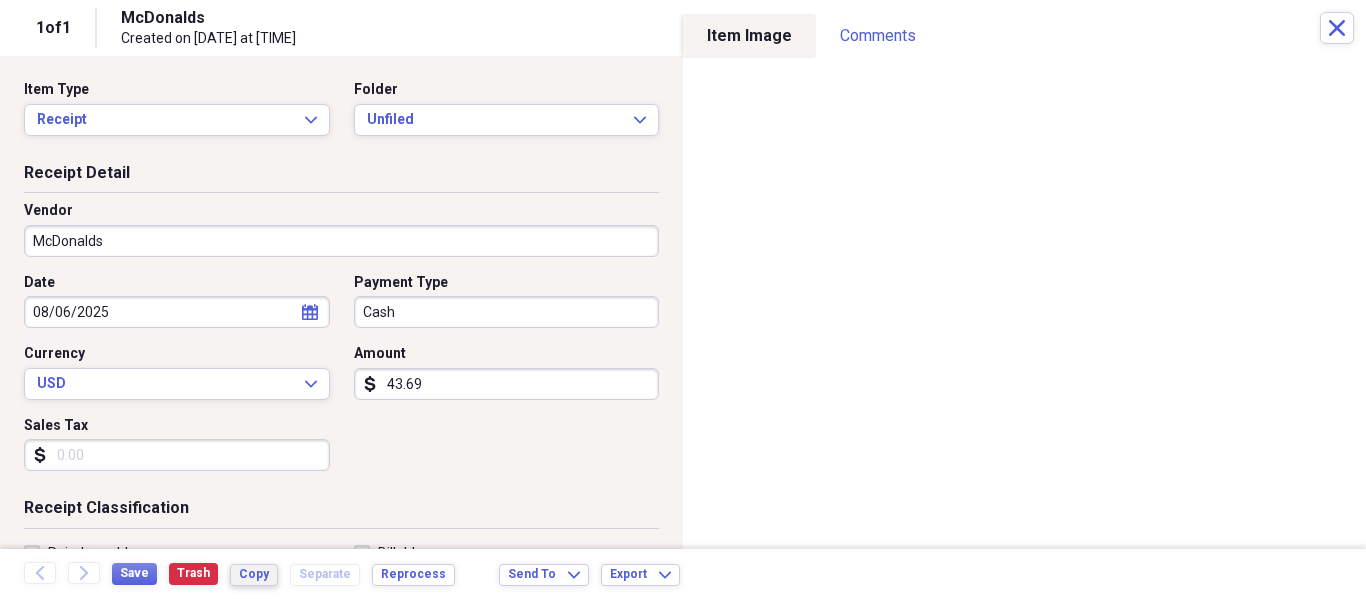 click on "Copy" at bounding box center [254, 574] 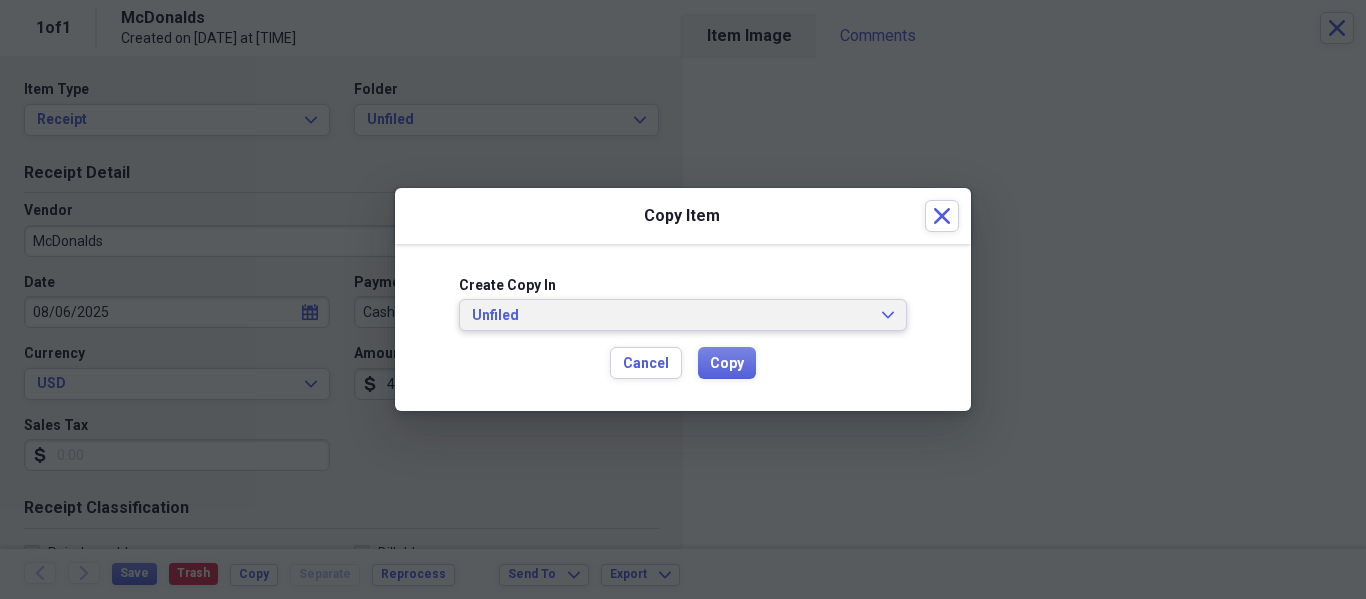 click on "Unfiled Expand" at bounding box center [683, 315] 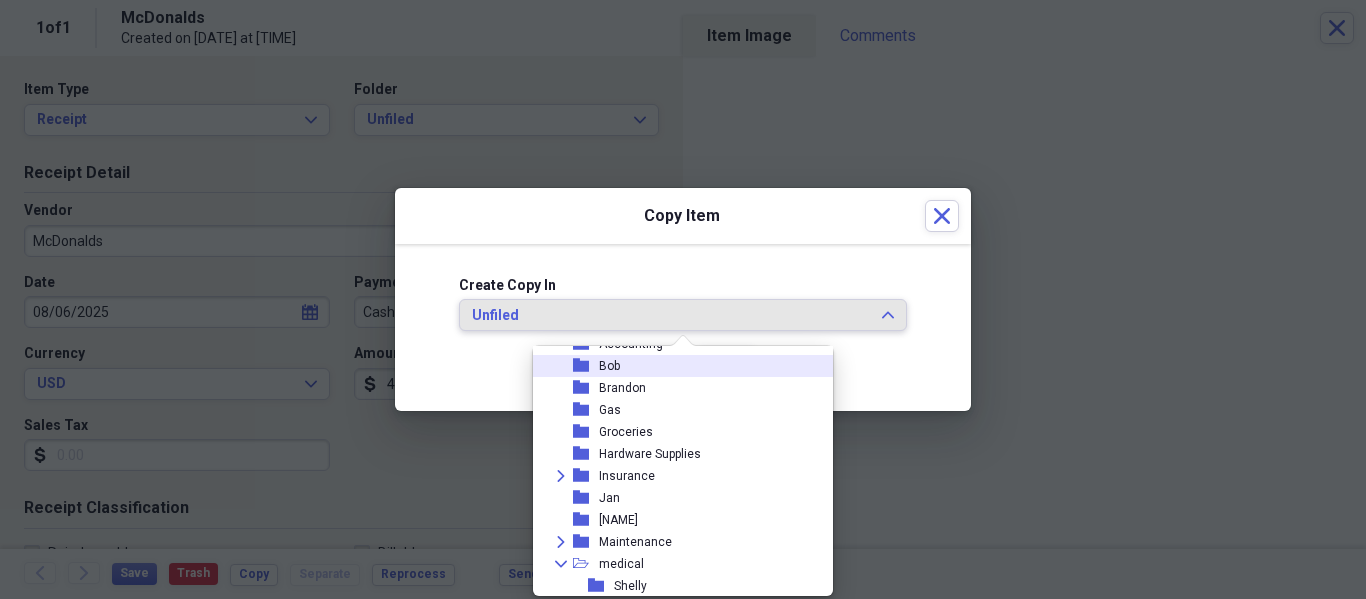 scroll, scrollTop: 100, scrollLeft: 0, axis: vertical 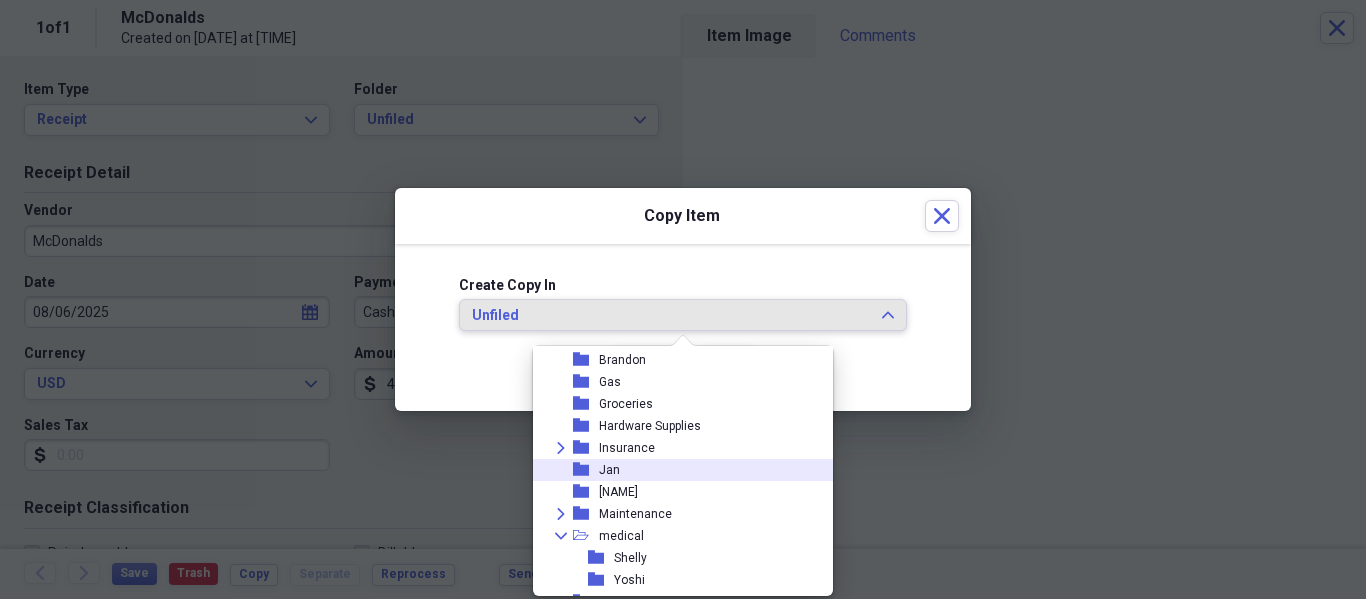 click on "folder [NAME]" at bounding box center (675, 470) 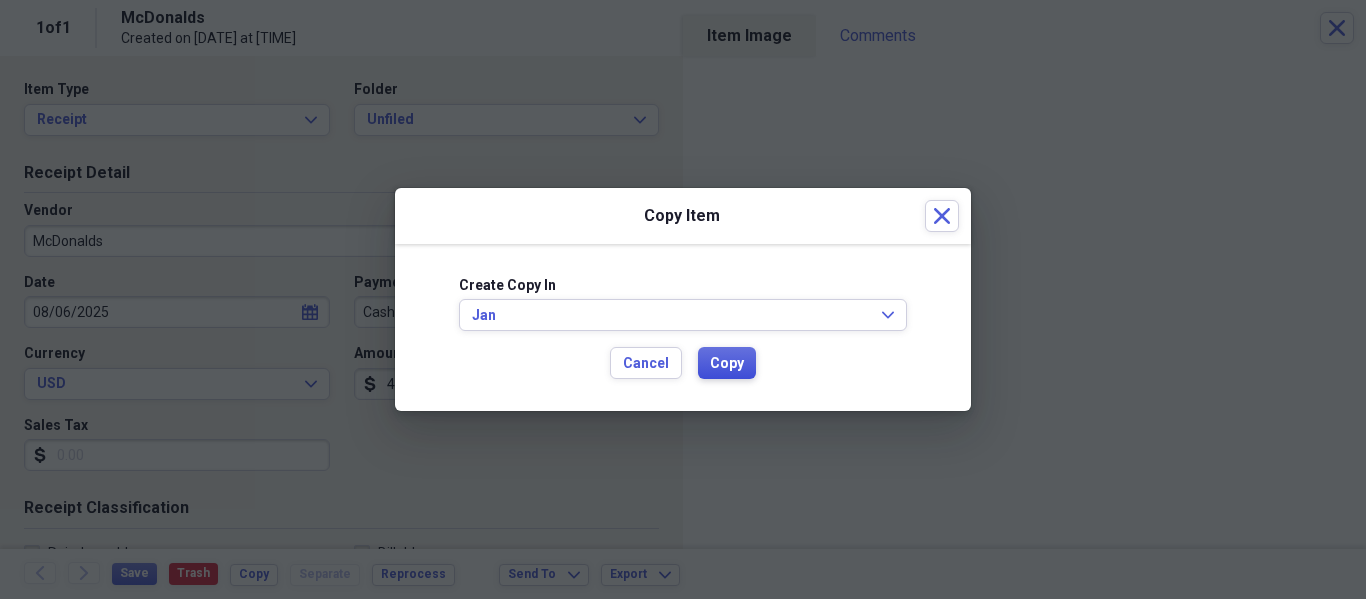click on "Copy" at bounding box center (727, 364) 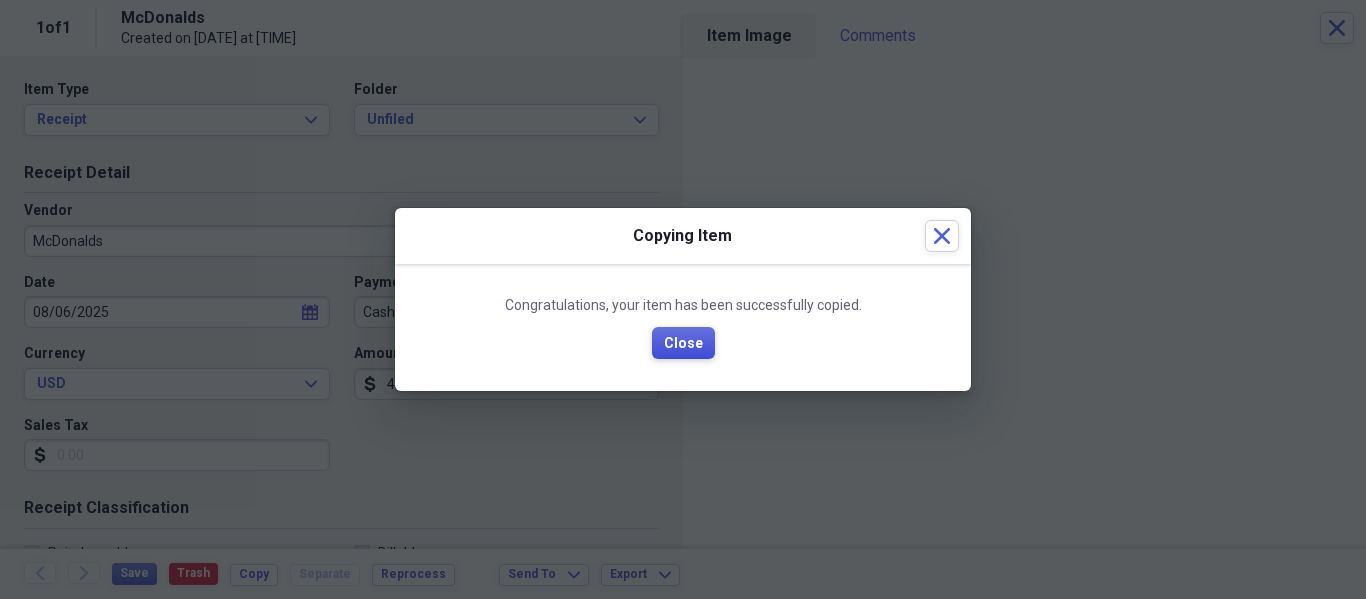 click on "Close" at bounding box center [683, 344] 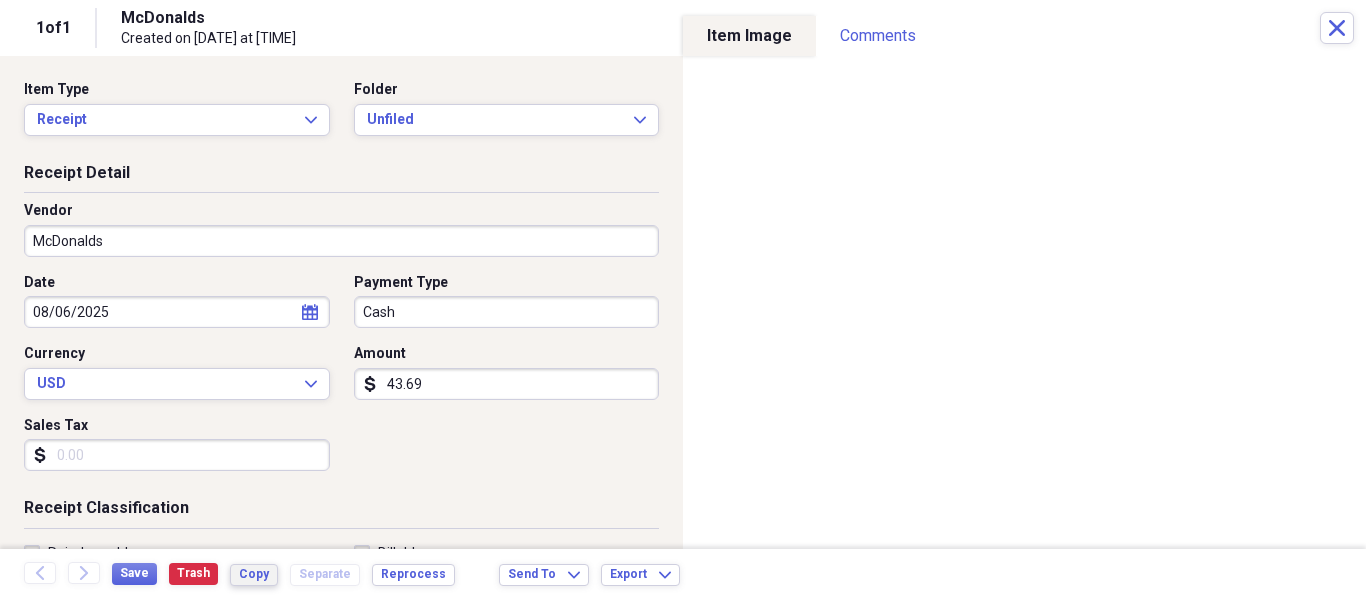 click on "Copy" at bounding box center [254, 574] 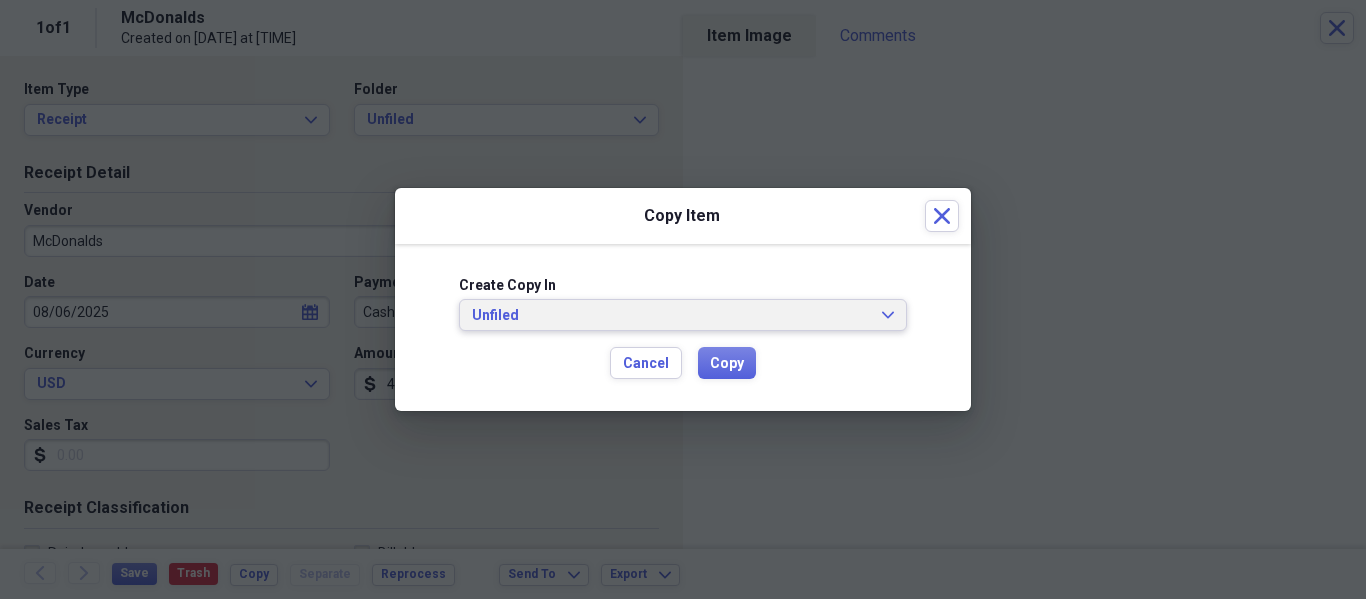 click on "Unfiled Expand" at bounding box center (683, 316) 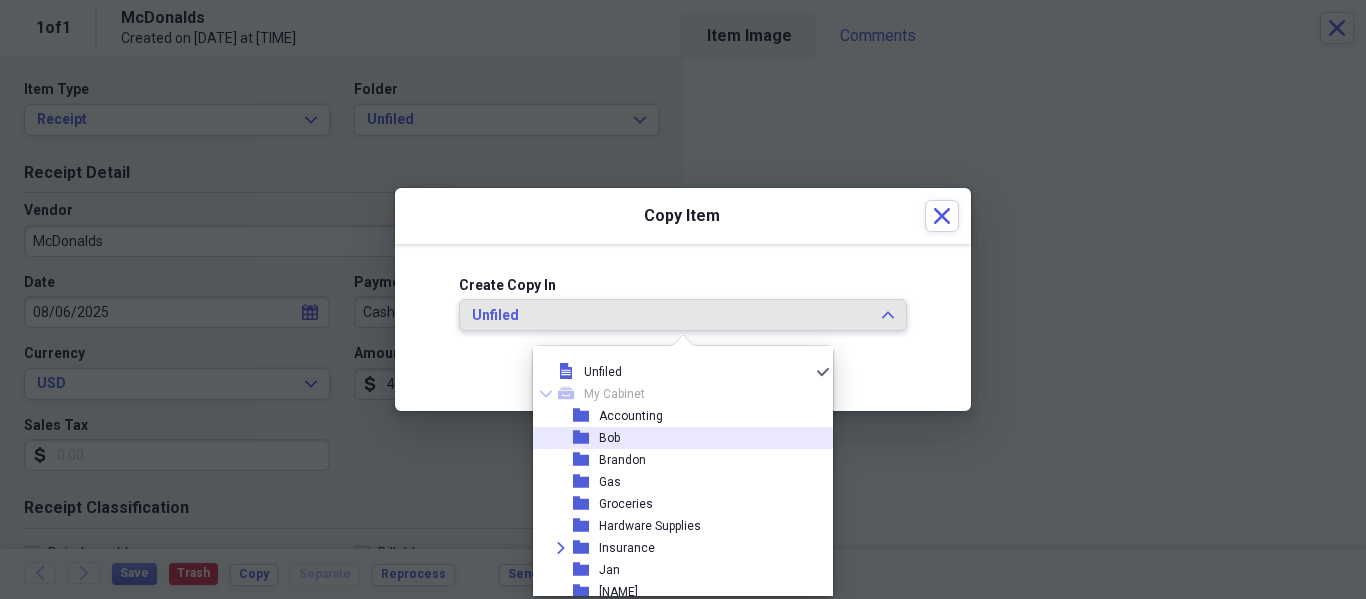 scroll, scrollTop: 100, scrollLeft: 0, axis: vertical 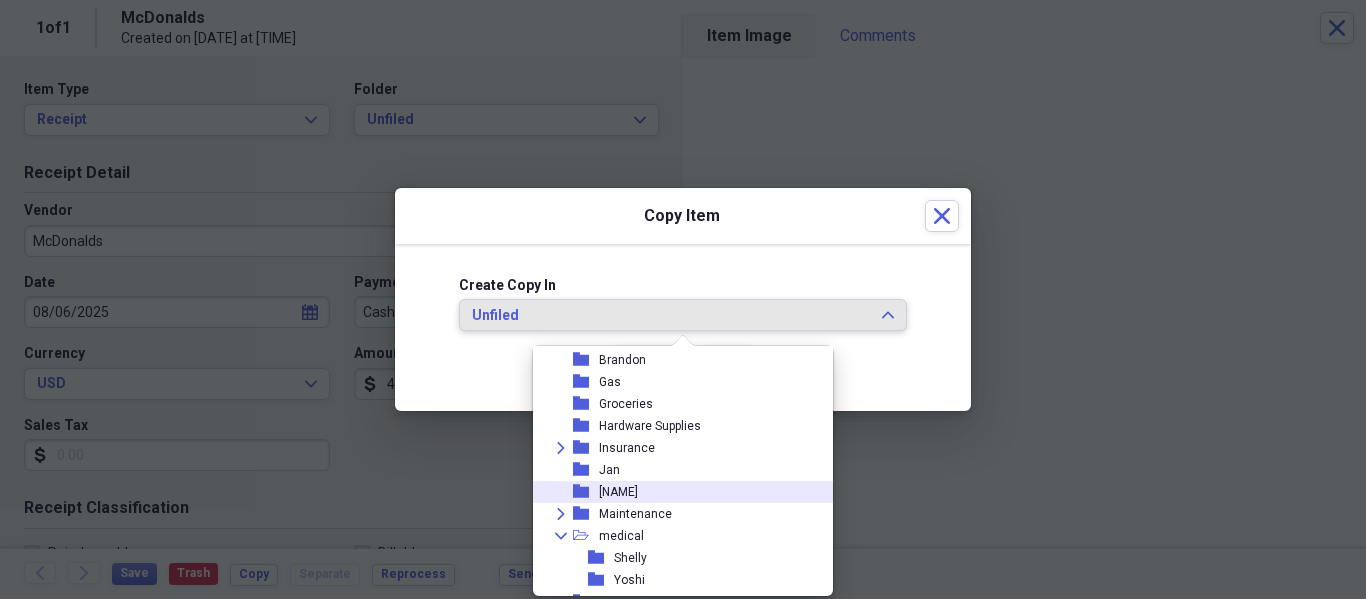 click on "folder [NAME]" at bounding box center [675, 492] 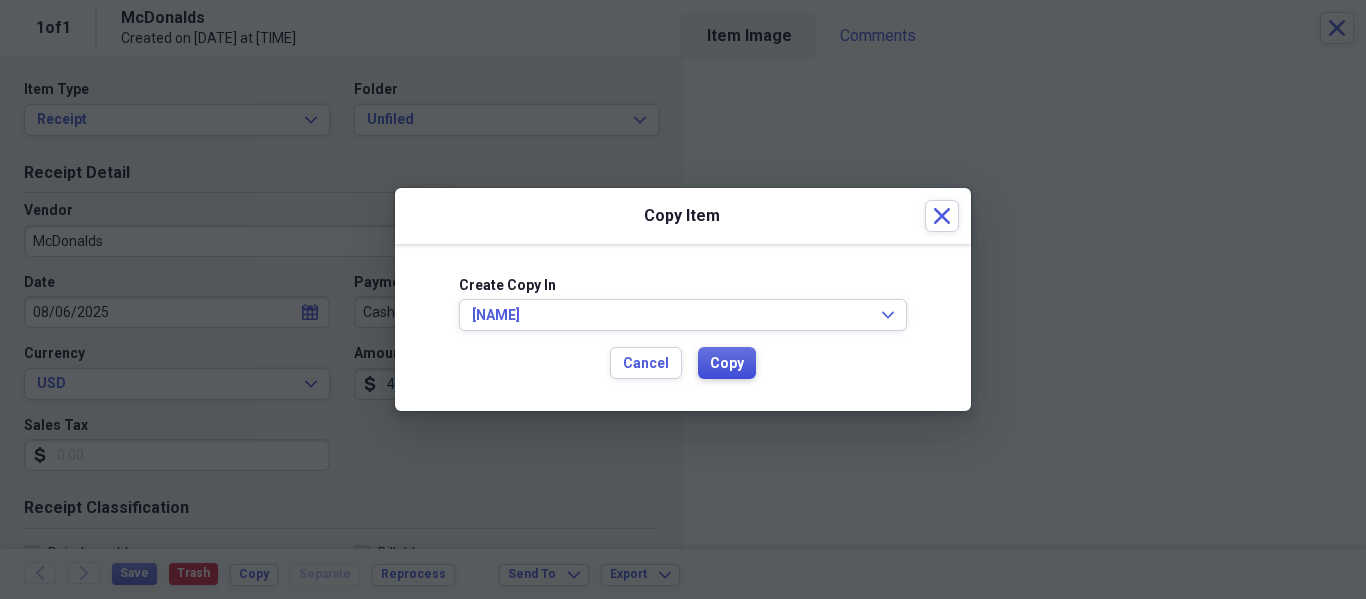 click on "Copy" at bounding box center [727, 364] 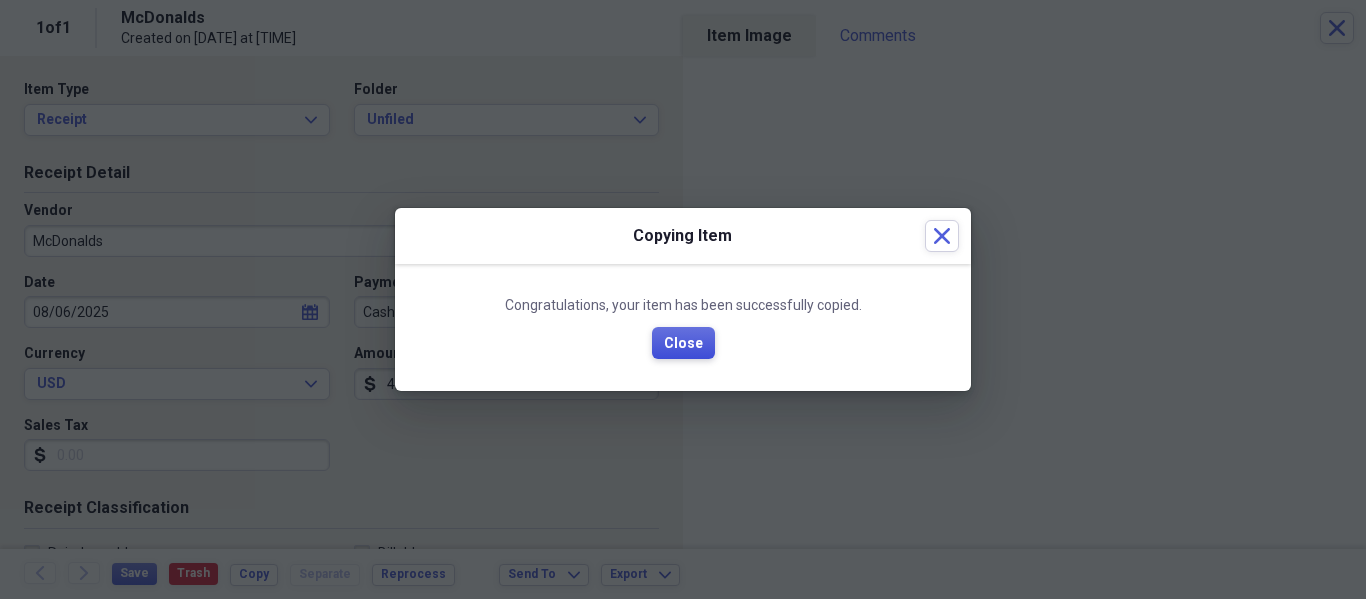 click on "Close" at bounding box center (683, 344) 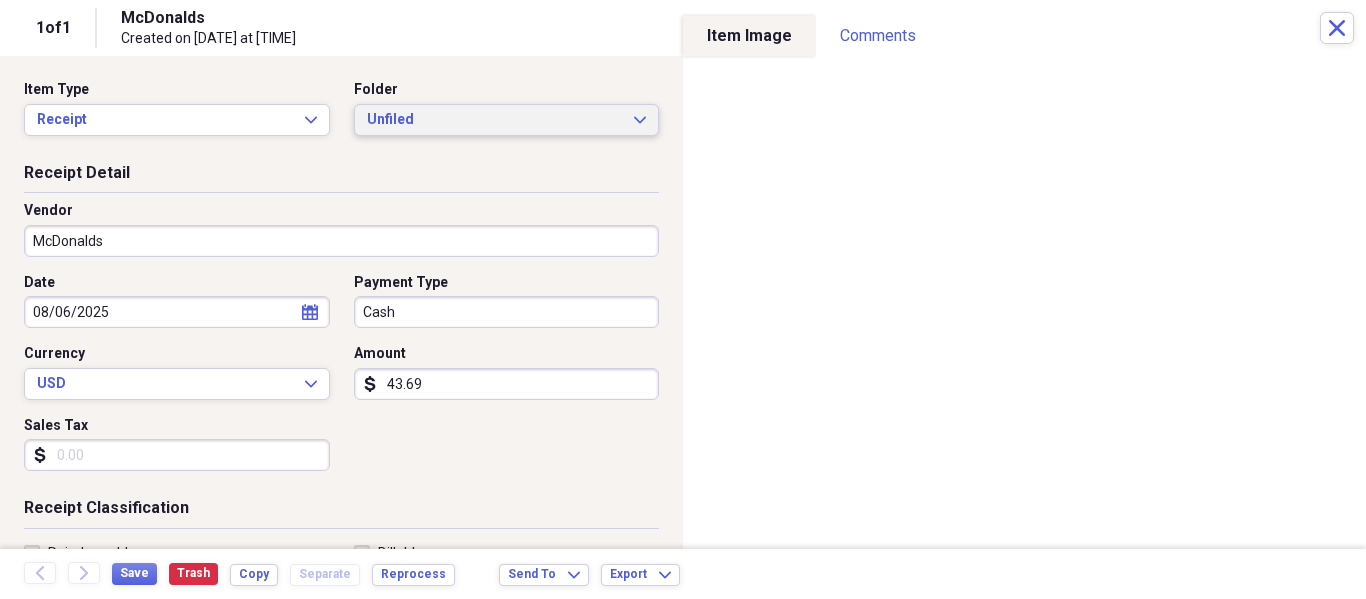 click on "Expand" 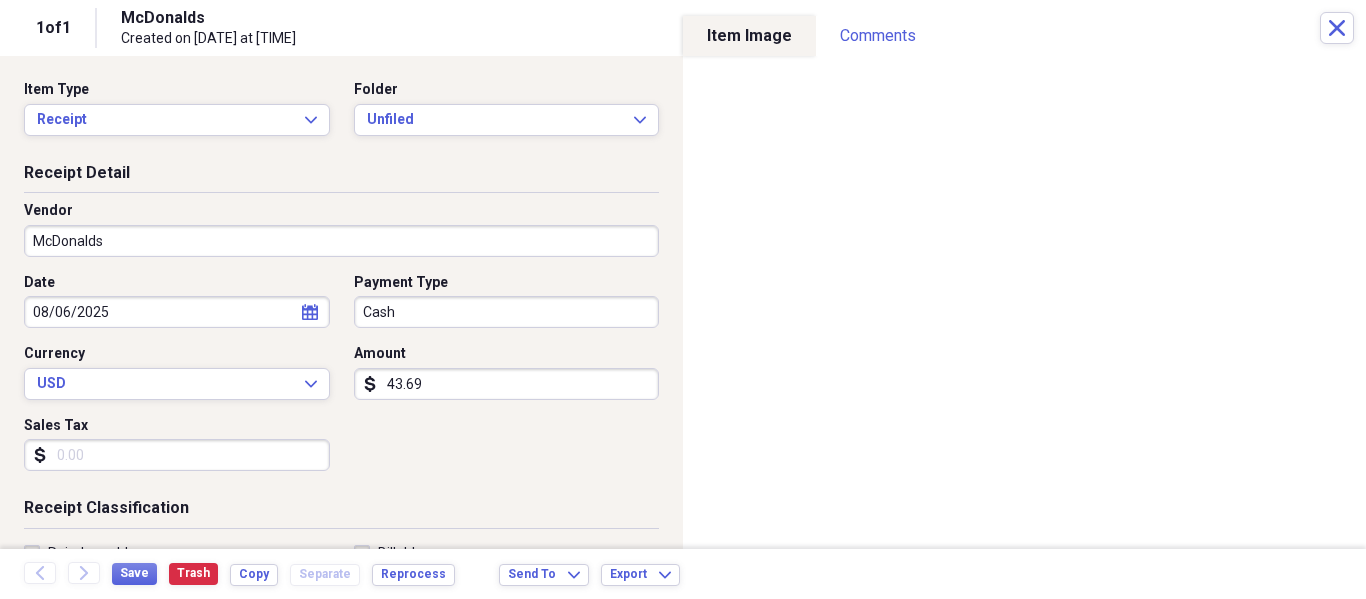 click on "Date [DATE] calendar Calendar Payment Type Cash Currency USD Expand Amount dollar-sign [PRICE] Sales Tax dollar-sign" at bounding box center [341, 380] 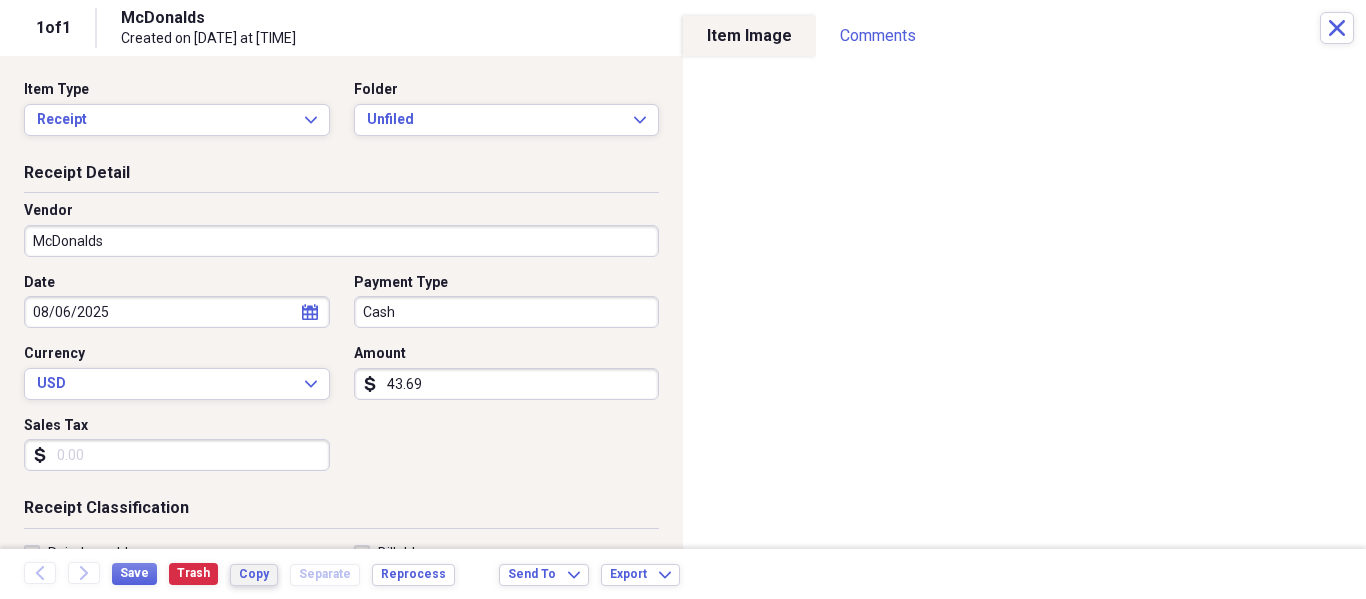 click on "Copy" at bounding box center [254, 574] 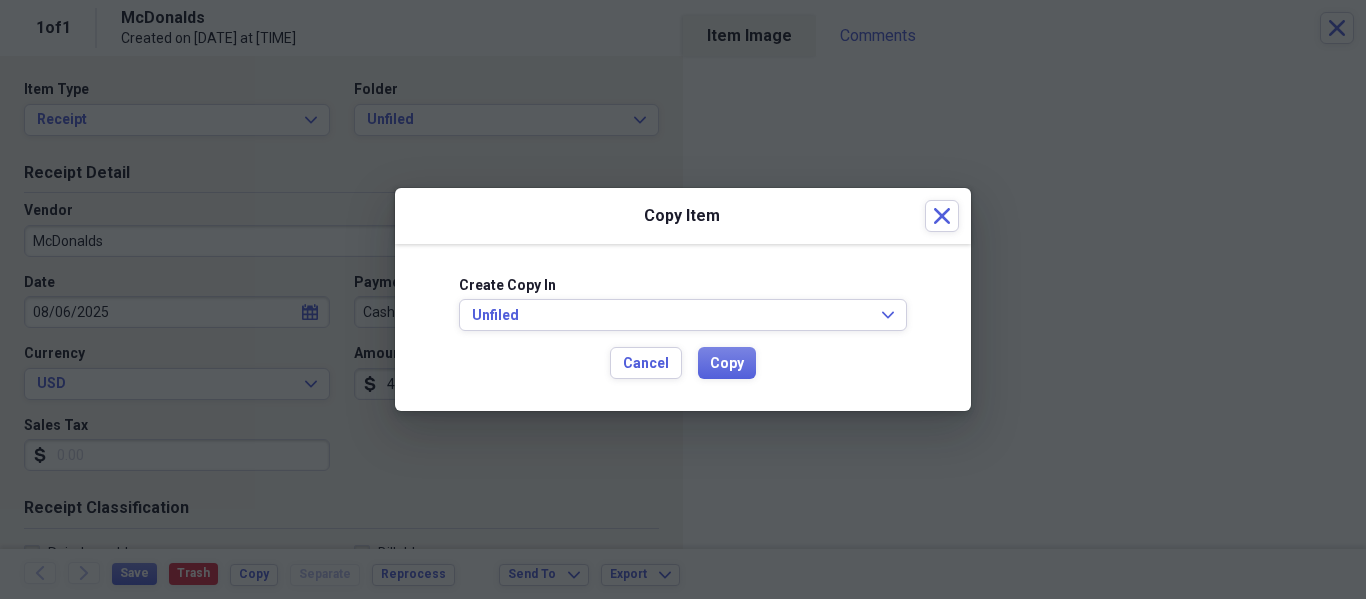 click on "Create Copy In Unfiled Expand Cancel Copy" at bounding box center [683, 328] 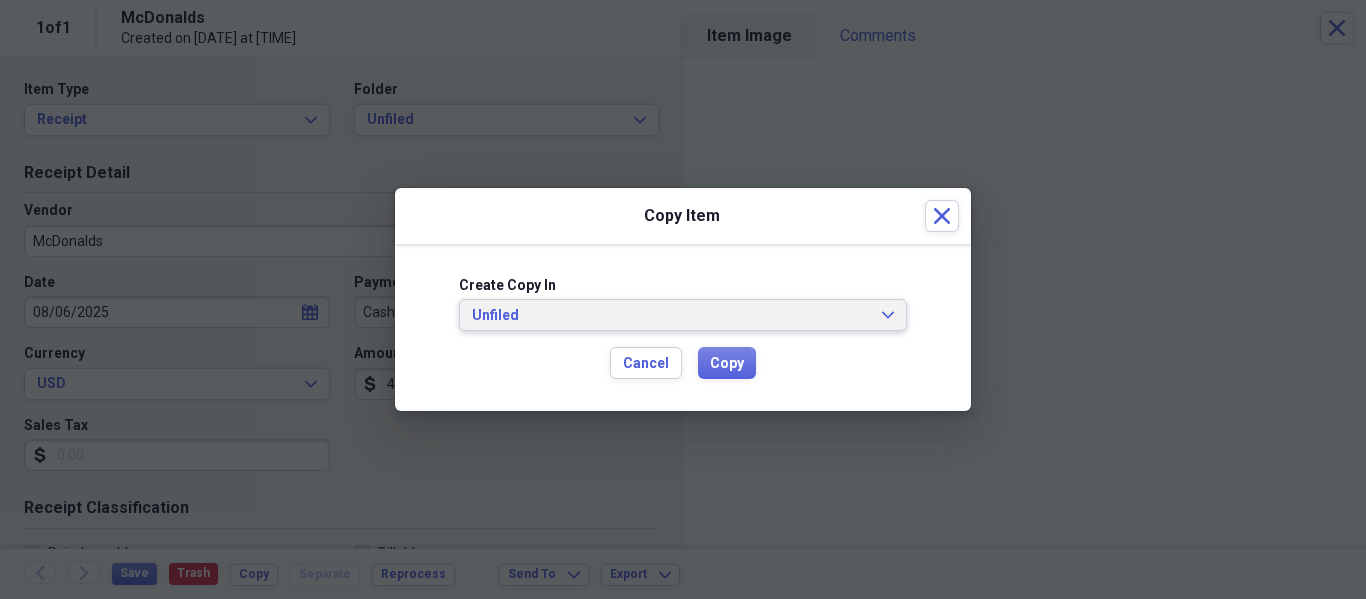 click on "Expand" 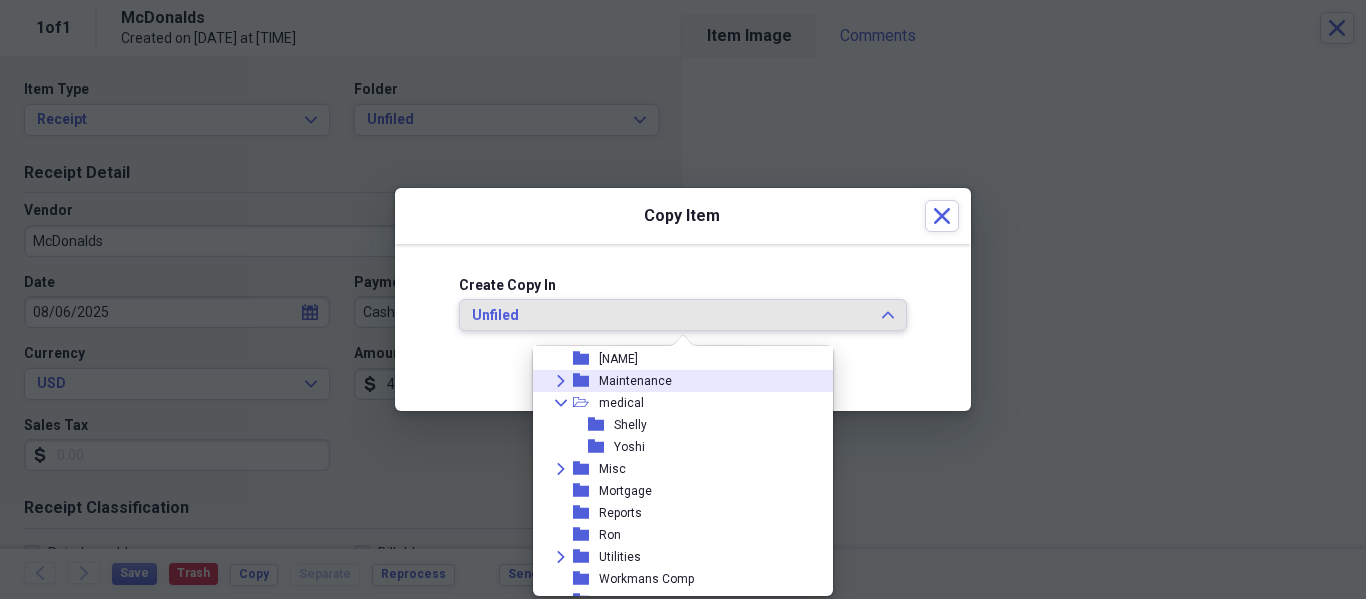 scroll, scrollTop: 249, scrollLeft: 0, axis: vertical 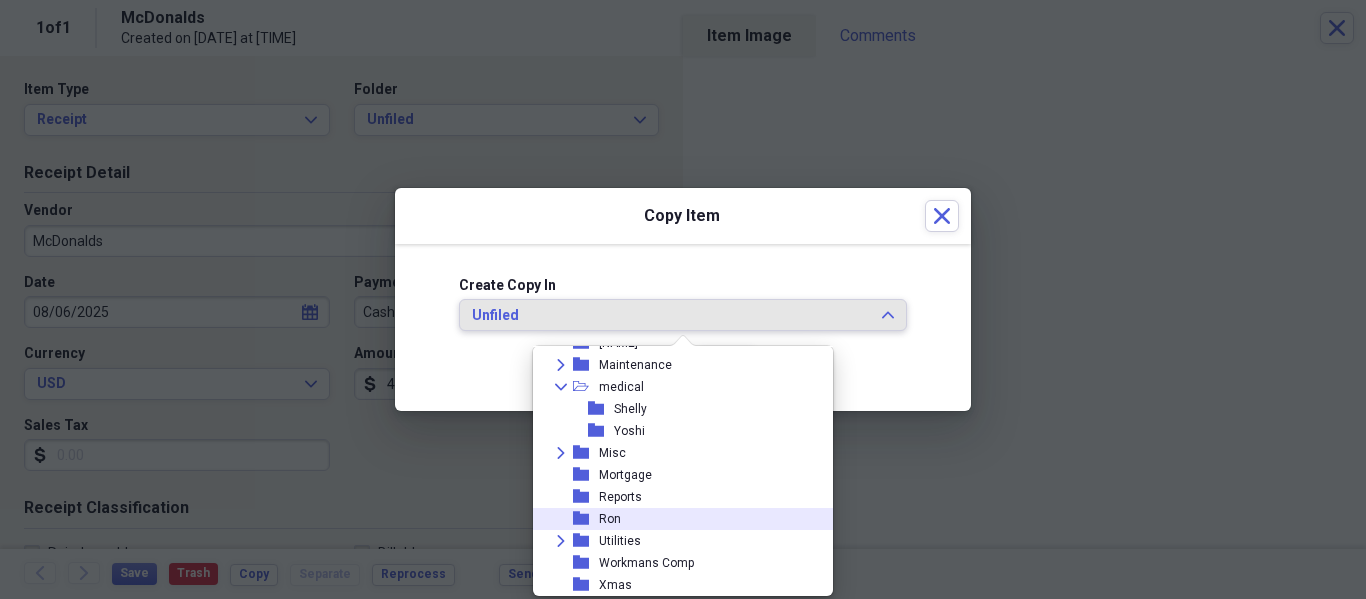 click on "folder [NAME]" at bounding box center (675, 519) 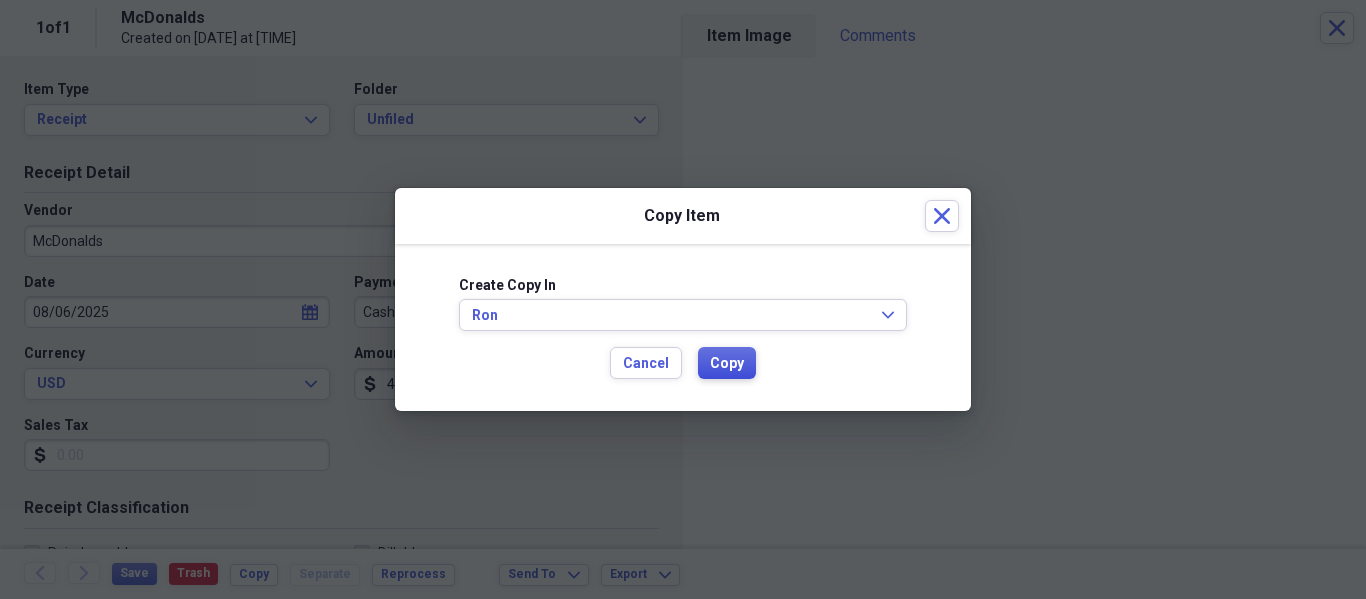 click on "Copy" at bounding box center (727, 364) 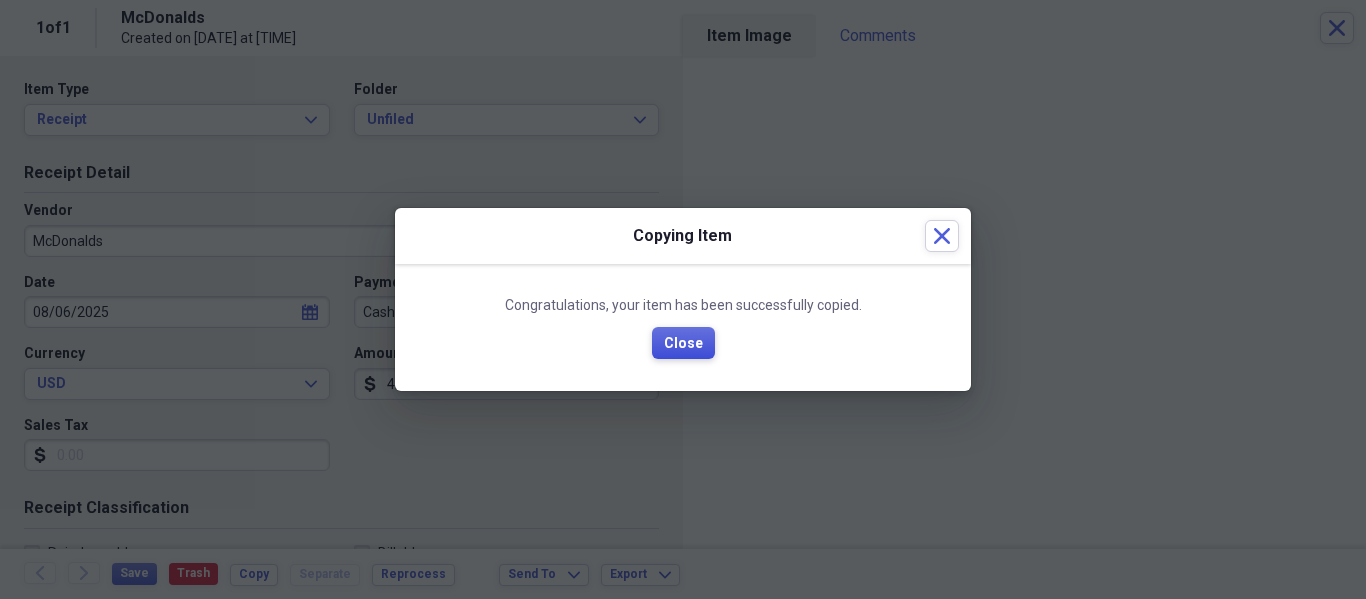 click on "Close" at bounding box center [683, 344] 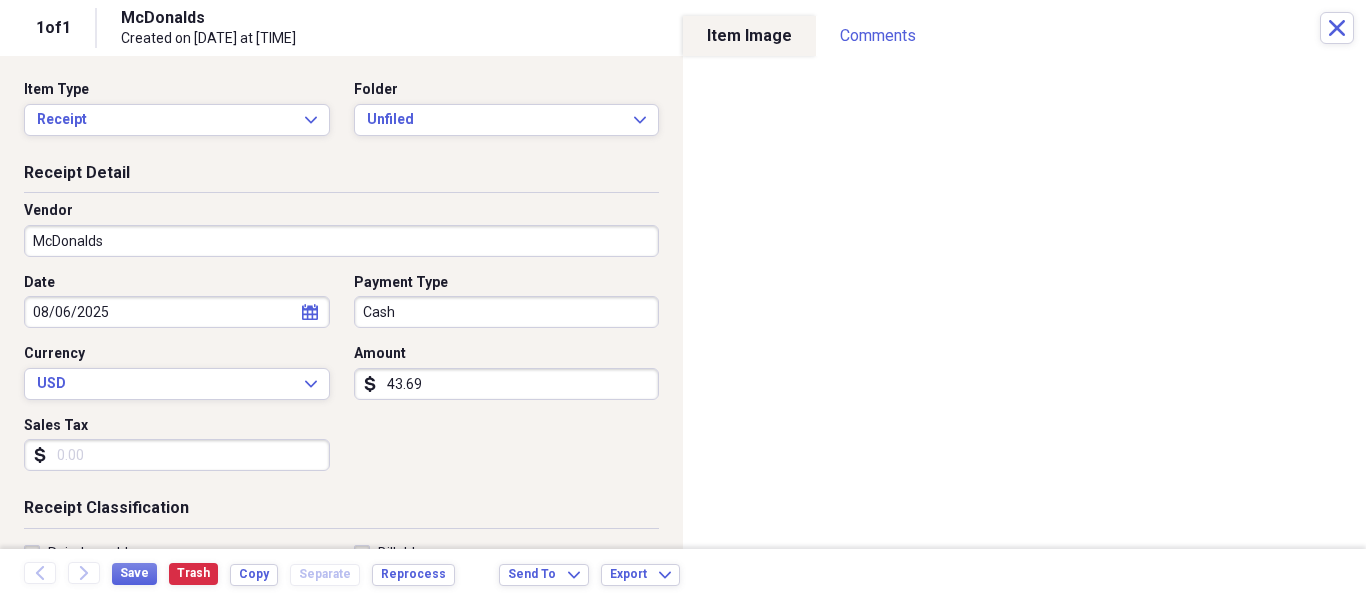 click on "43.69" at bounding box center [507, 384] 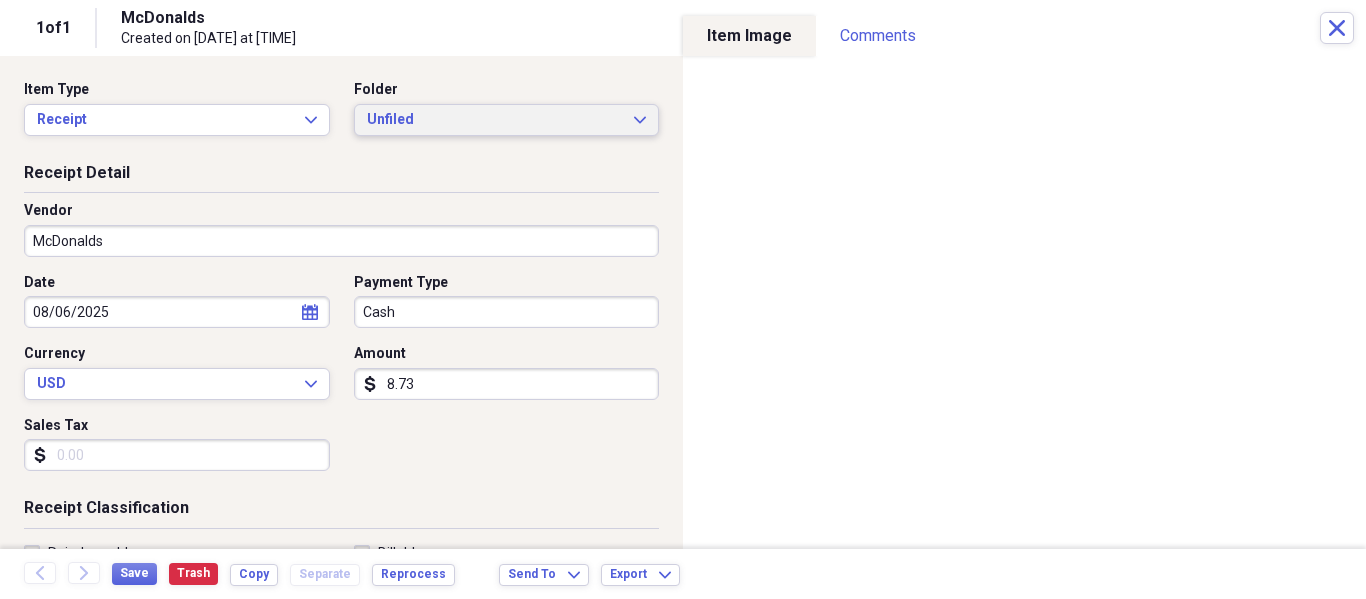 type on "8.73" 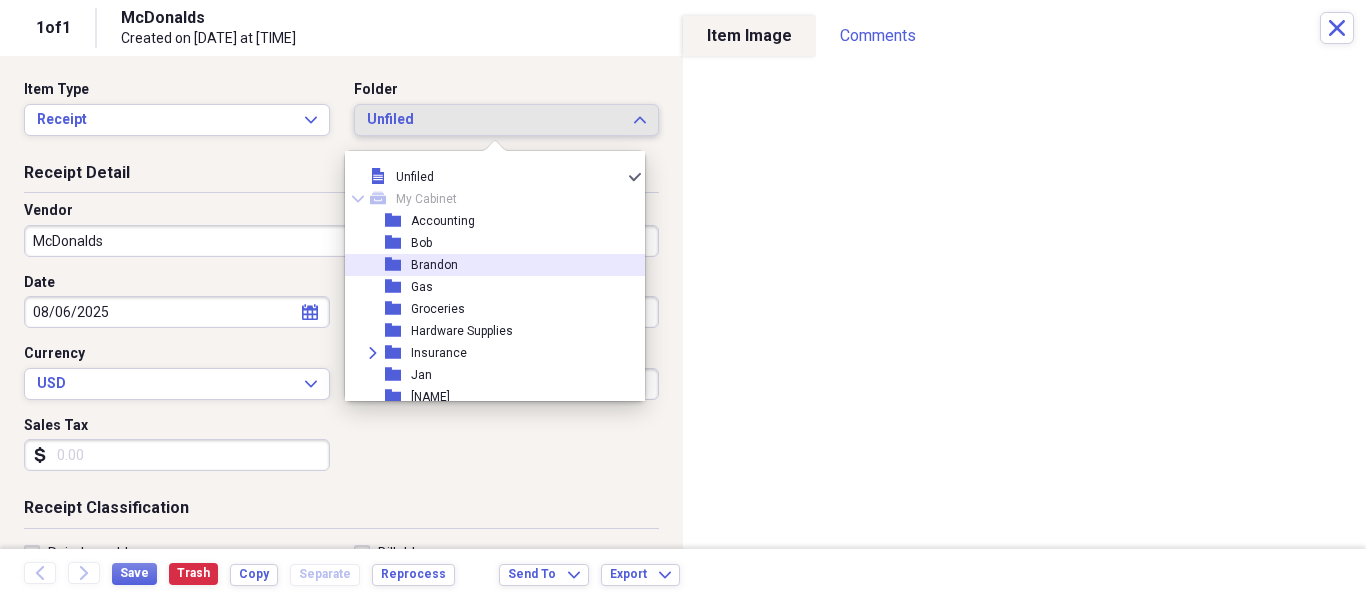 click on "Brandon" at bounding box center (434, 265) 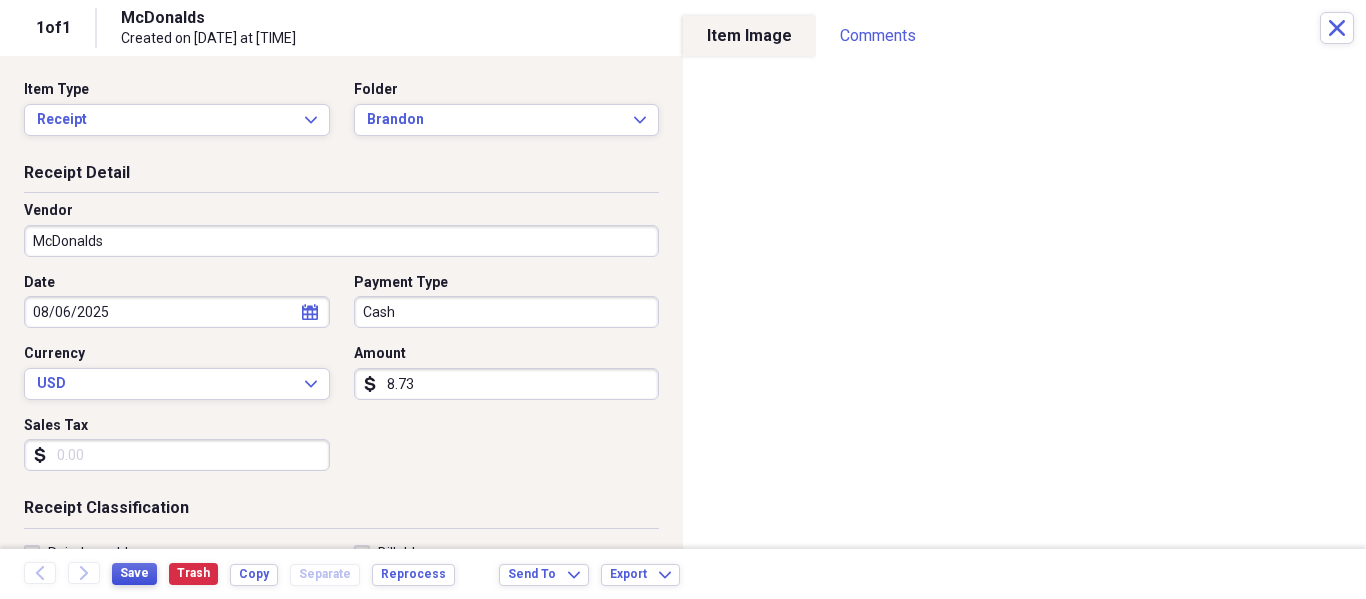 click on "Save" at bounding box center [134, 573] 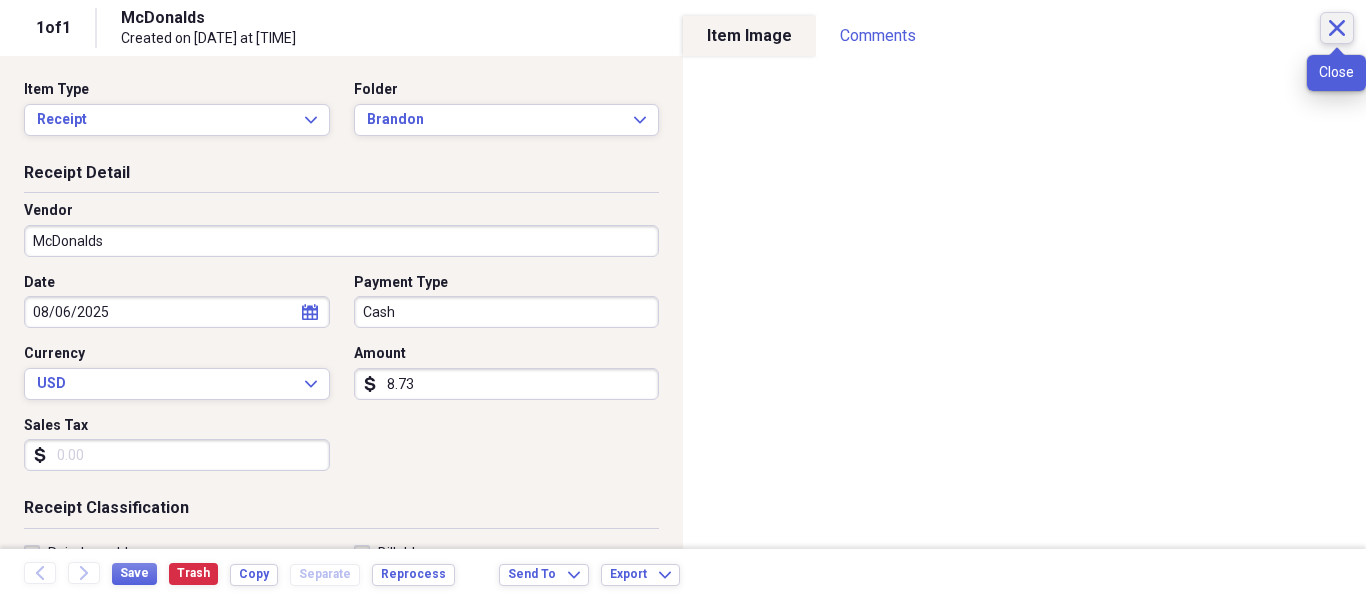 click on "Close" at bounding box center [1337, 28] 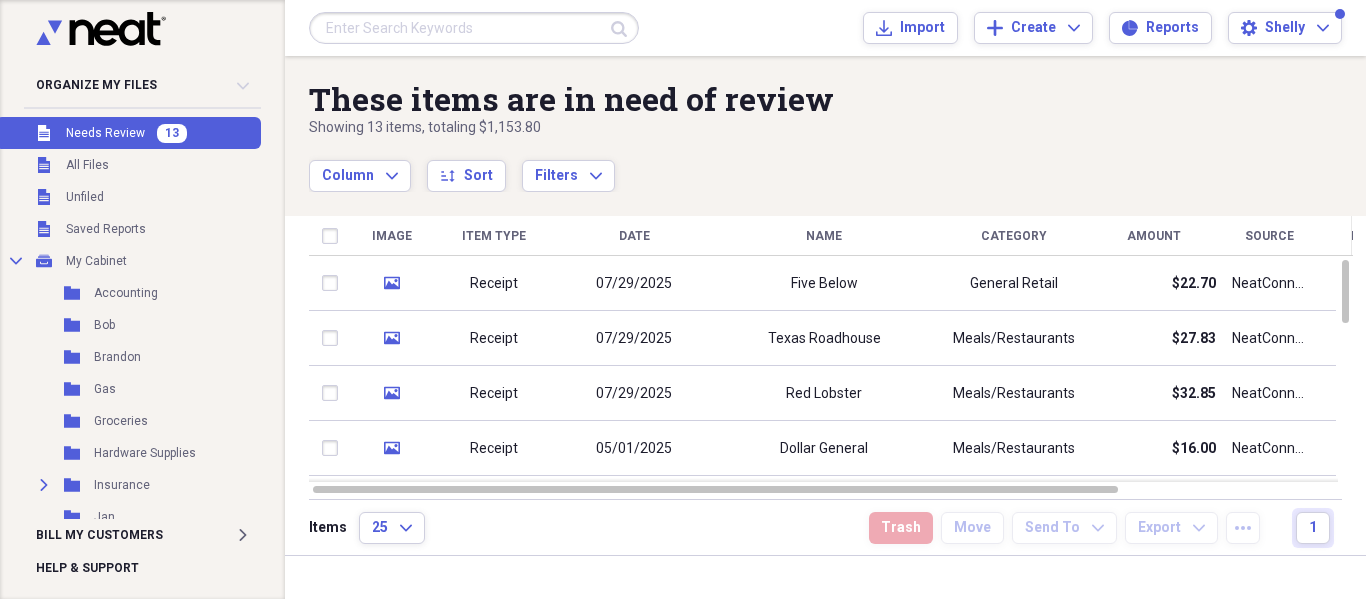 click on "Showing 13 items , totaling $1,153.80" at bounding box center [761, 128] 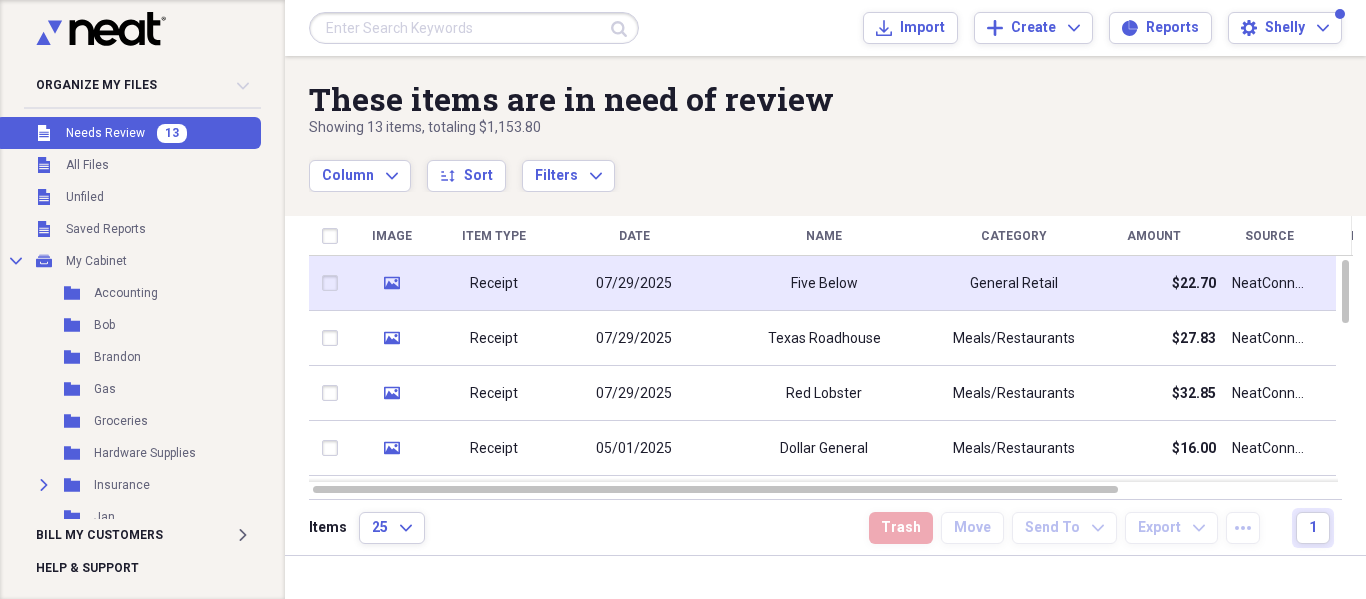 click on "Five Below" at bounding box center (824, 283) 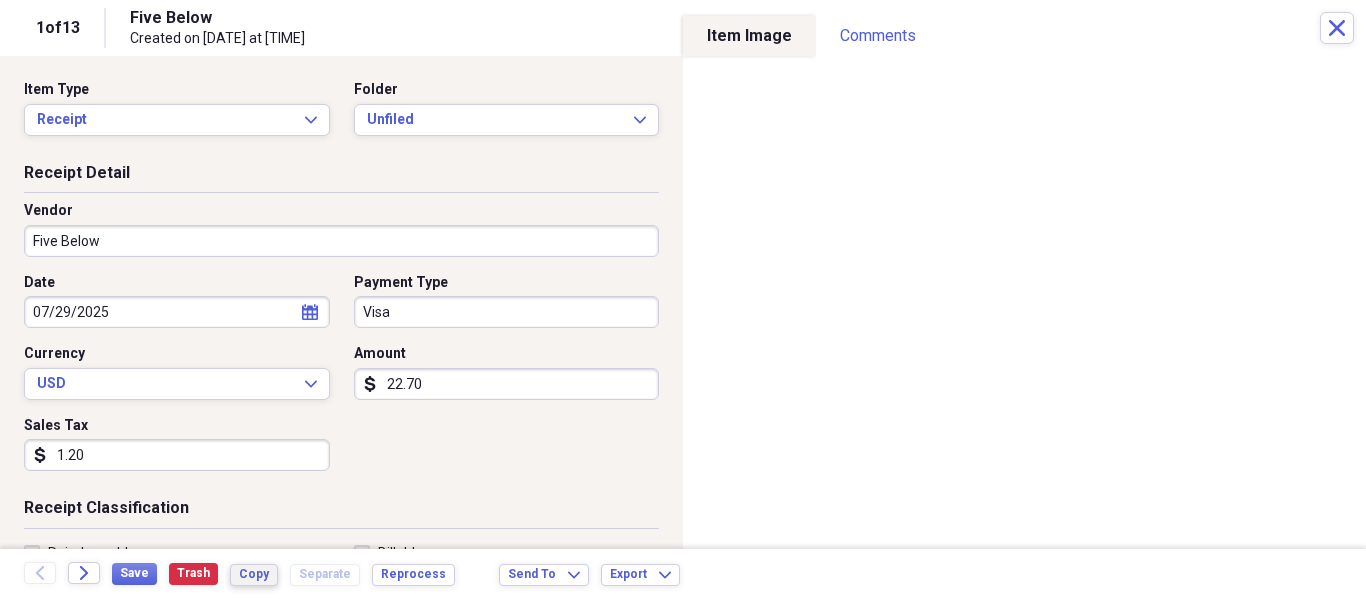 click on "Copy" at bounding box center [254, 574] 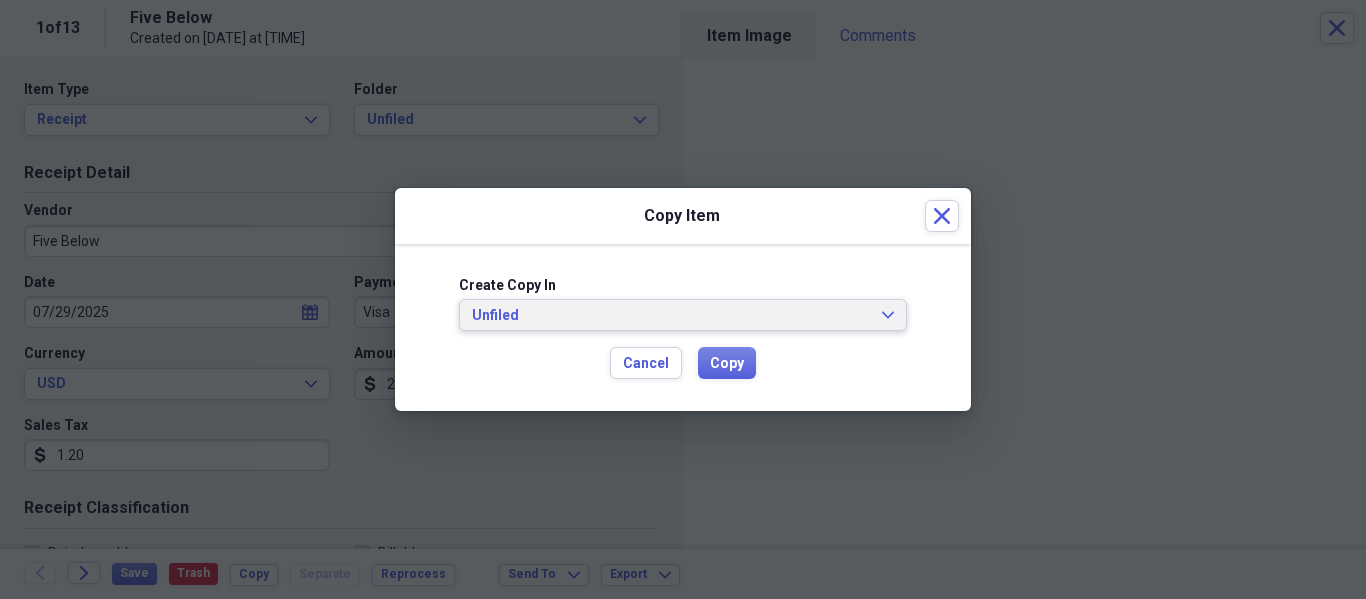 click on "Unfiled Expand" at bounding box center (683, 315) 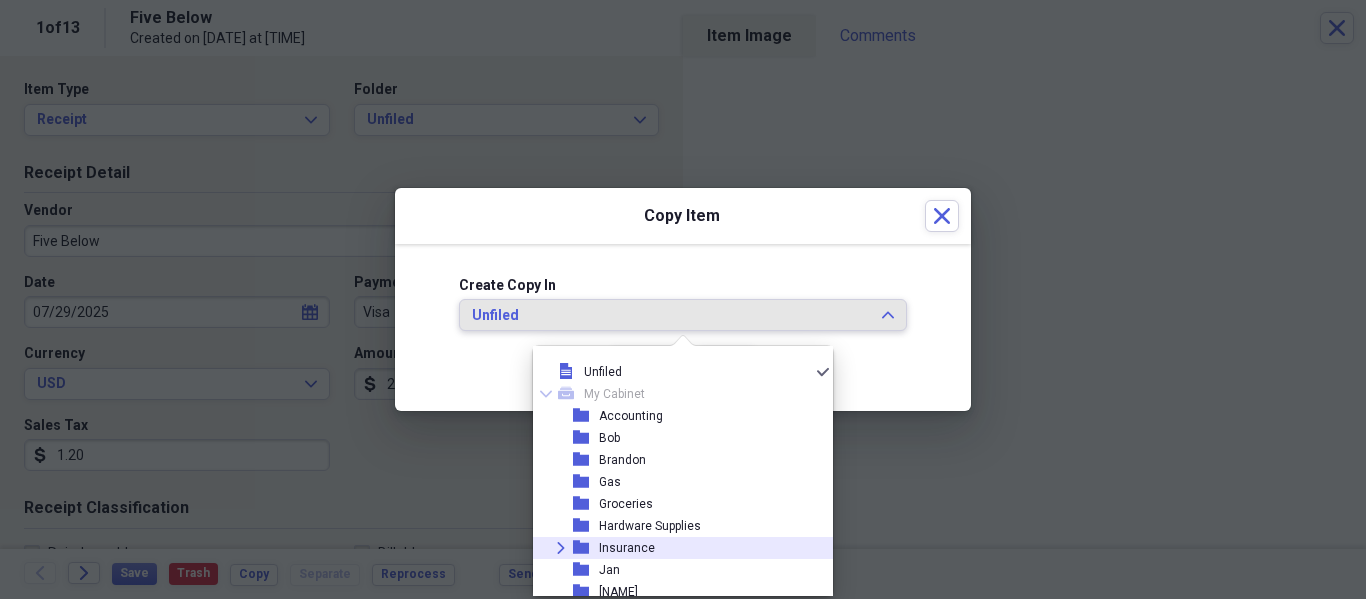scroll, scrollTop: 100, scrollLeft: 0, axis: vertical 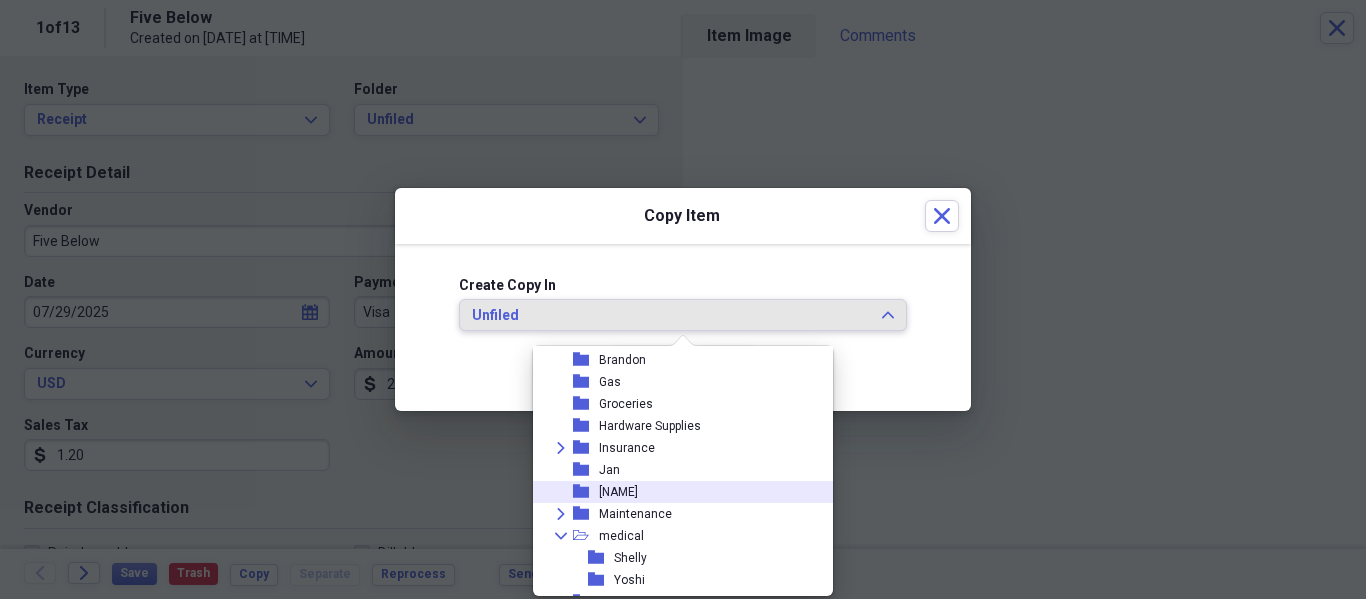 click on "folder [NAME]" at bounding box center [675, 492] 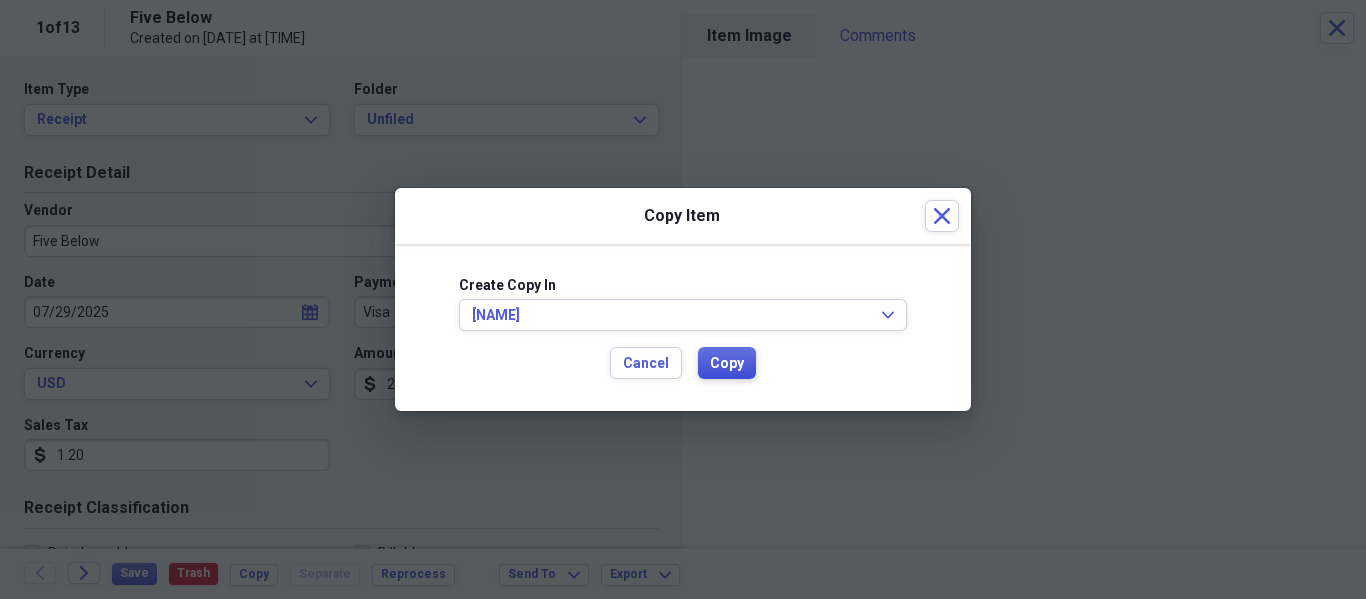 click on "Copy" at bounding box center (727, 364) 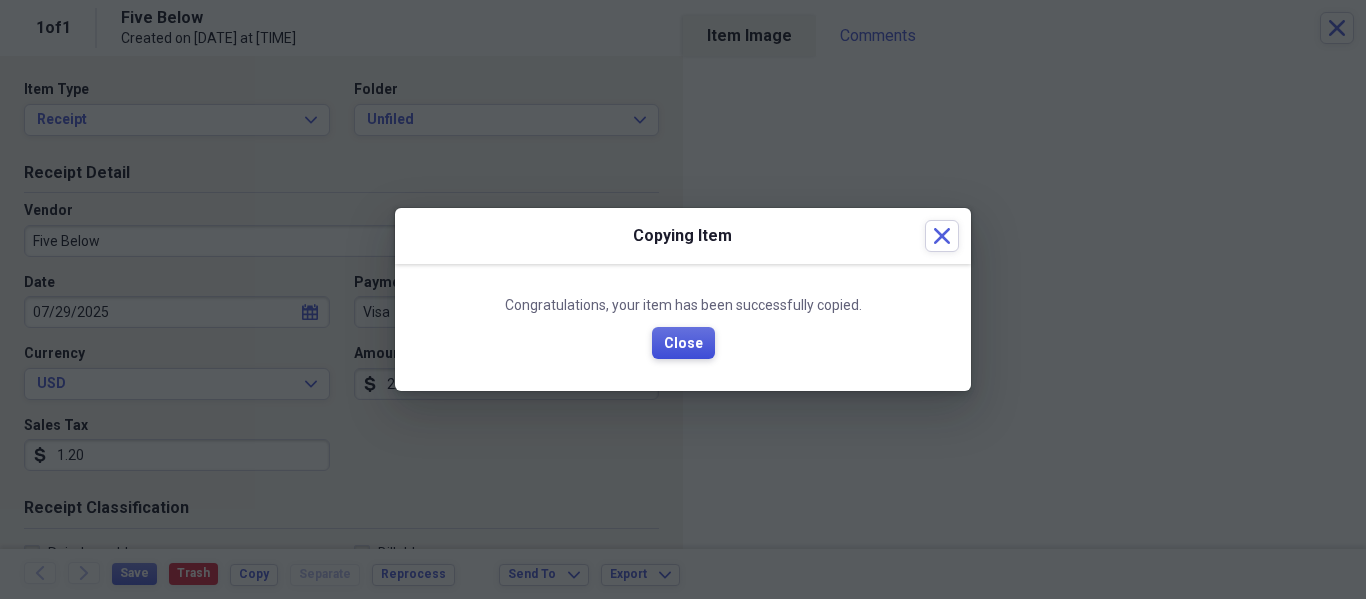 click on "Close" at bounding box center [683, 344] 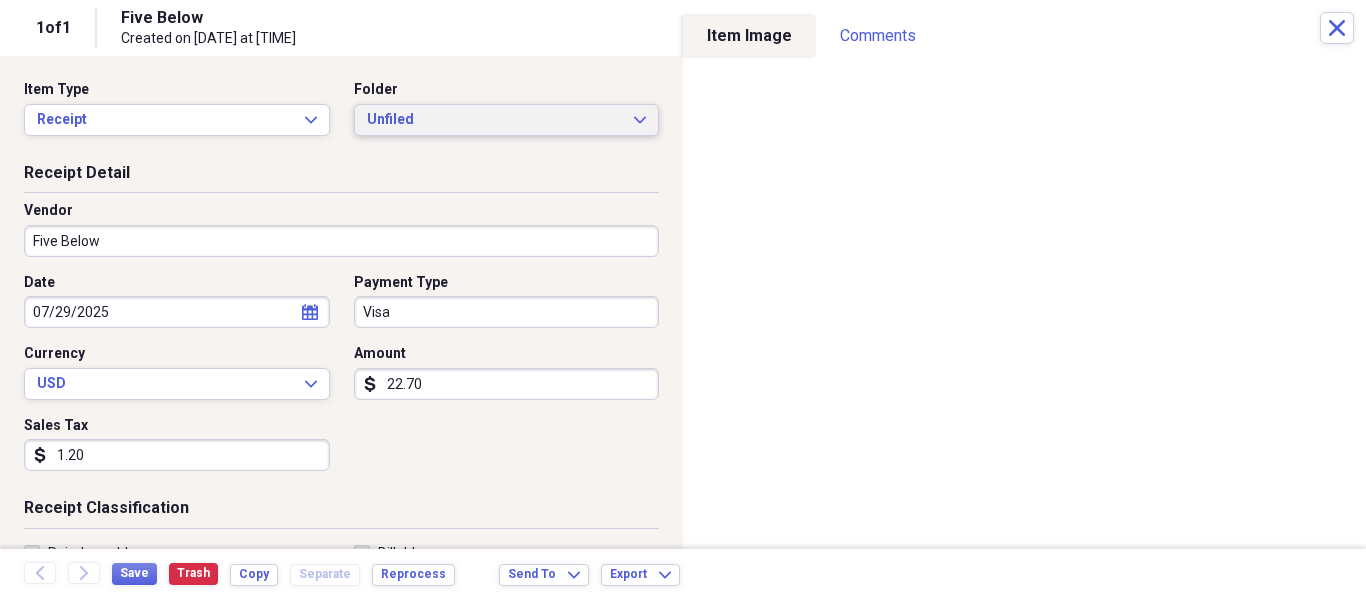 click on "Unfiled Expand" at bounding box center [507, 120] 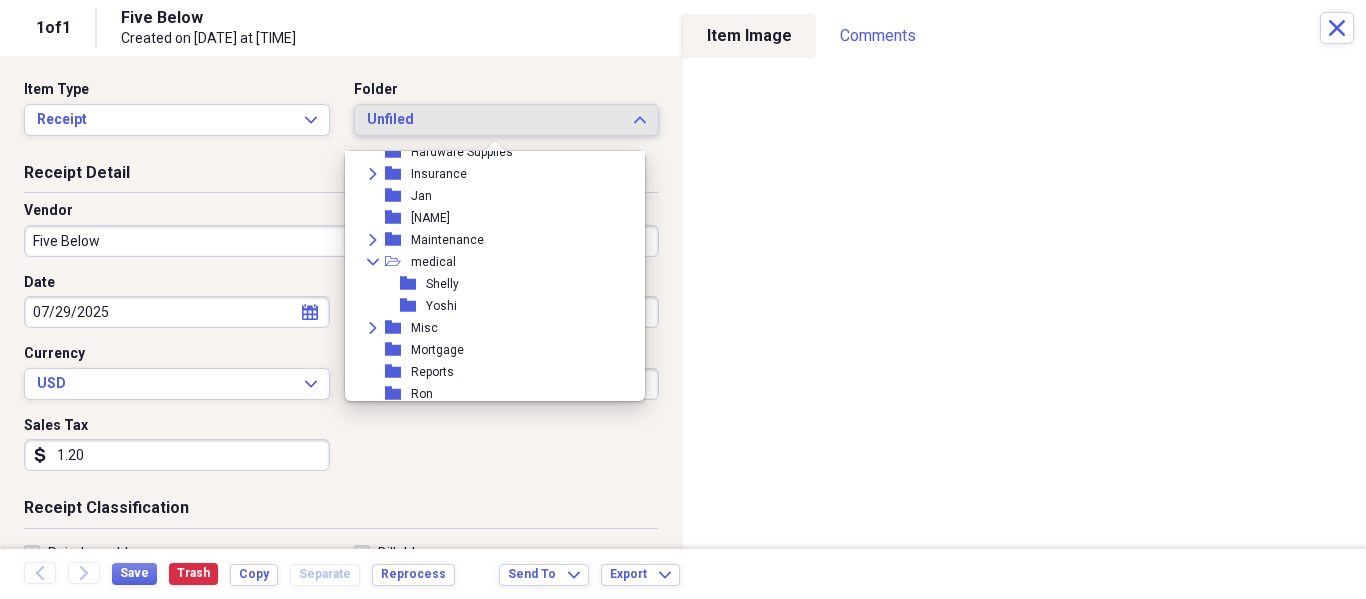 scroll, scrollTop: 200, scrollLeft: 0, axis: vertical 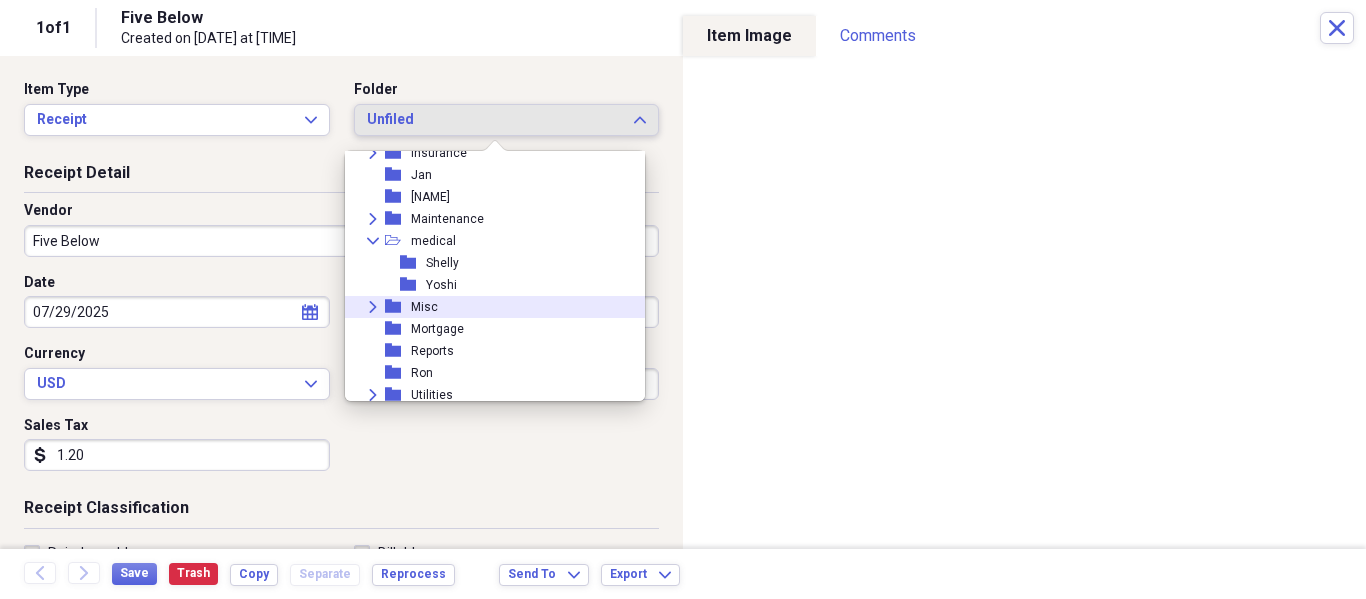 click on "Expand folder Misc" at bounding box center (487, 307) 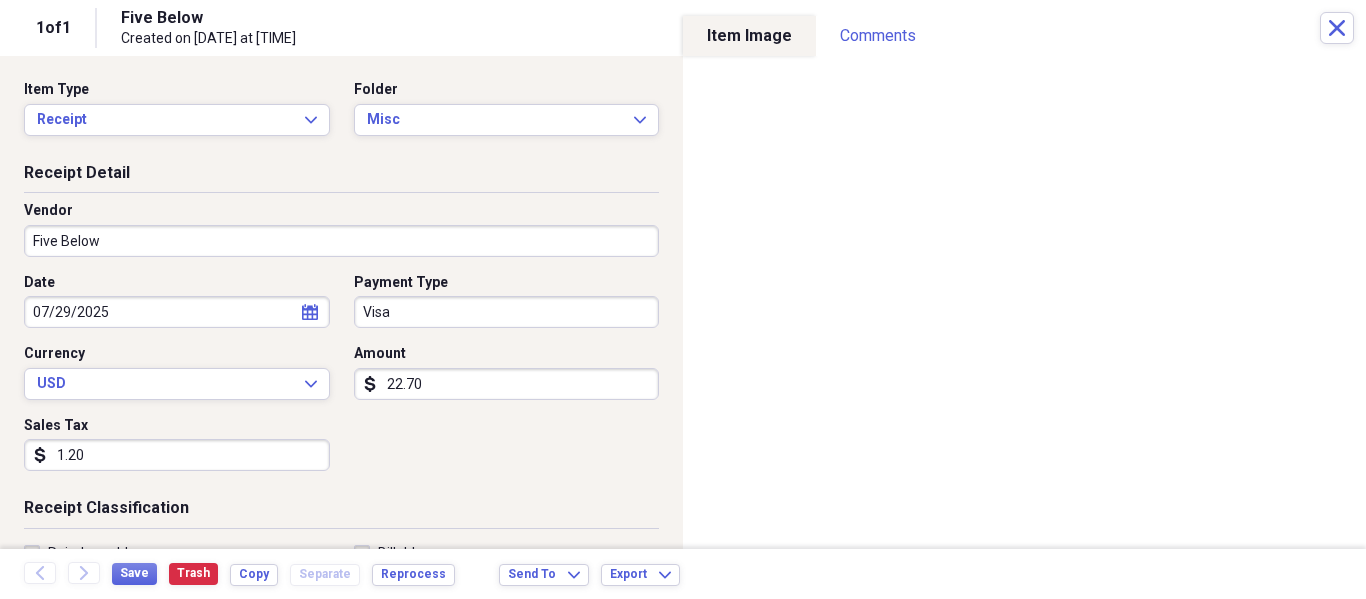 click on "22.70" at bounding box center [507, 384] 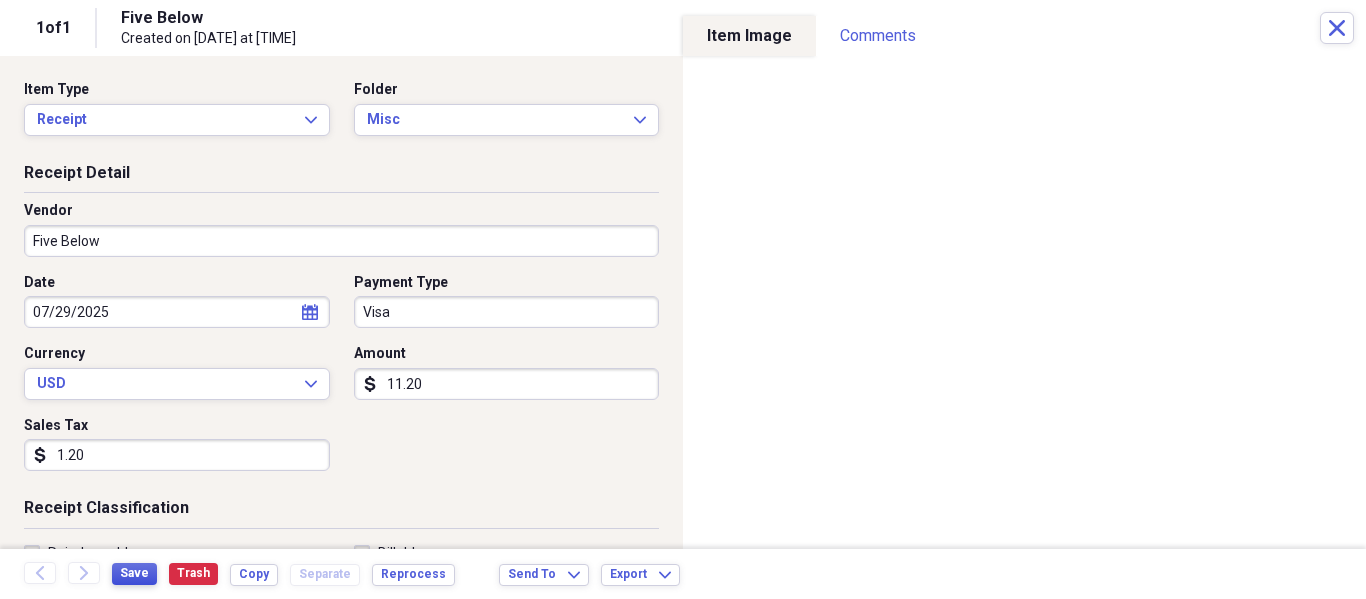 type on "11.20" 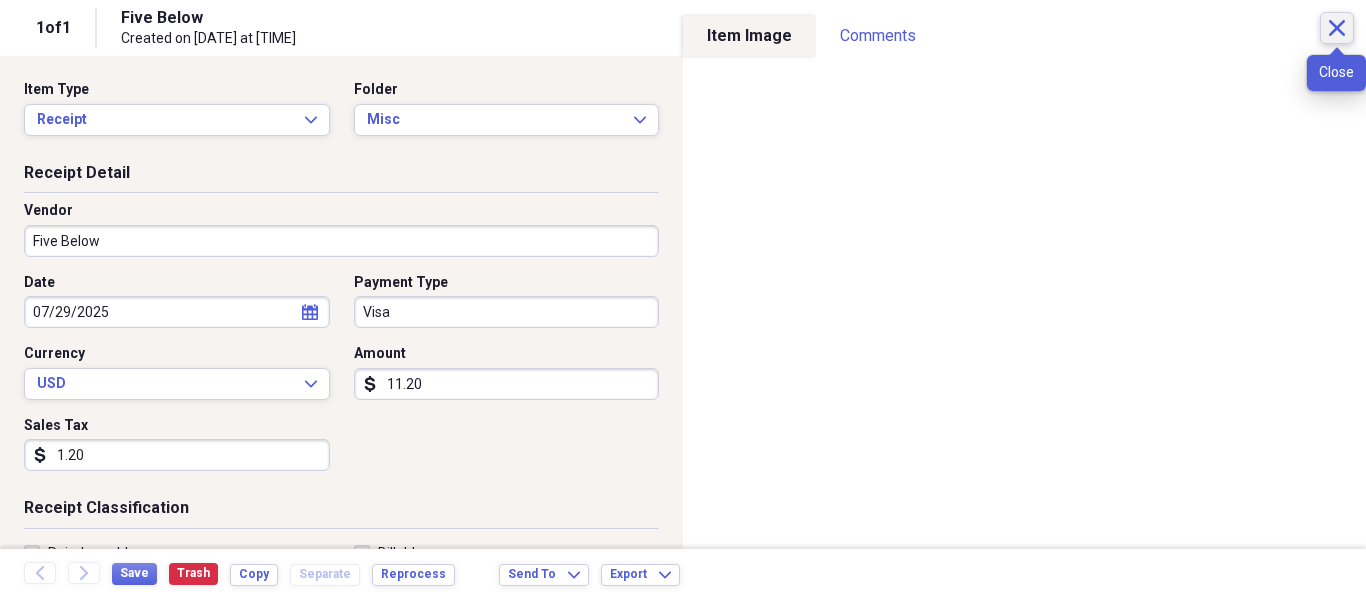 click on "Close" at bounding box center (1337, 28) 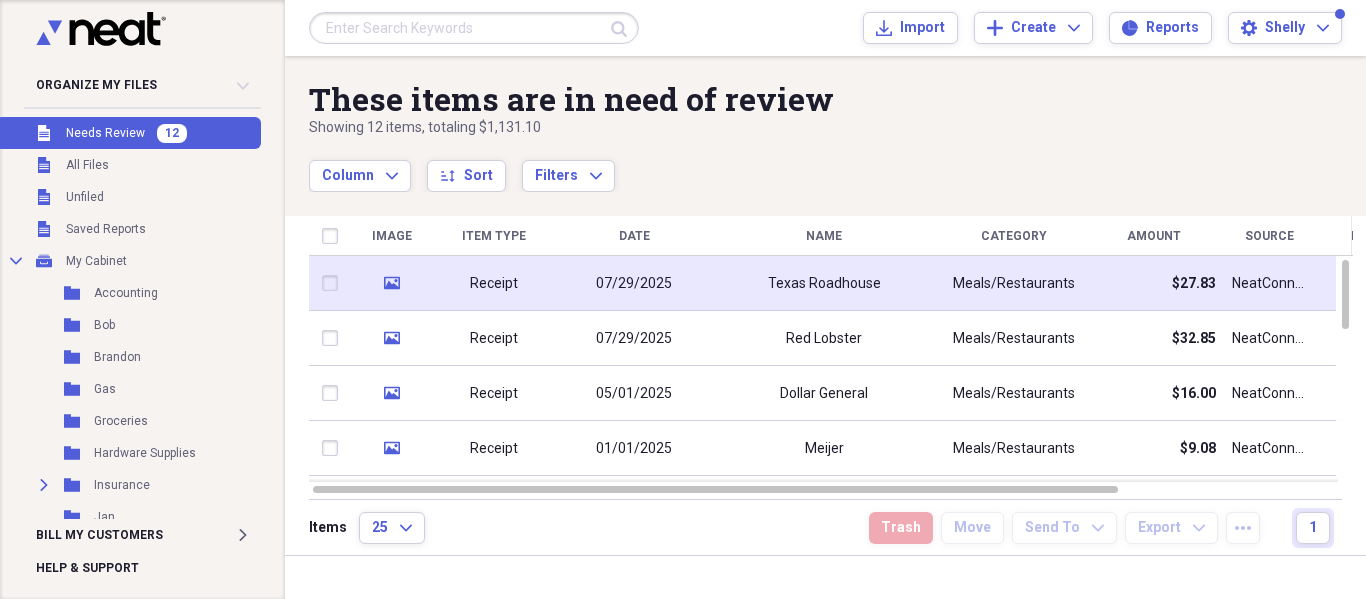 click on "Receipt" at bounding box center [494, 284] 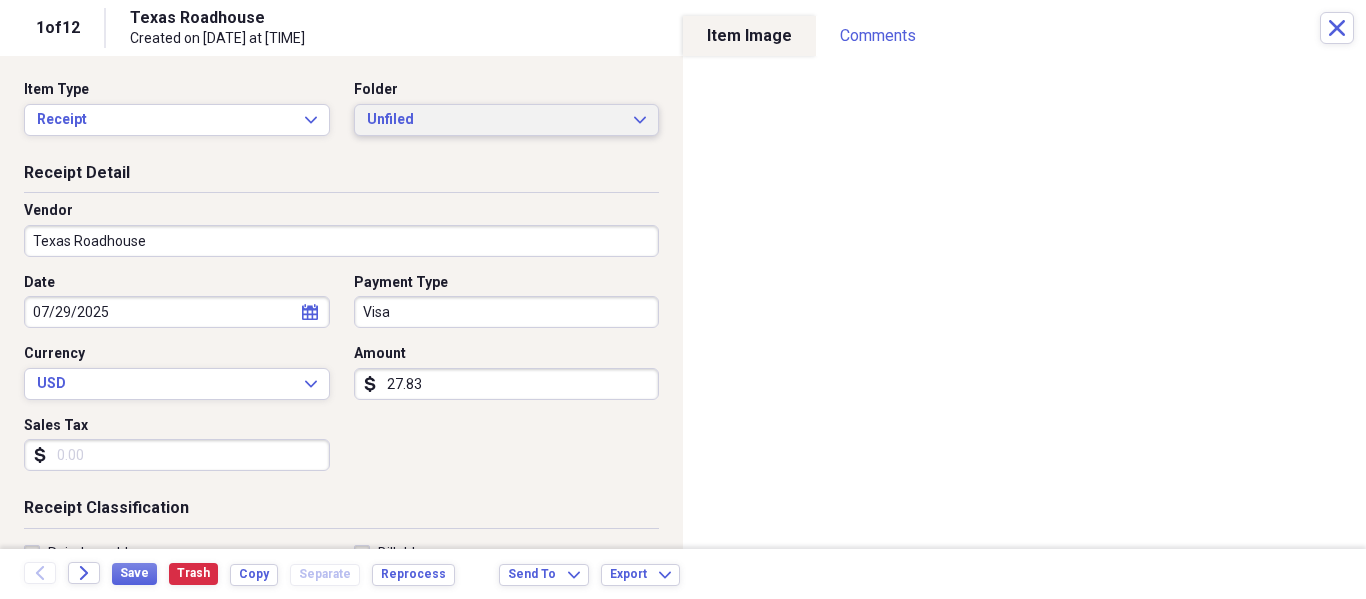 click on "Unfiled Expand" at bounding box center [507, 120] 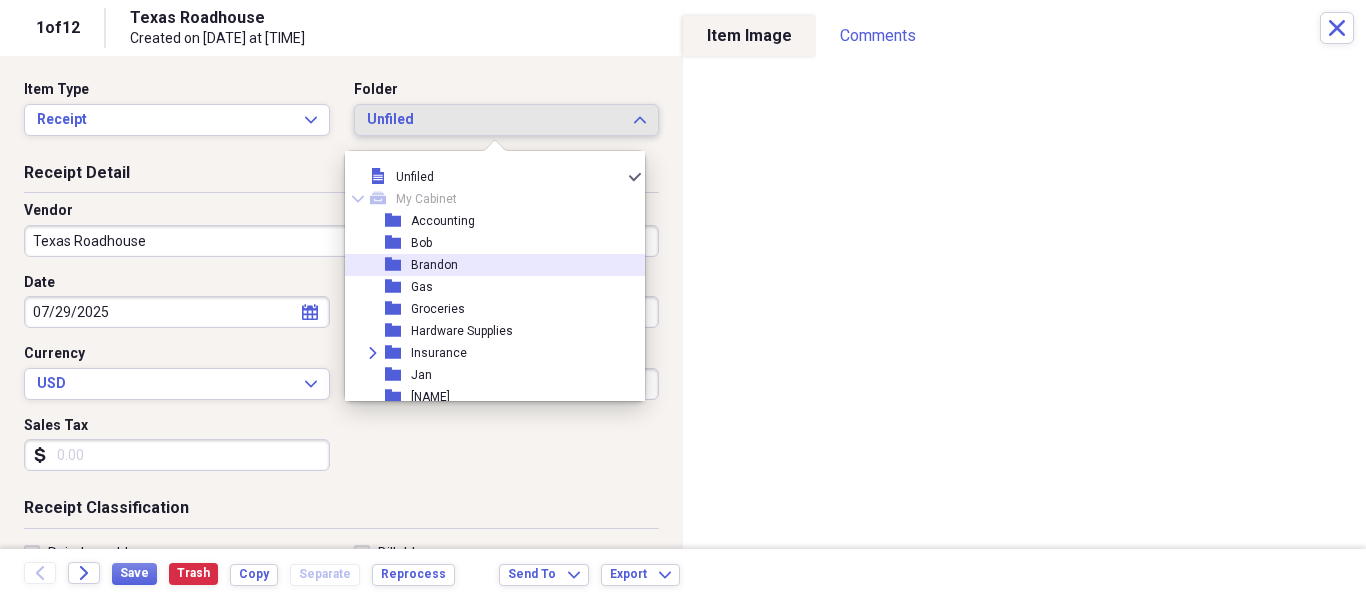 click on "folder [NAME]" at bounding box center [487, 265] 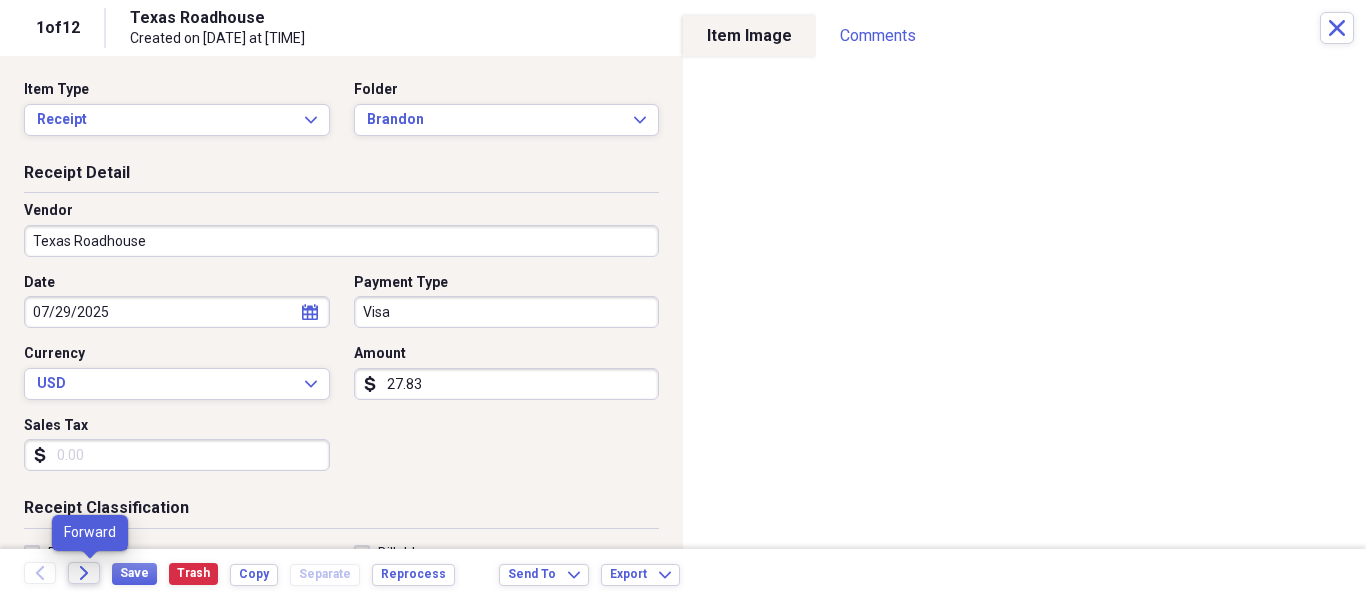 click on "Forward" at bounding box center (84, 573) 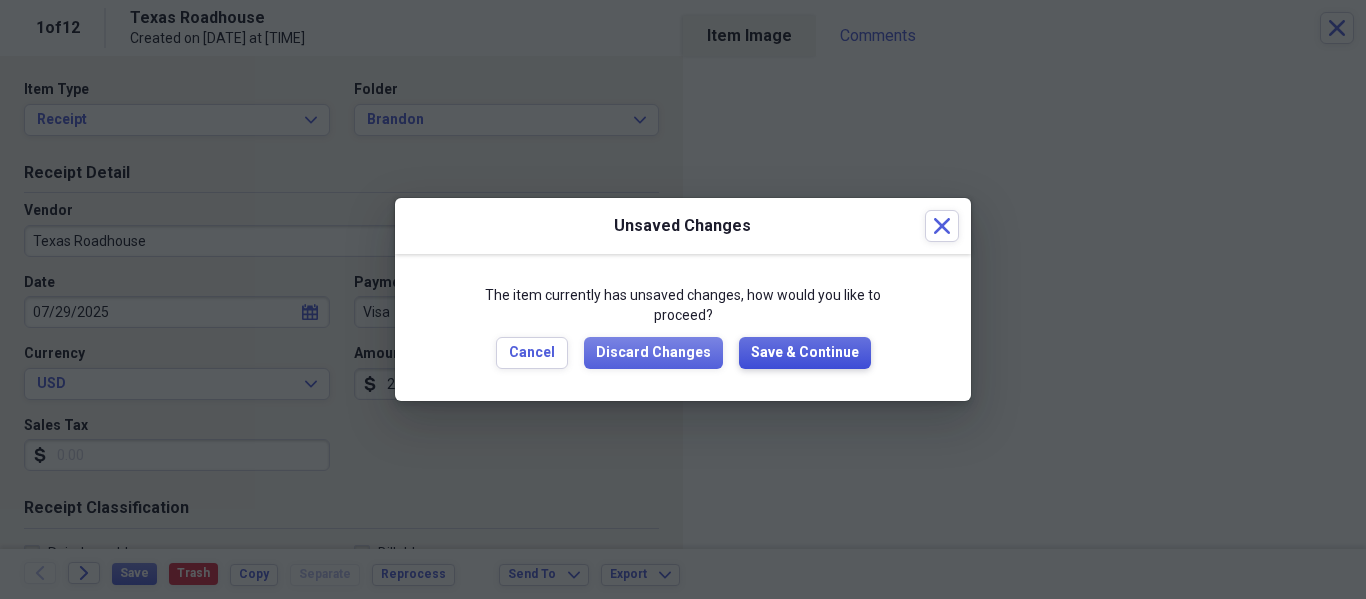click on "Save & Continue" at bounding box center [805, 353] 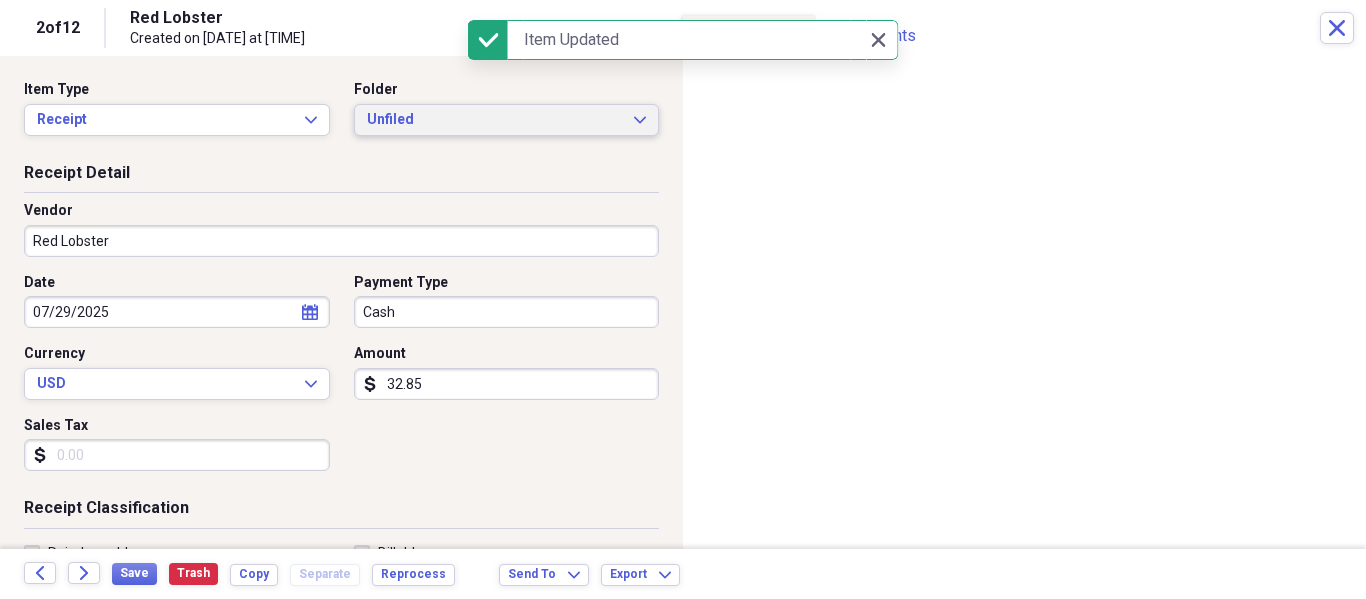 click on "Unfiled Expand" at bounding box center [507, 120] 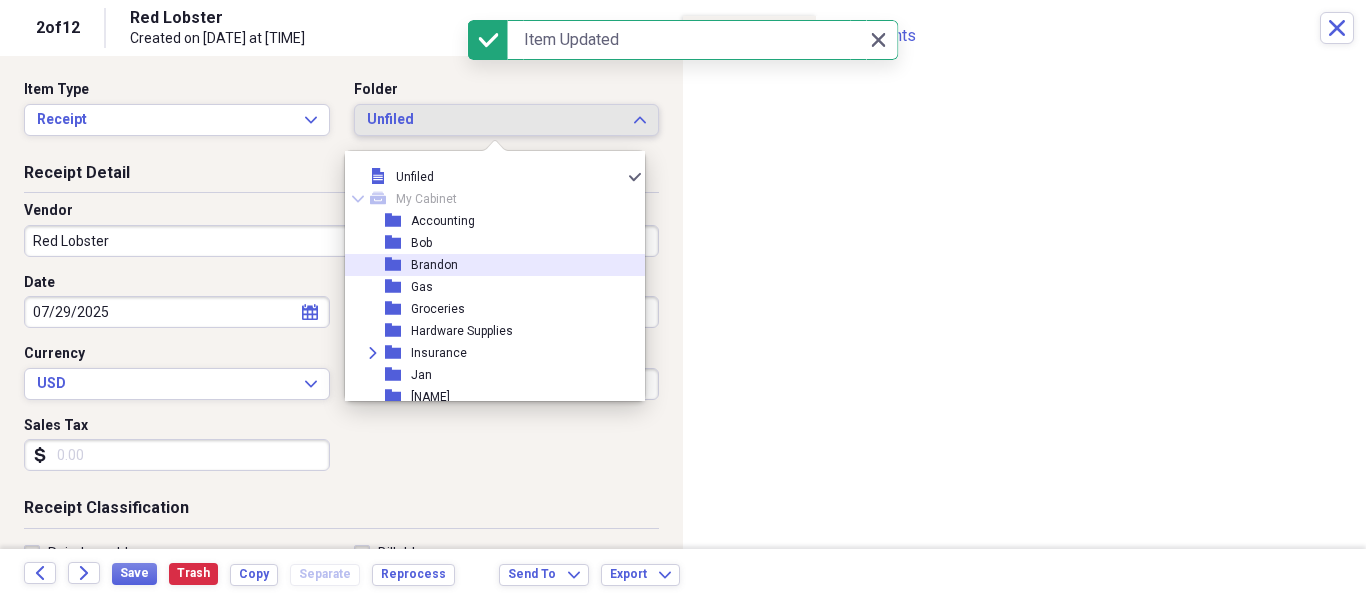 click on "folder [NAME]" at bounding box center [487, 265] 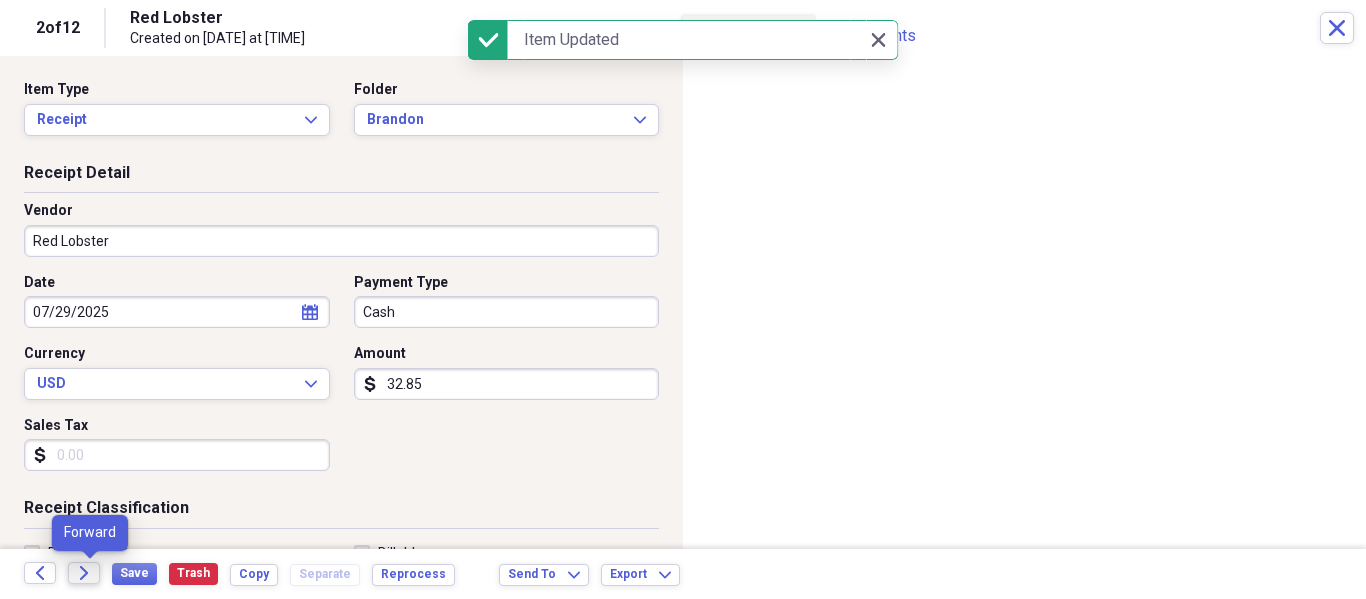 click on "Forward" at bounding box center (84, 573) 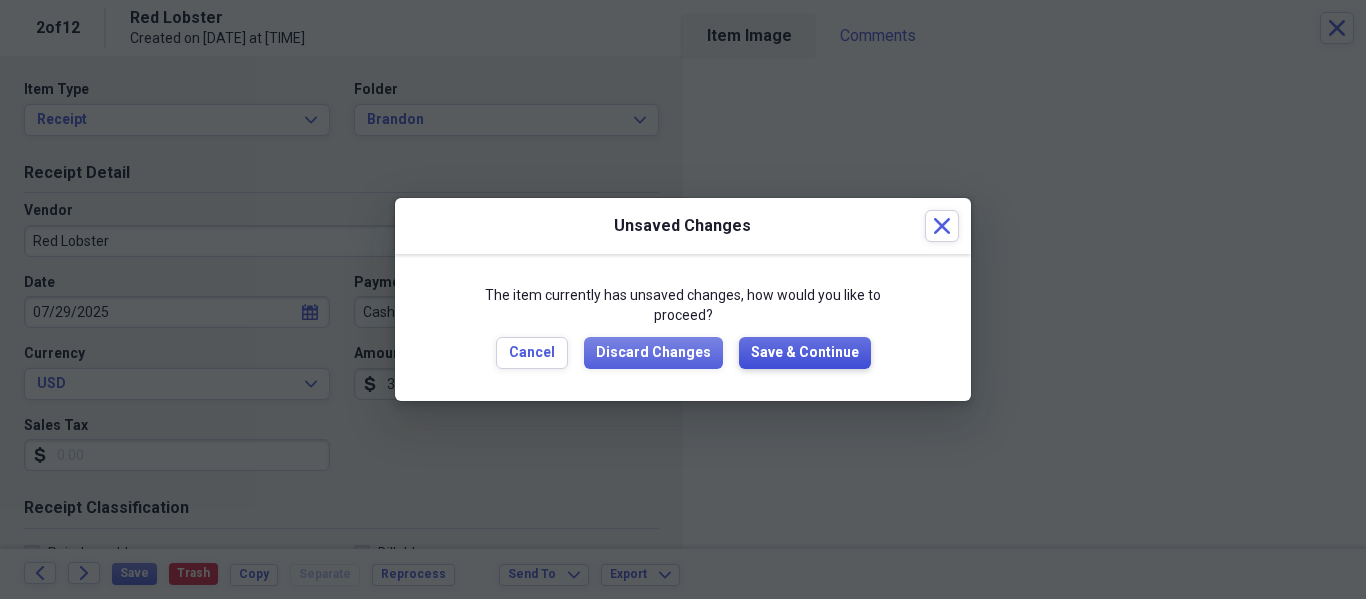 click on "Save & Continue" at bounding box center [805, 353] 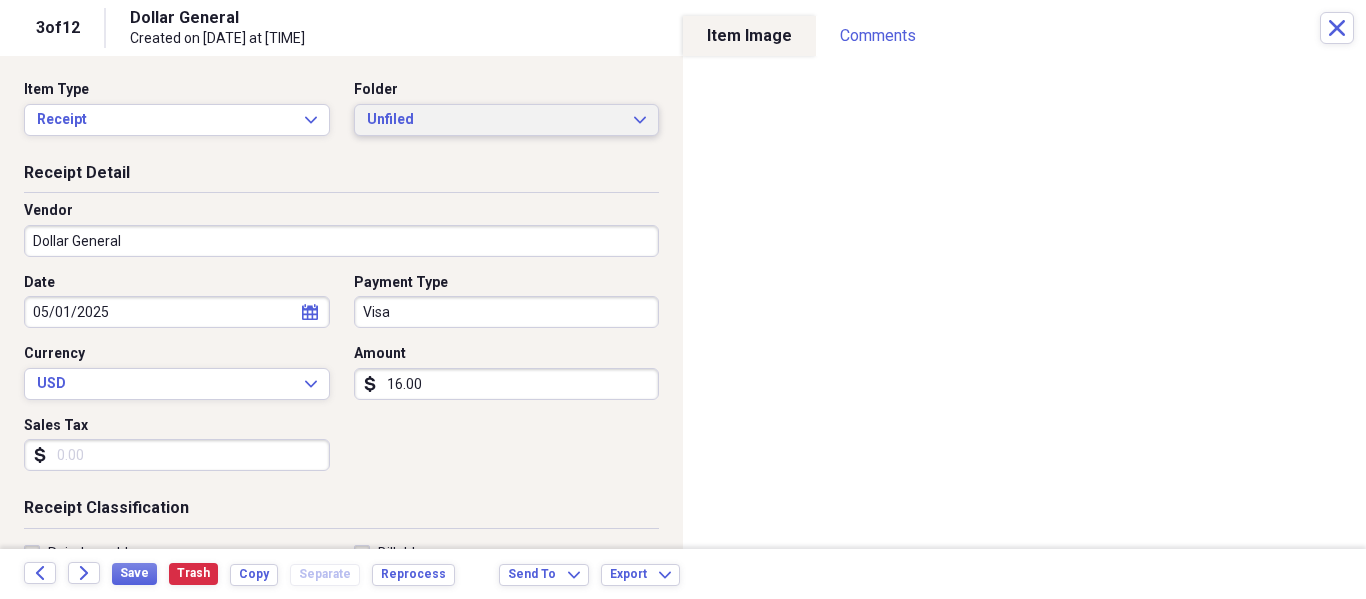 click on "Expand" 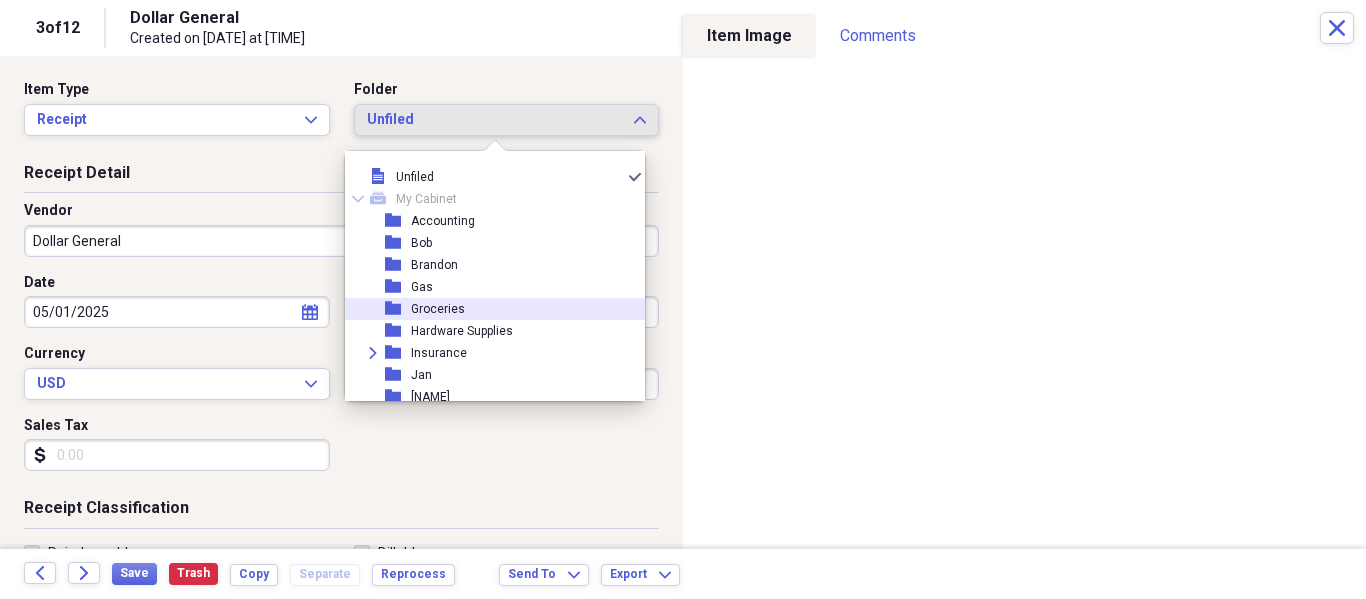 click on "folder Groceries" at bounding box center (487, 309) 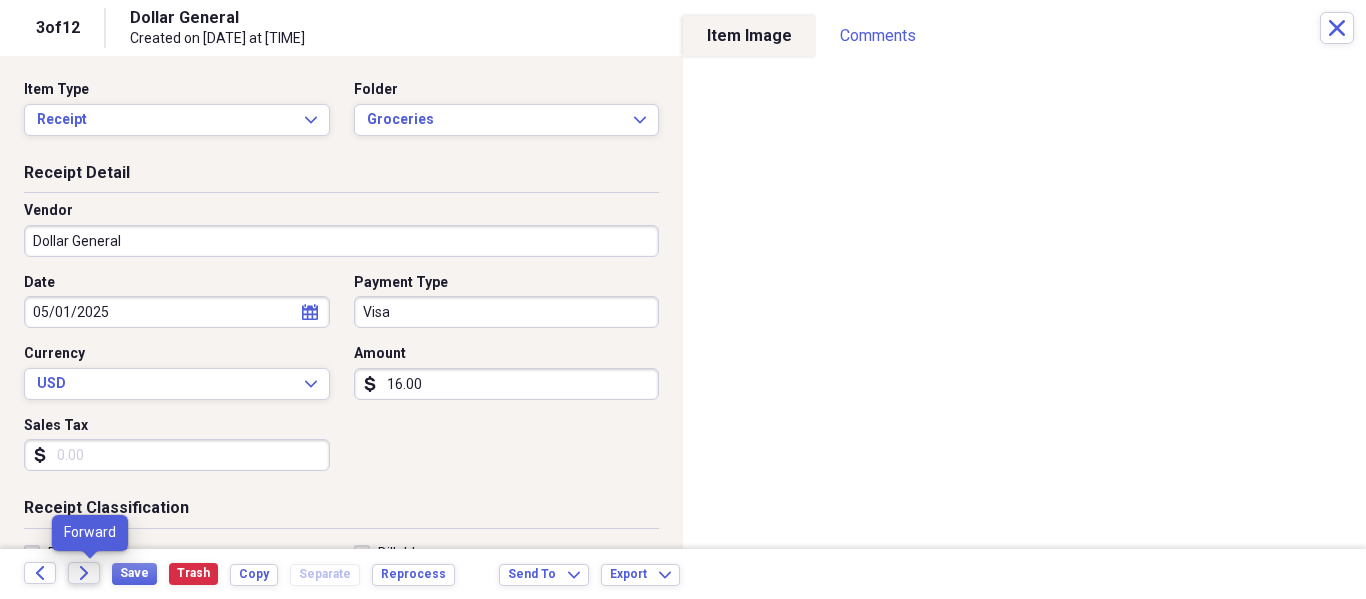 click on "Forward" 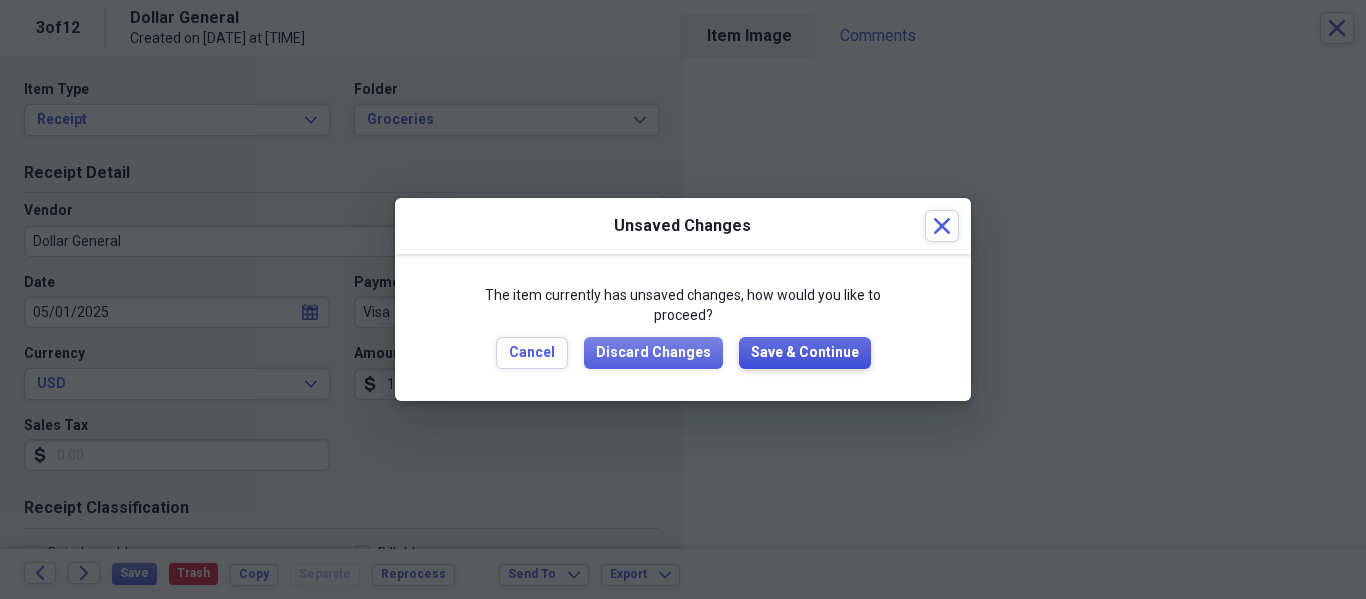 click on "Save & Continue" at bounding box center (805, 353) 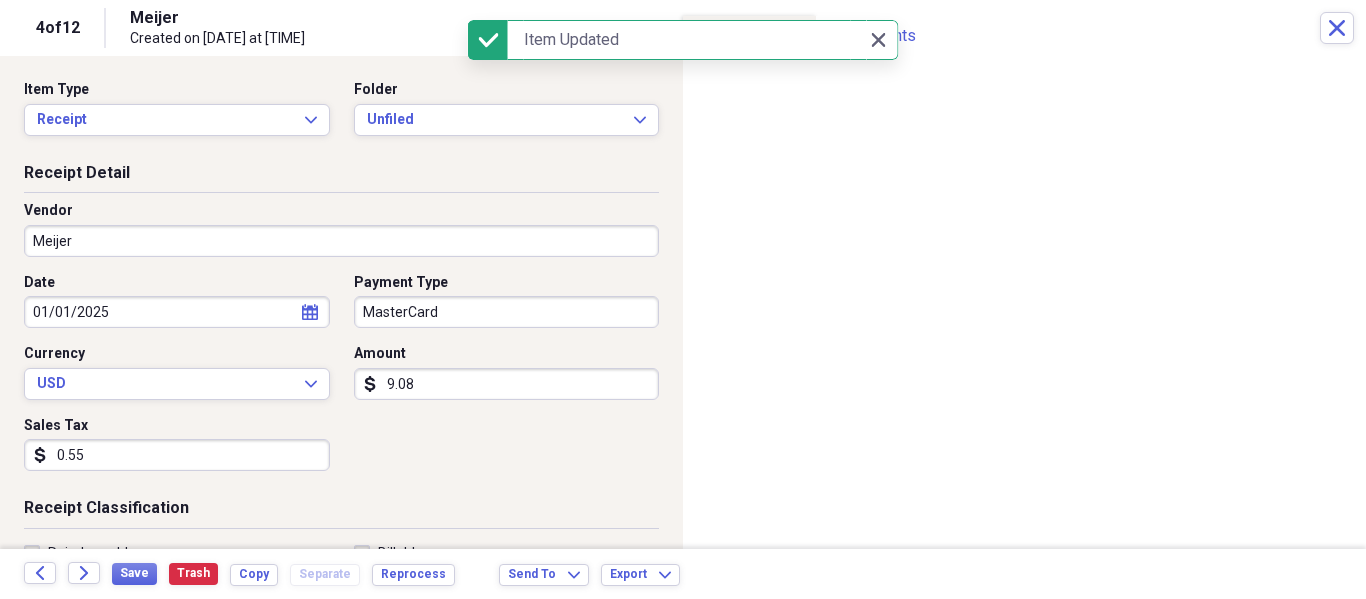 select on "2025" 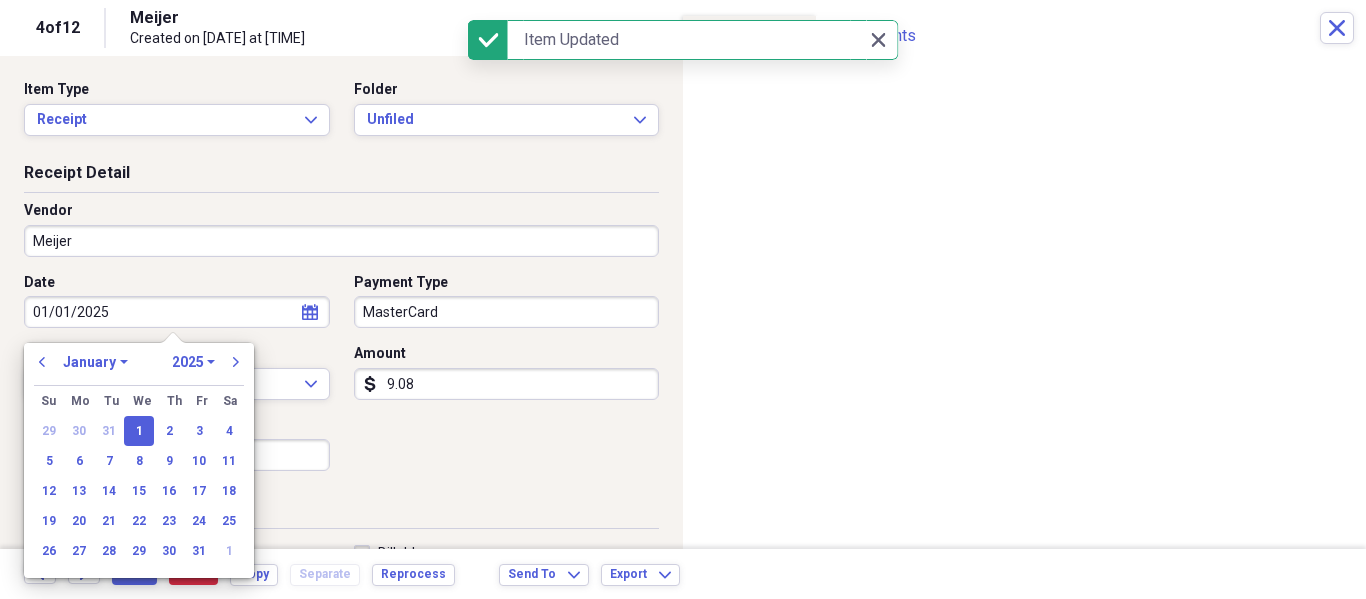 drag, startPoint x: 67, startPoint y: 313, endPoint x: 0, endPoint y: 294, distance: 69.641945 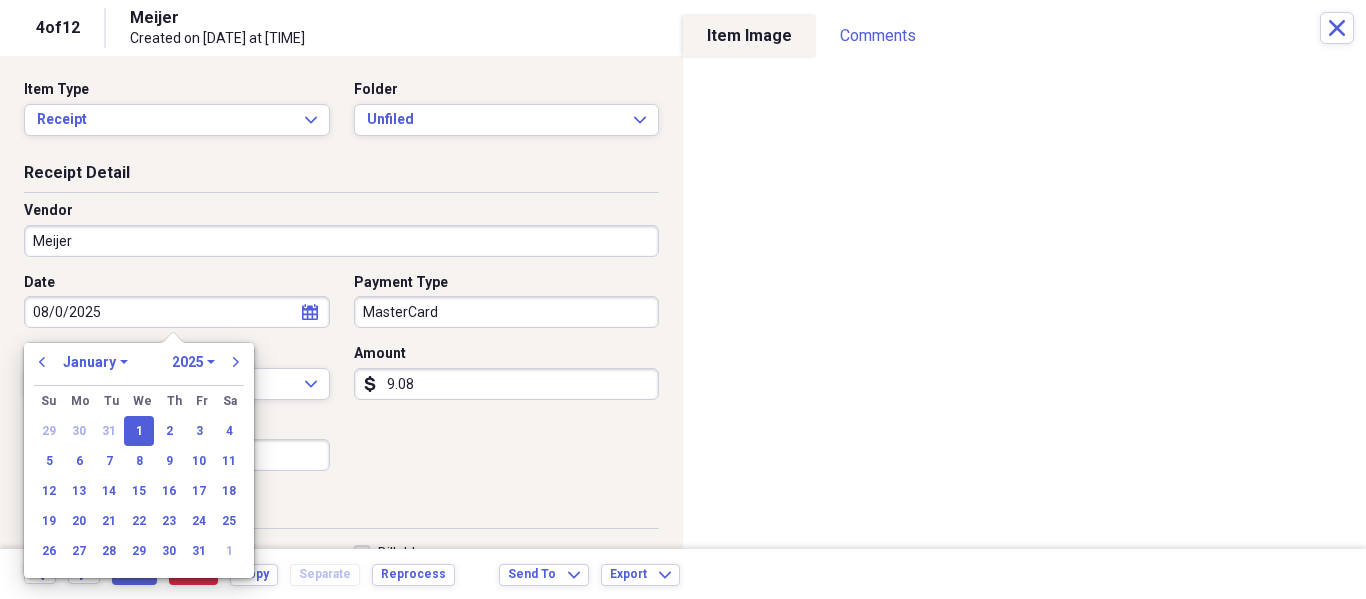 type on "08/04/2025" 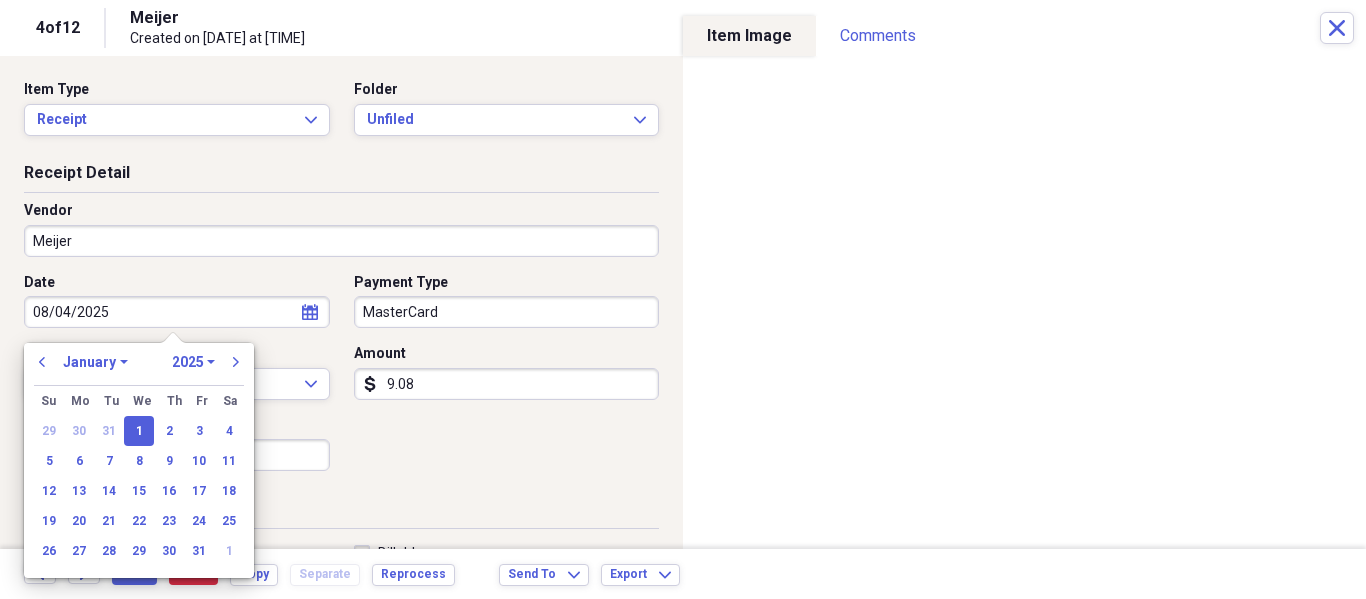 select on "7" 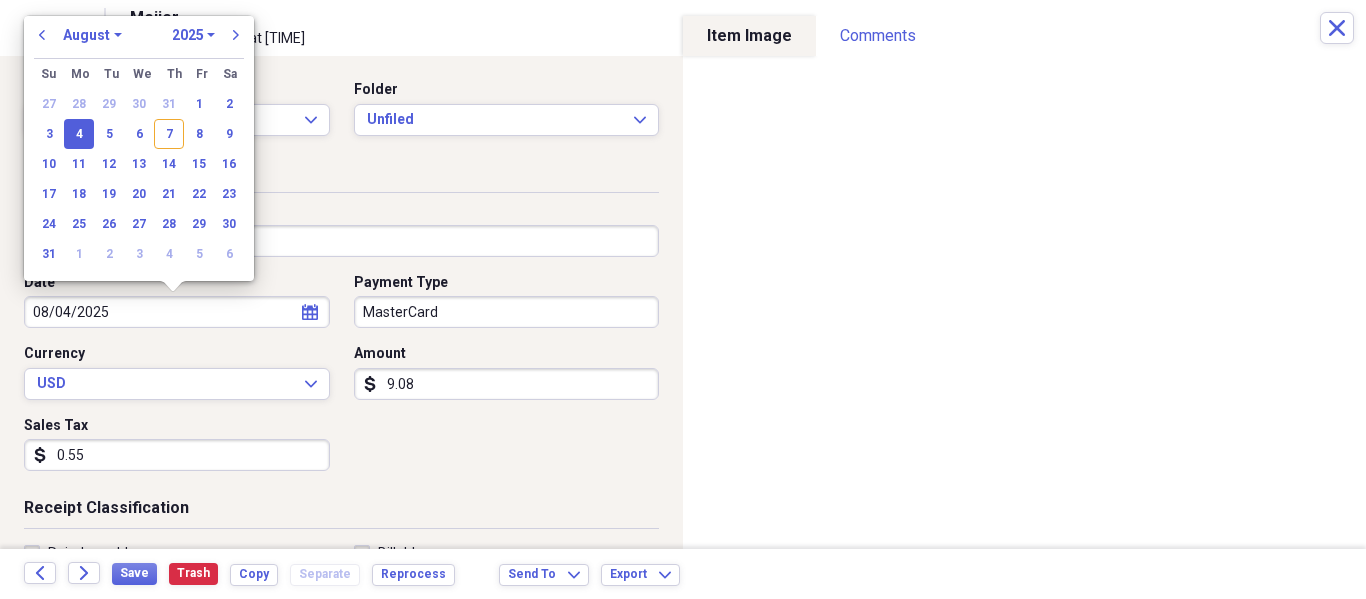 type on "08/04/2025" 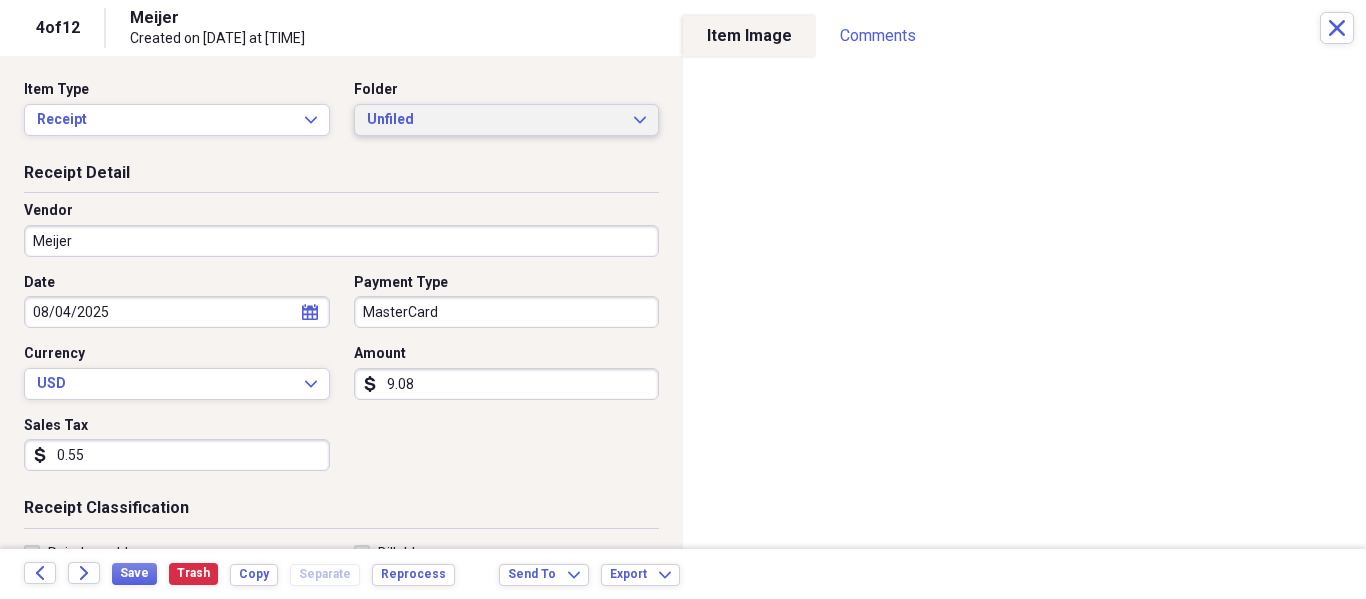 click on "Expand" 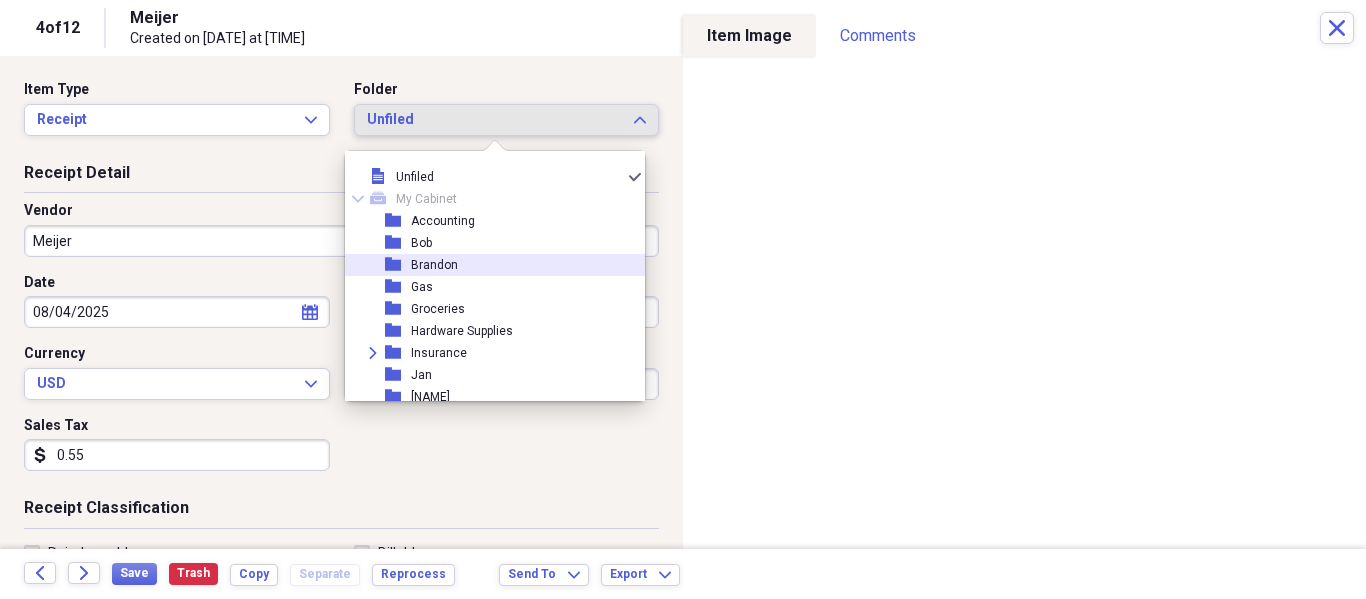 click on "folder [NAME]" at bounding box center (487, 265) 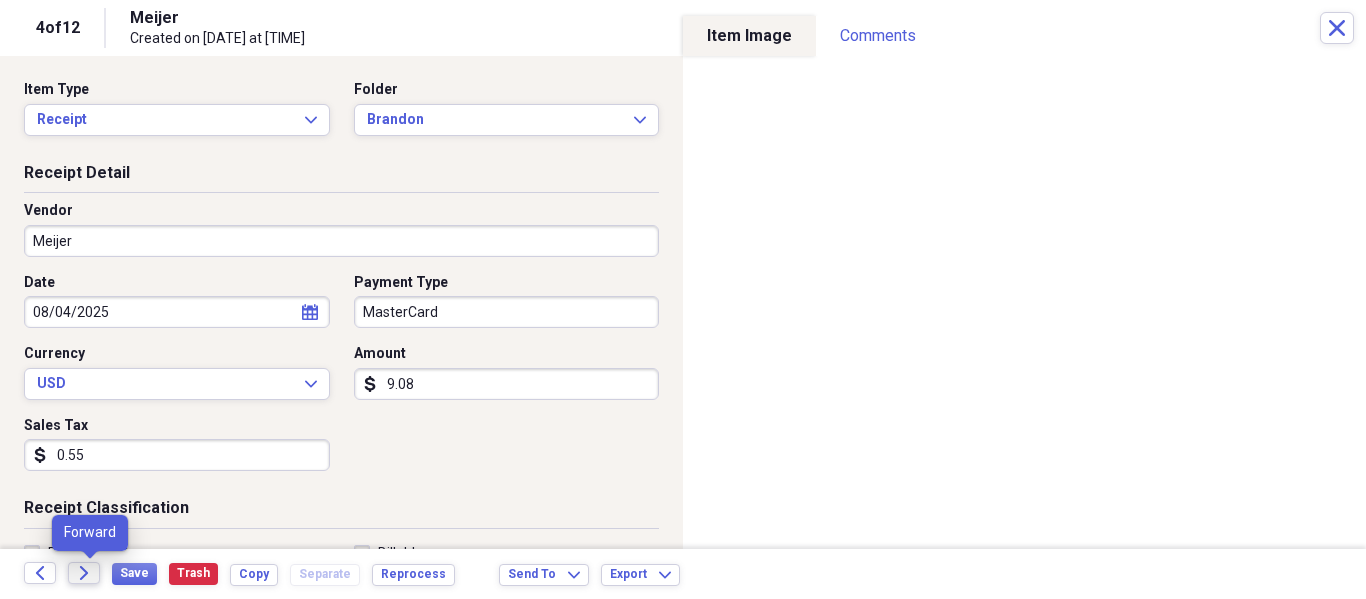 click on "Forward" 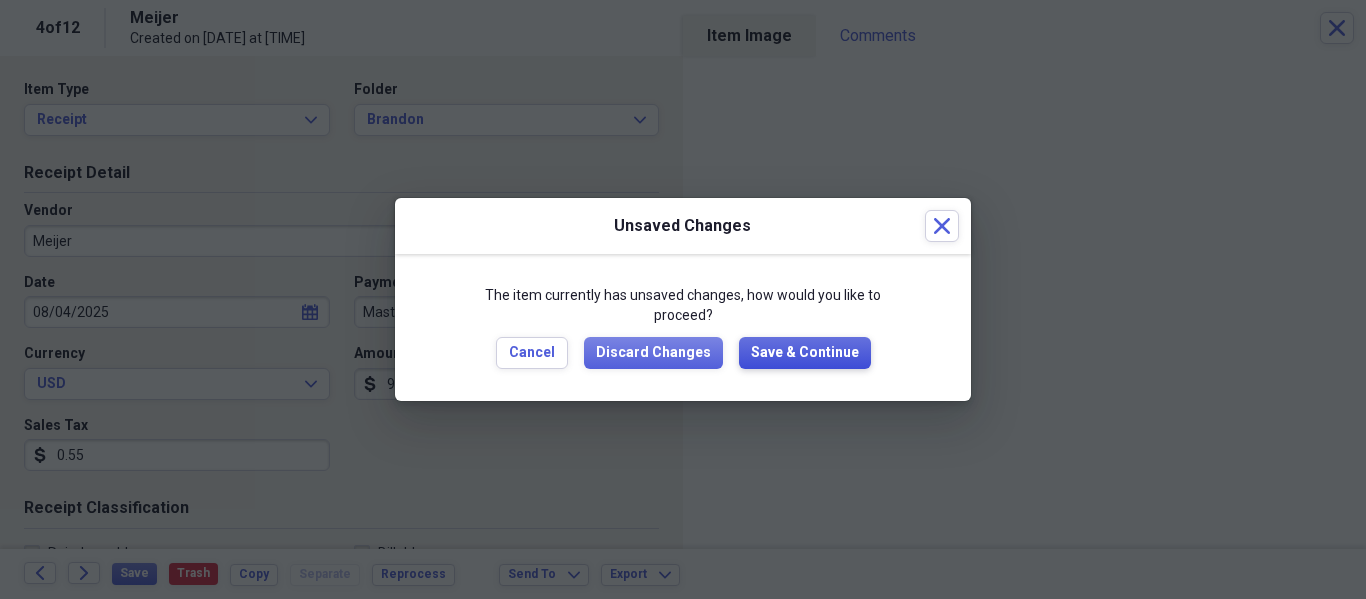 click on "Save & Continue" at bounding box center [805, 353] 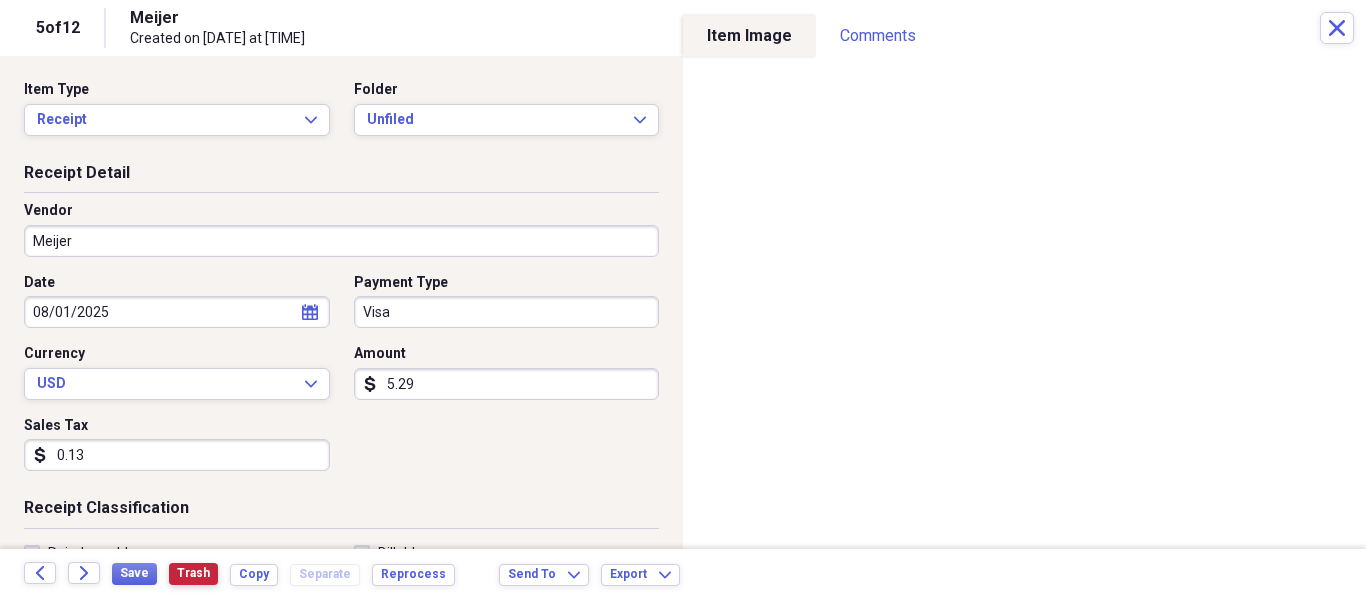 click on "Trash" at bounding box center (193, 573) 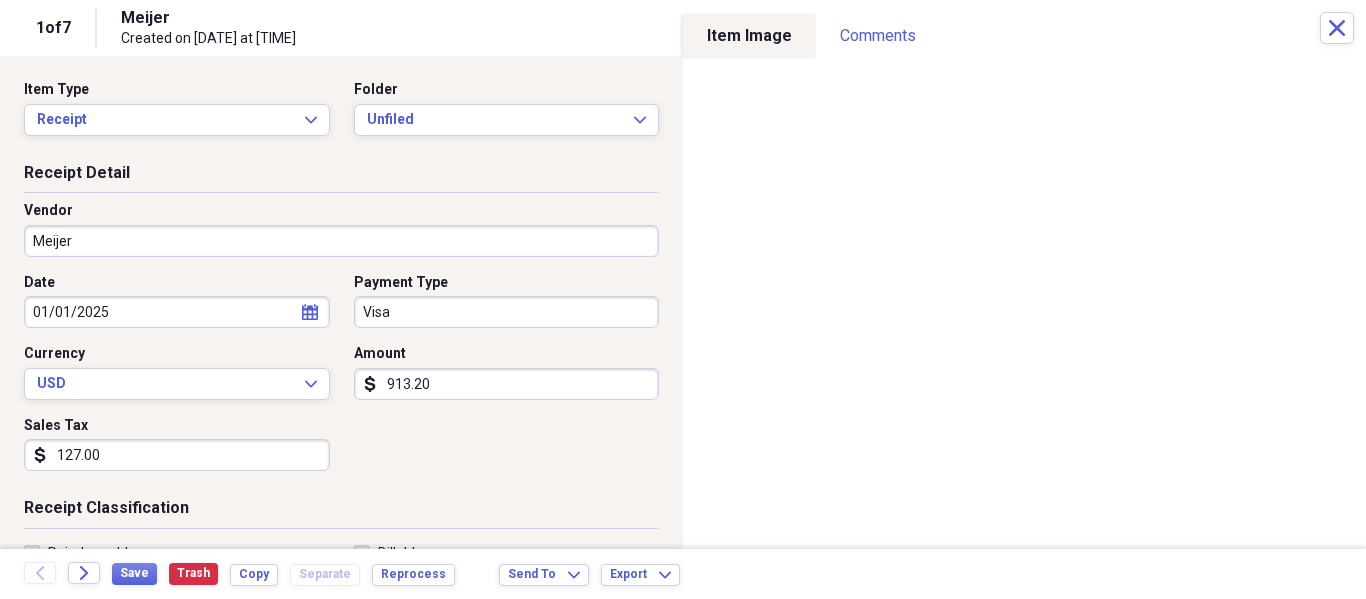 select on "2025" 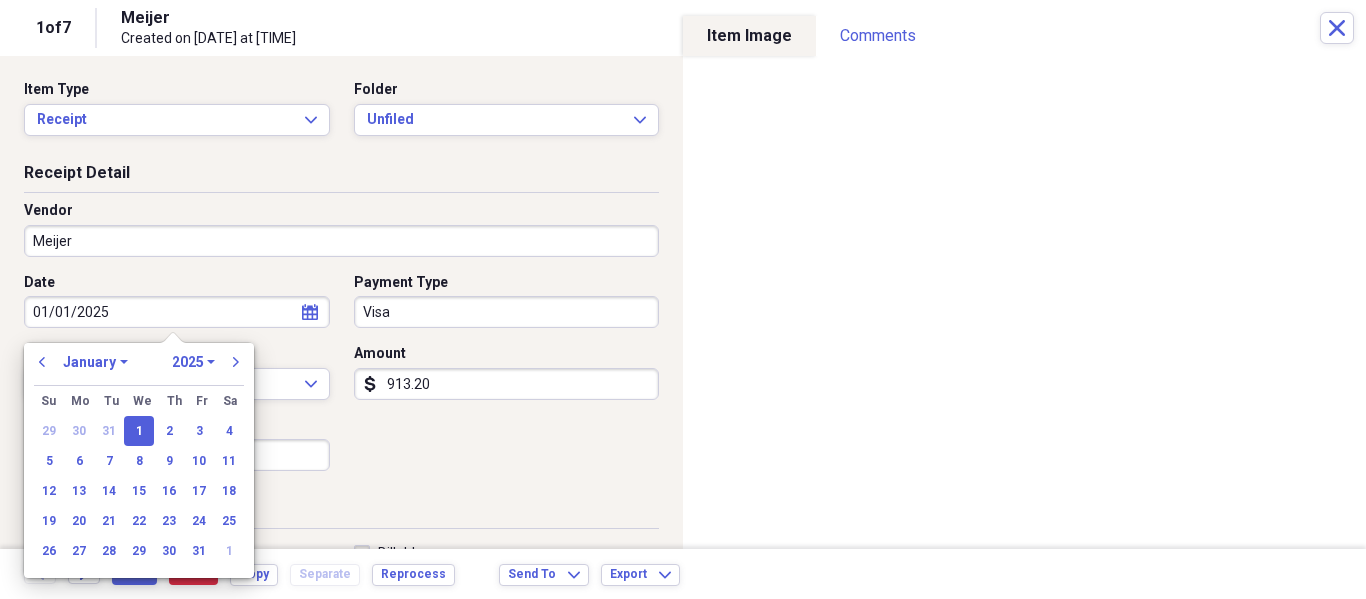 click on "01/01/2025" at bounding box center (177, 312) 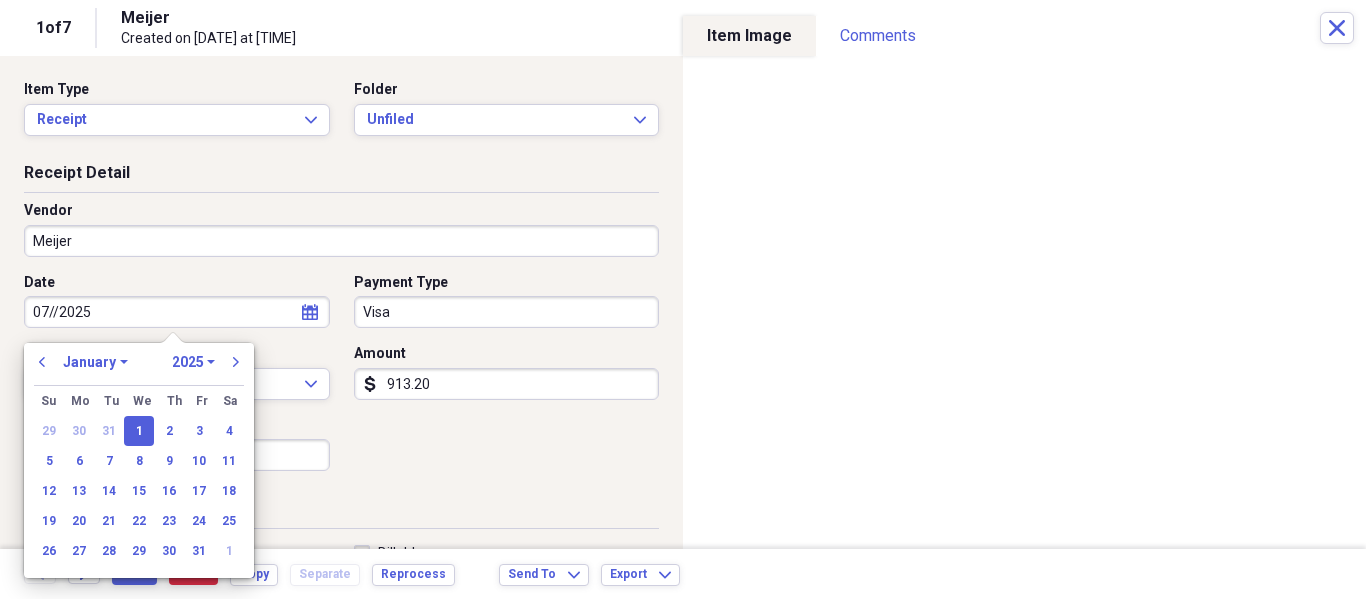 type on "07/3/2025" 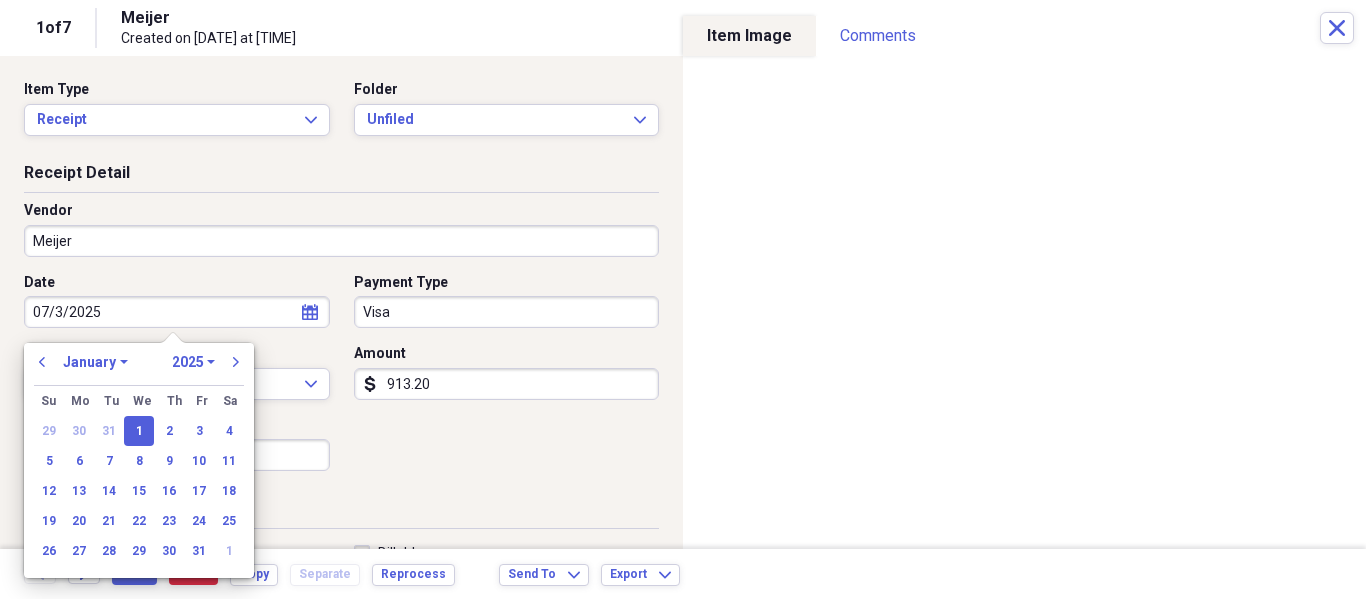 select on "6" 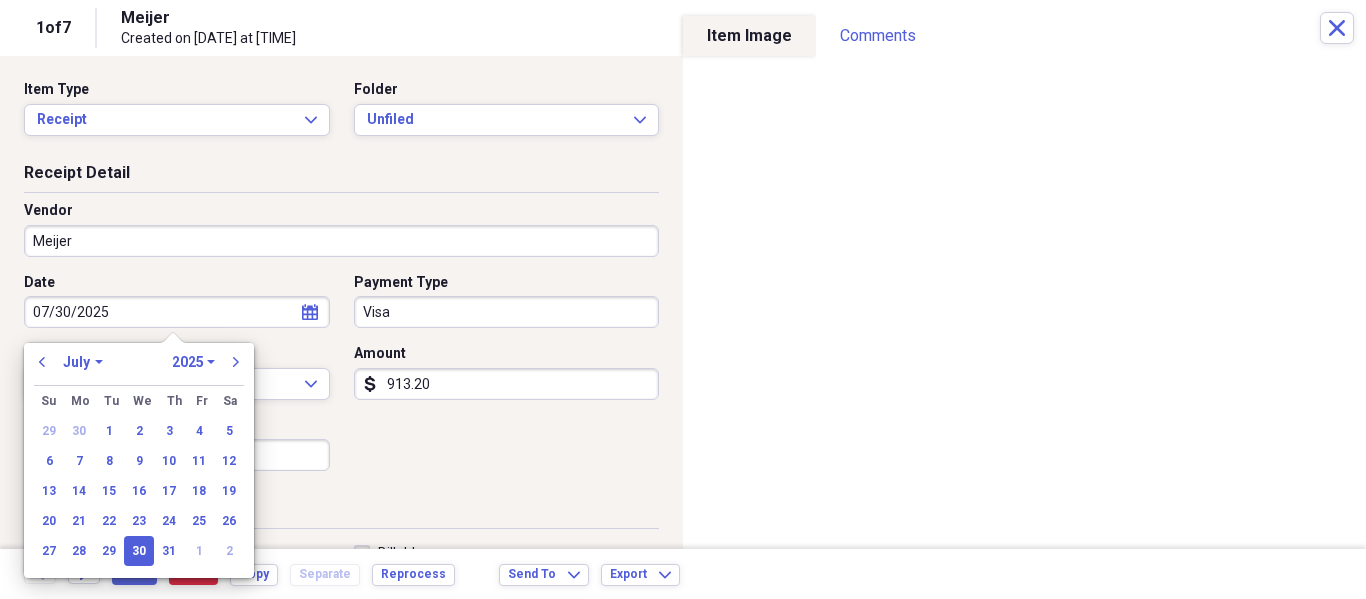 type on "07/30/2025" 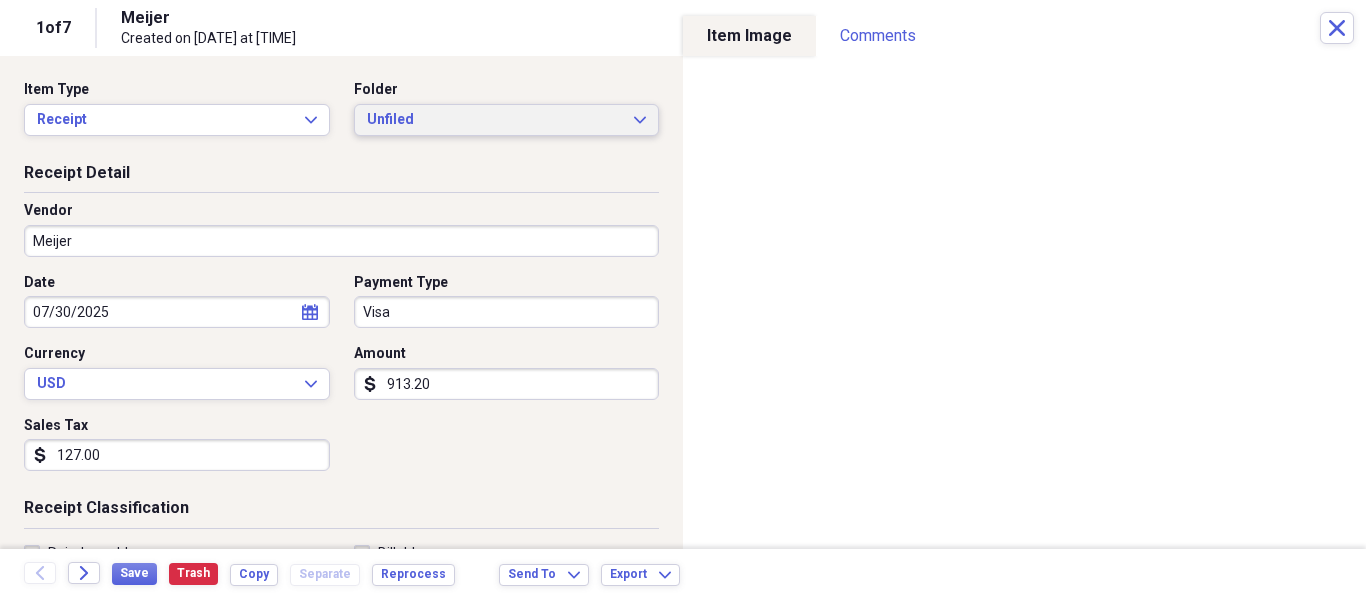 click on "Unfiled Expand" at bounding box center [507, 120] 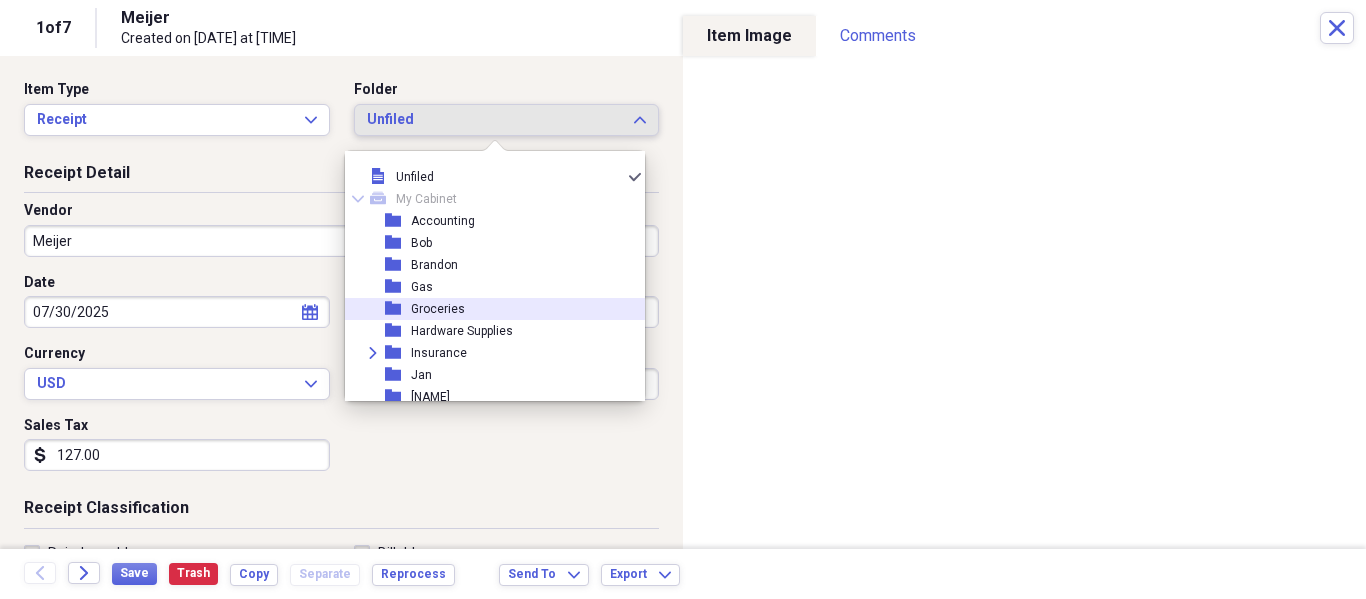 click on "folder Groceries" at bounding box center (487, 309) 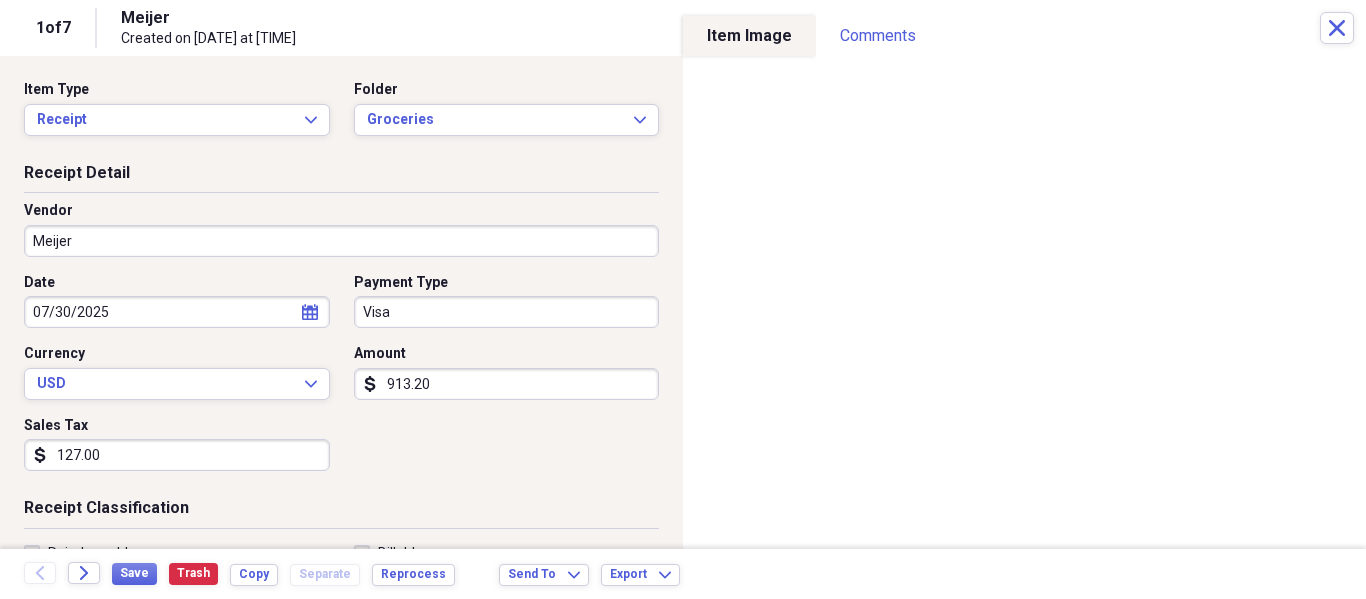 click on "913.20" at bounding box center [507, 384] 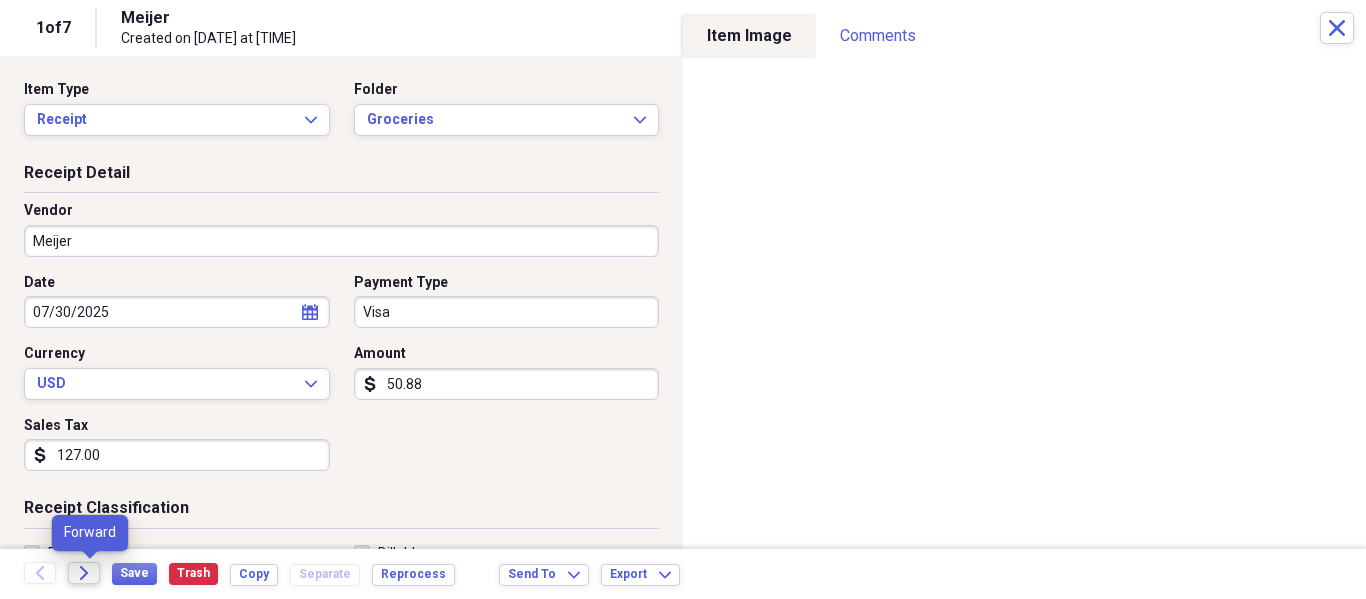 type on "50.88" 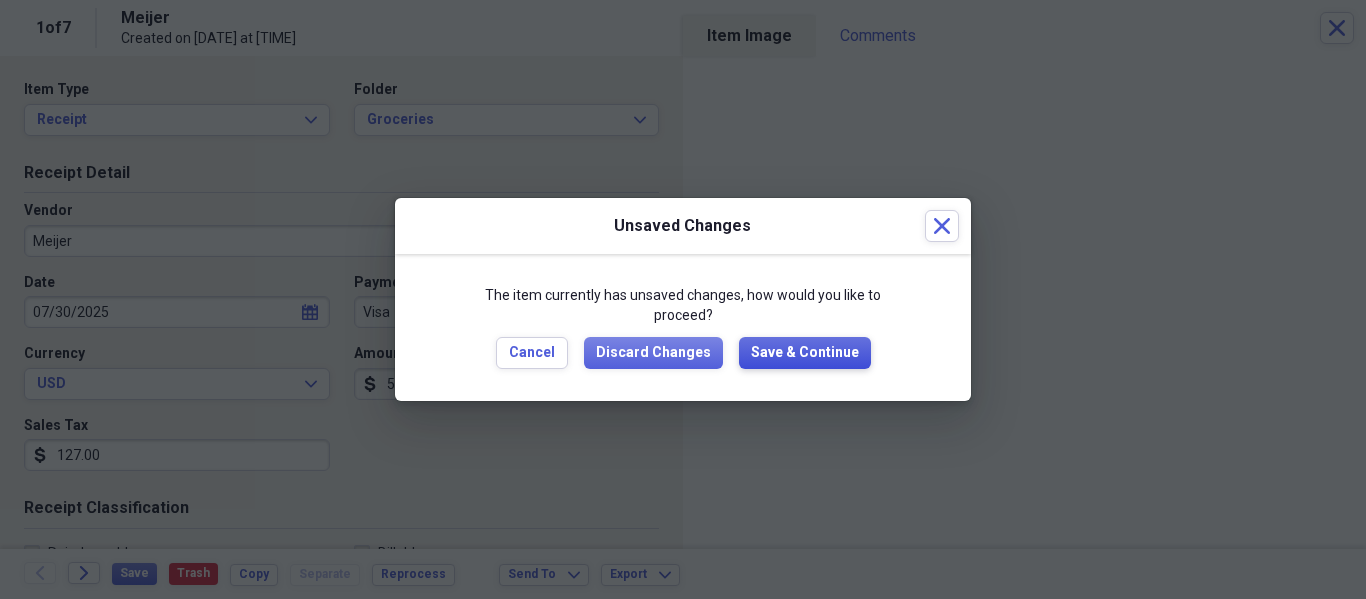 click on "Save & Continue" at bounding box center (805, 353) 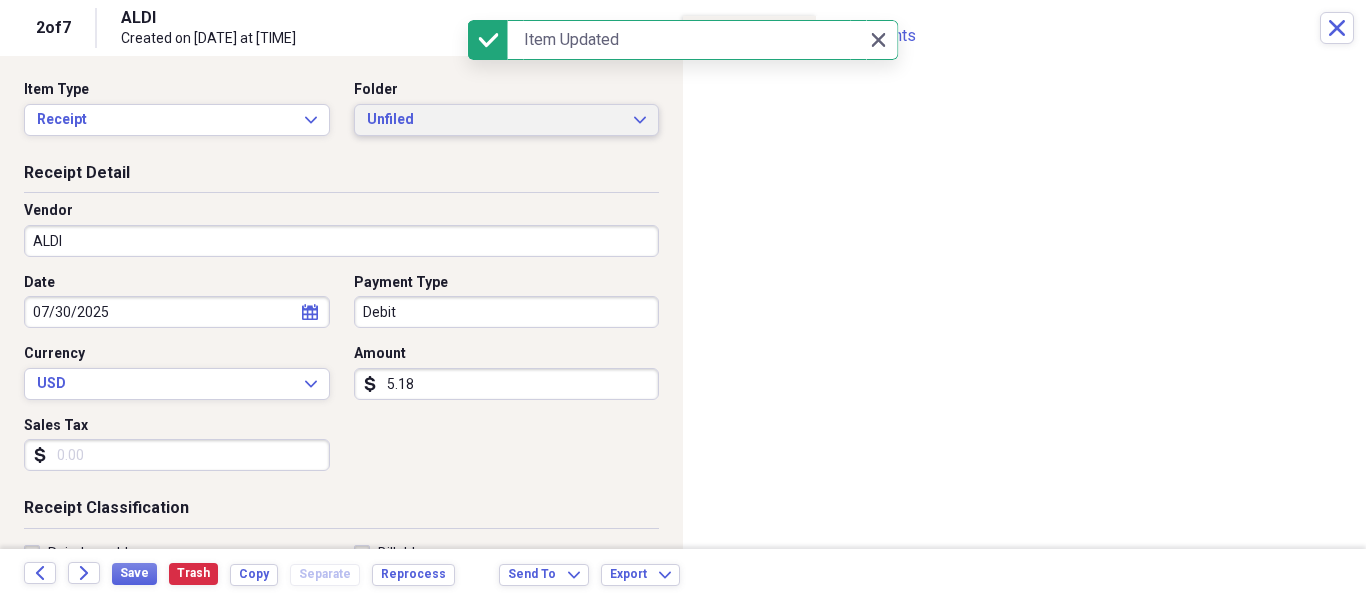 click on "Unfiled Expand" at bounding box center [507, 120] 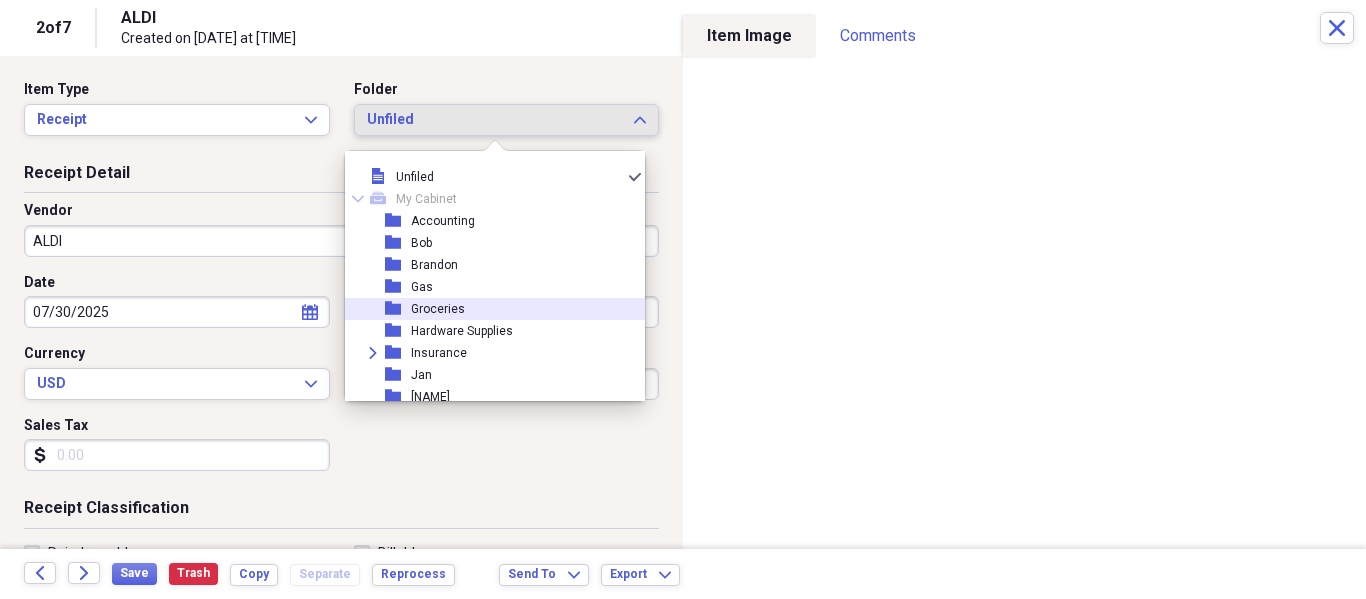 click on "folder Groceries" at bounding box center [487, 309] 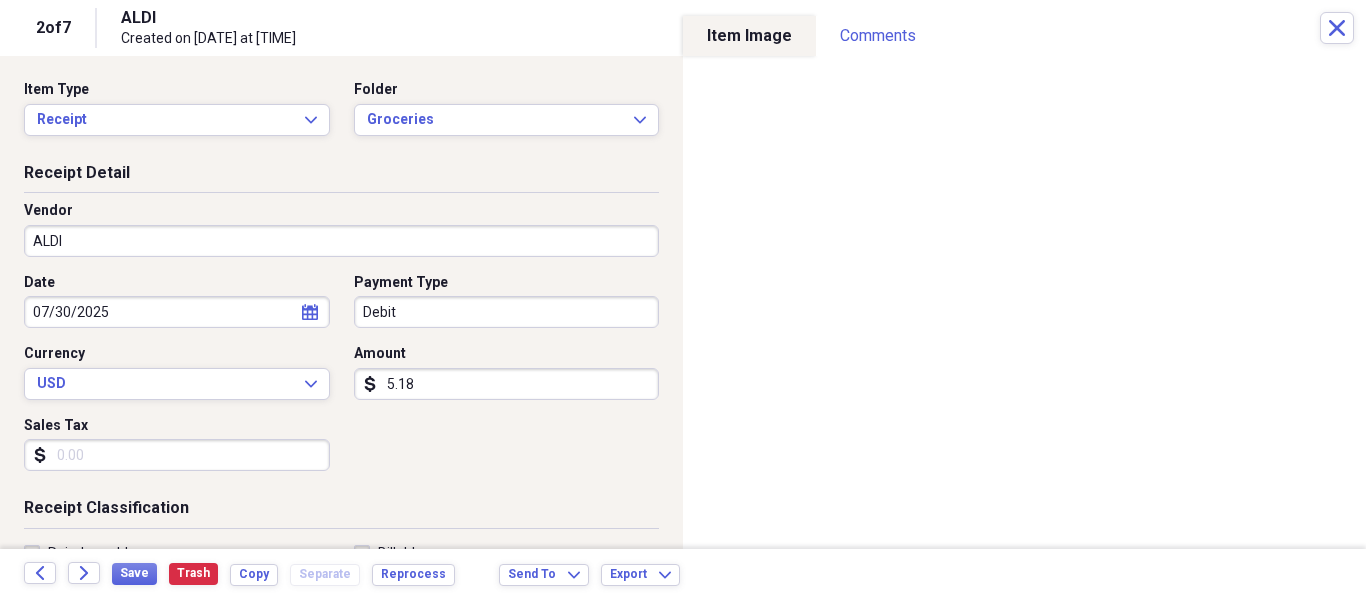 click on "5.18" at bounding box center [507, 384] 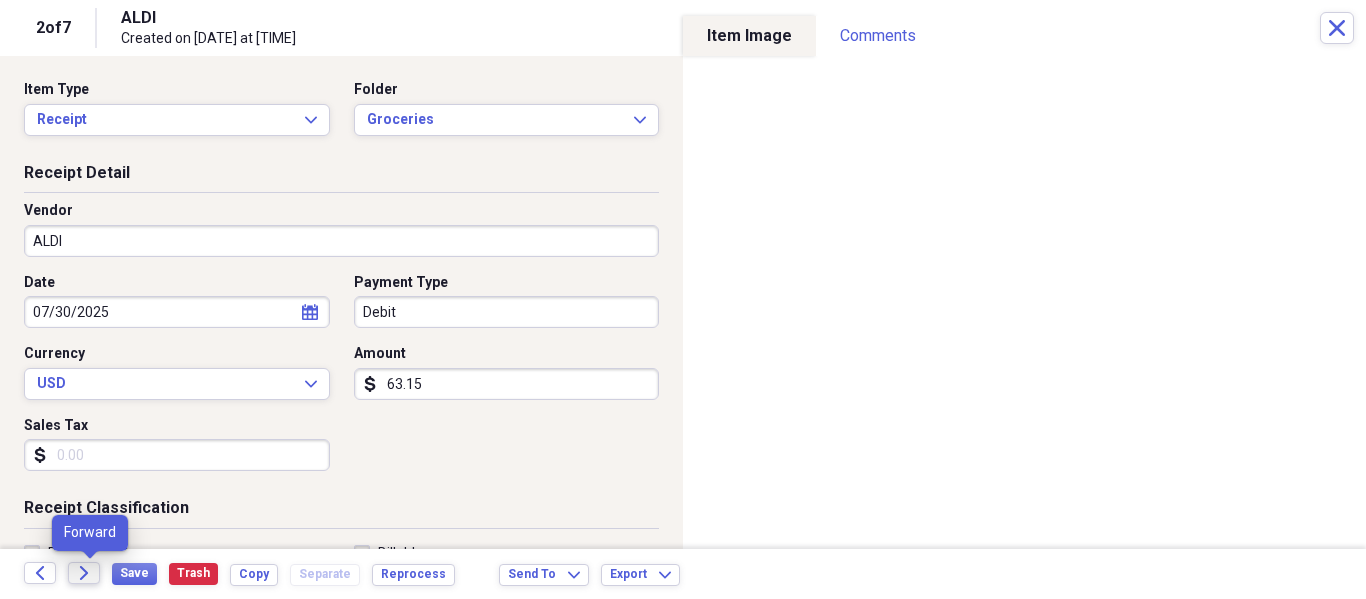 type on "63.15" 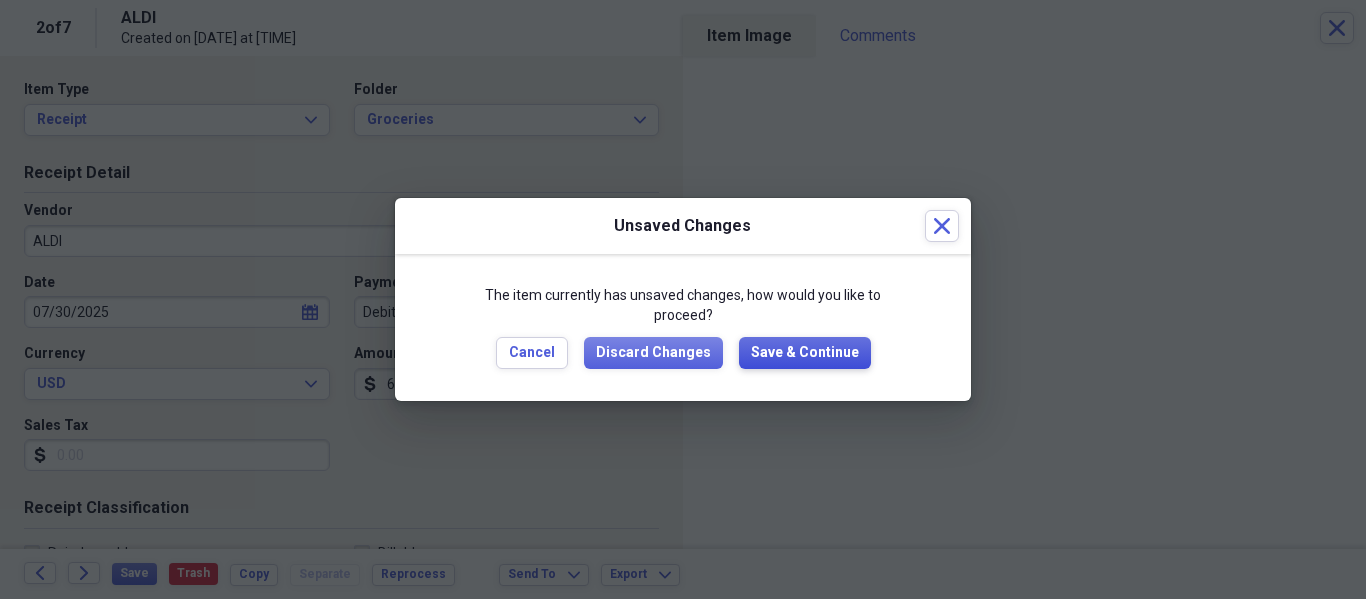 click on "Save & Continue" at bounding box center [805, 353] 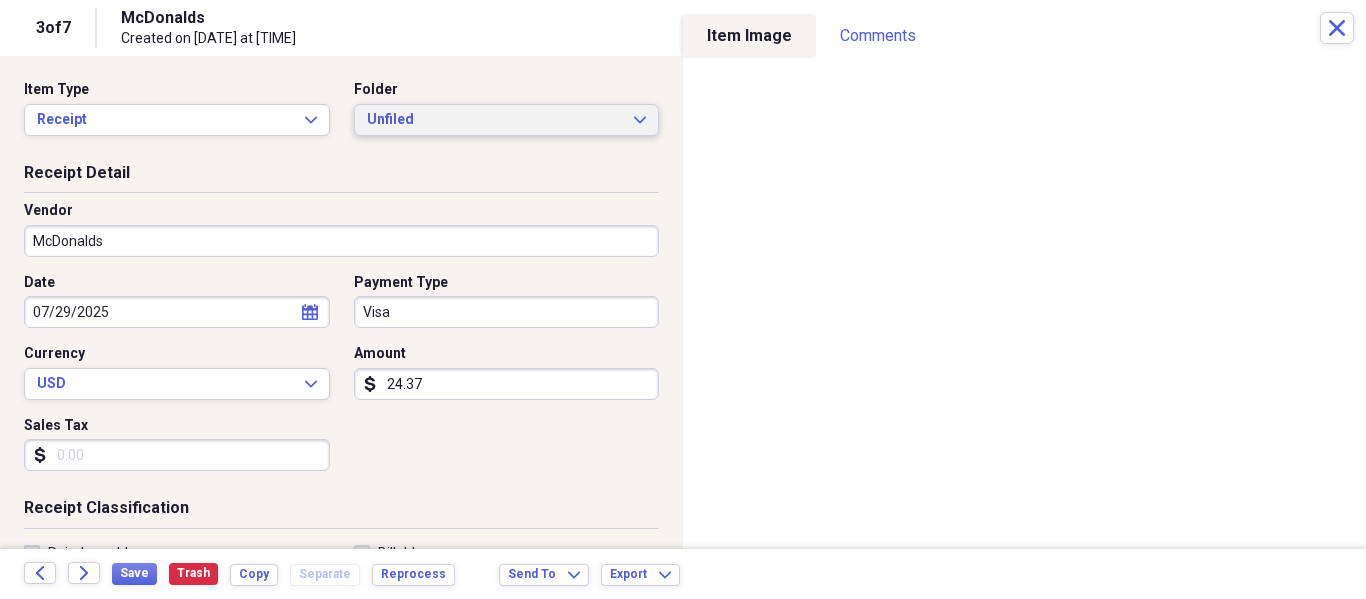 click on "Unfiled Expand" at bounding box center [507, 120] 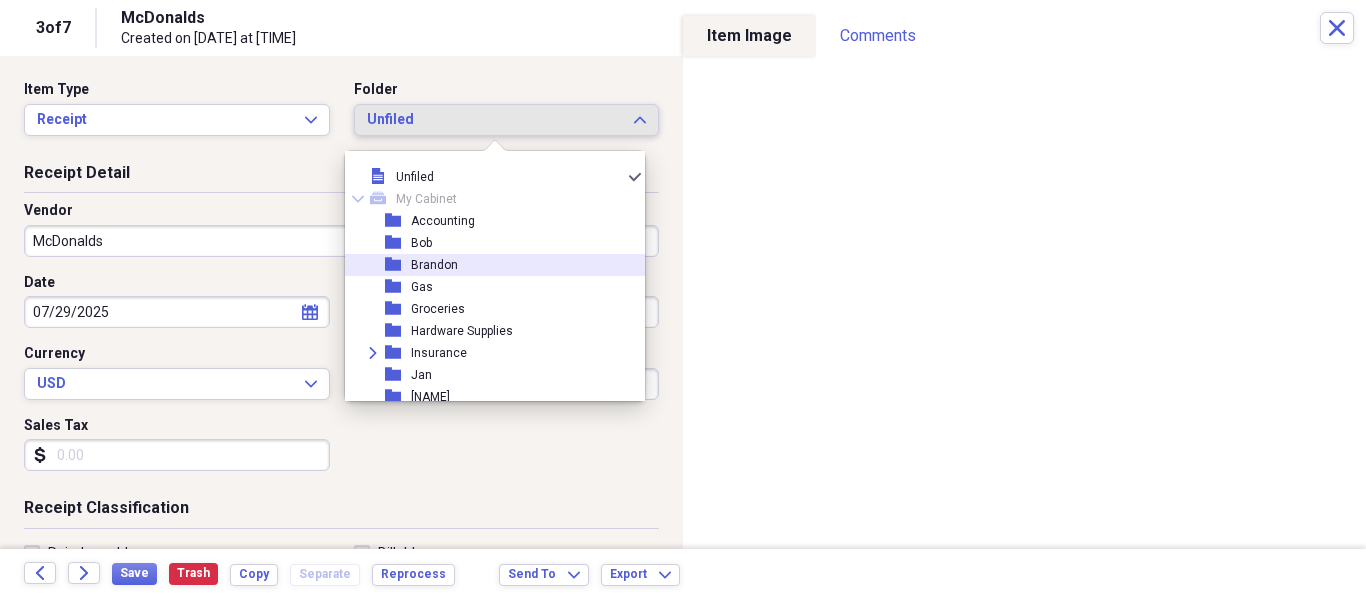 click on "Brandon" at bounding box center [434, 265] 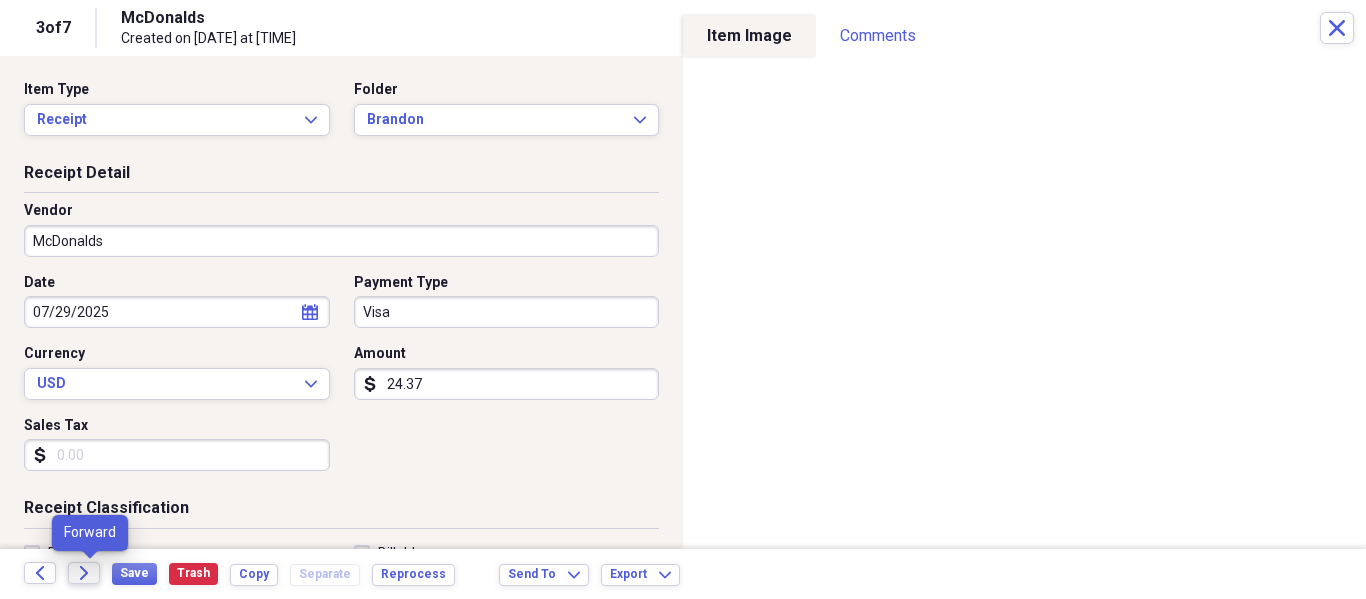 click on "Forward" 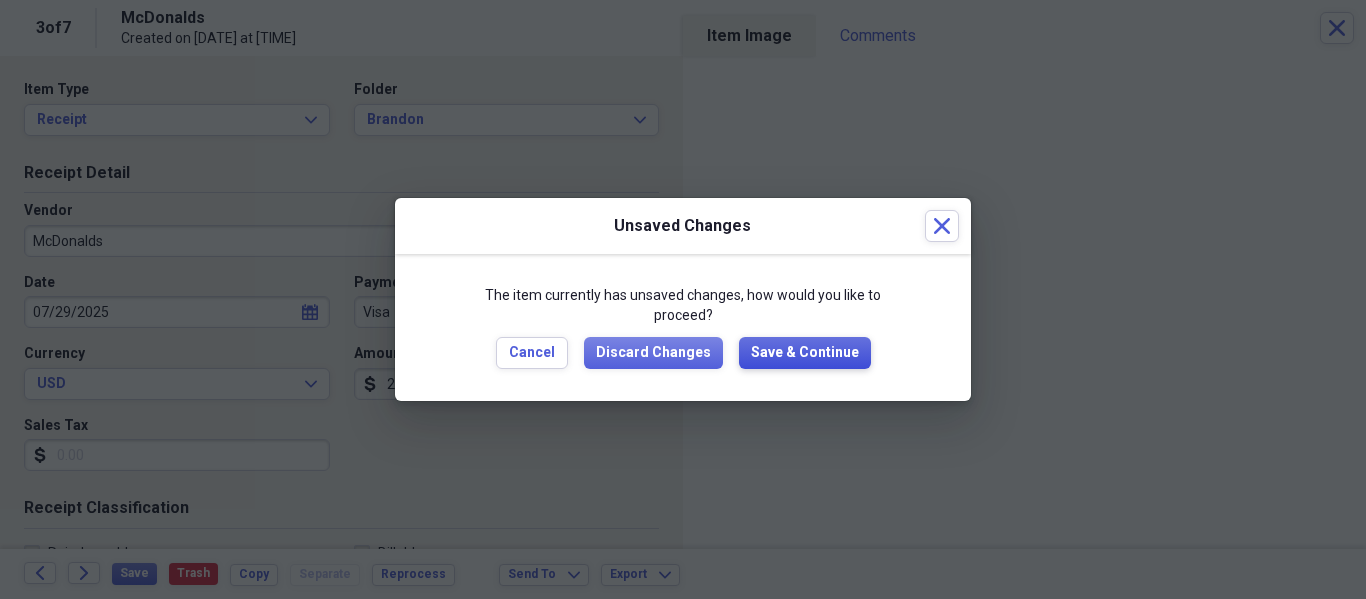 click on "Save & Continue" at bounding box center [805, 353] 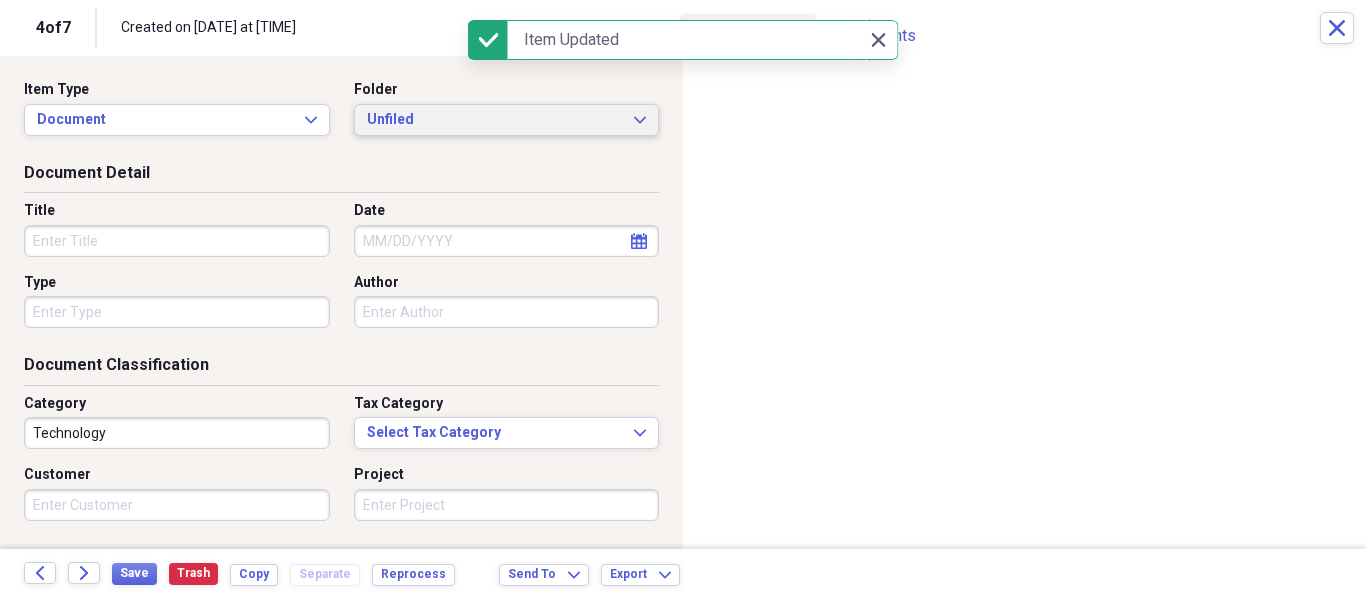 click on "Expand" 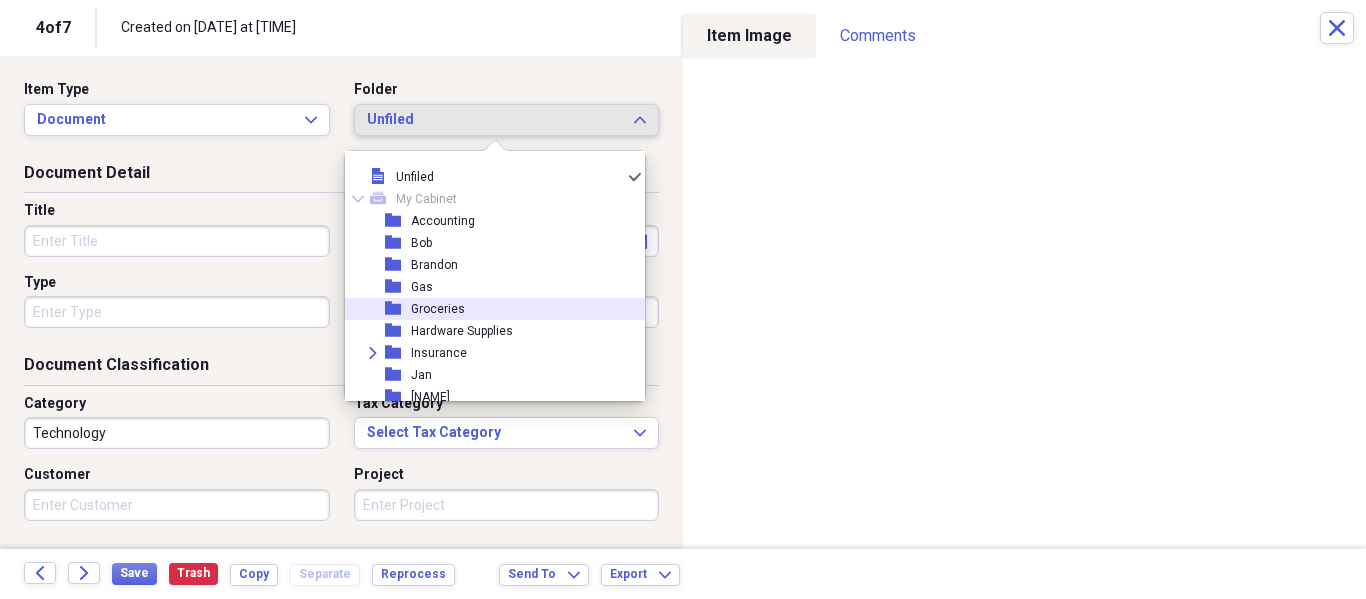 click on "Groceries" at bounding box center [438, 309] 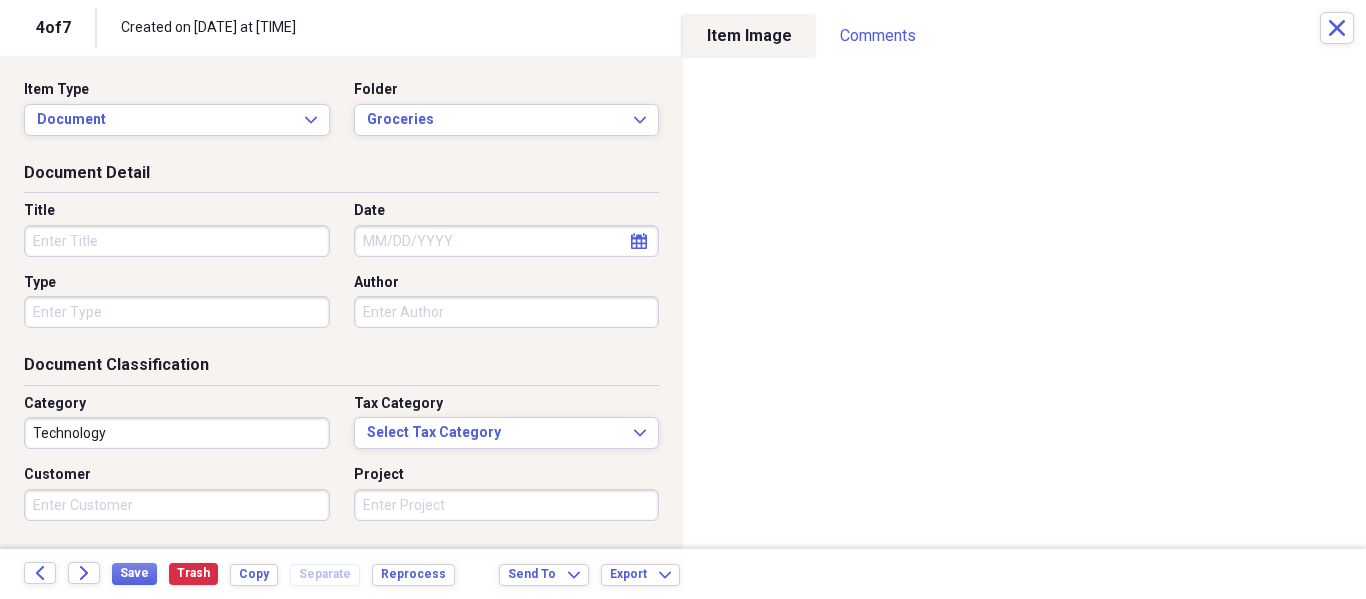 click on "Title" at bounding box center [177, 241] 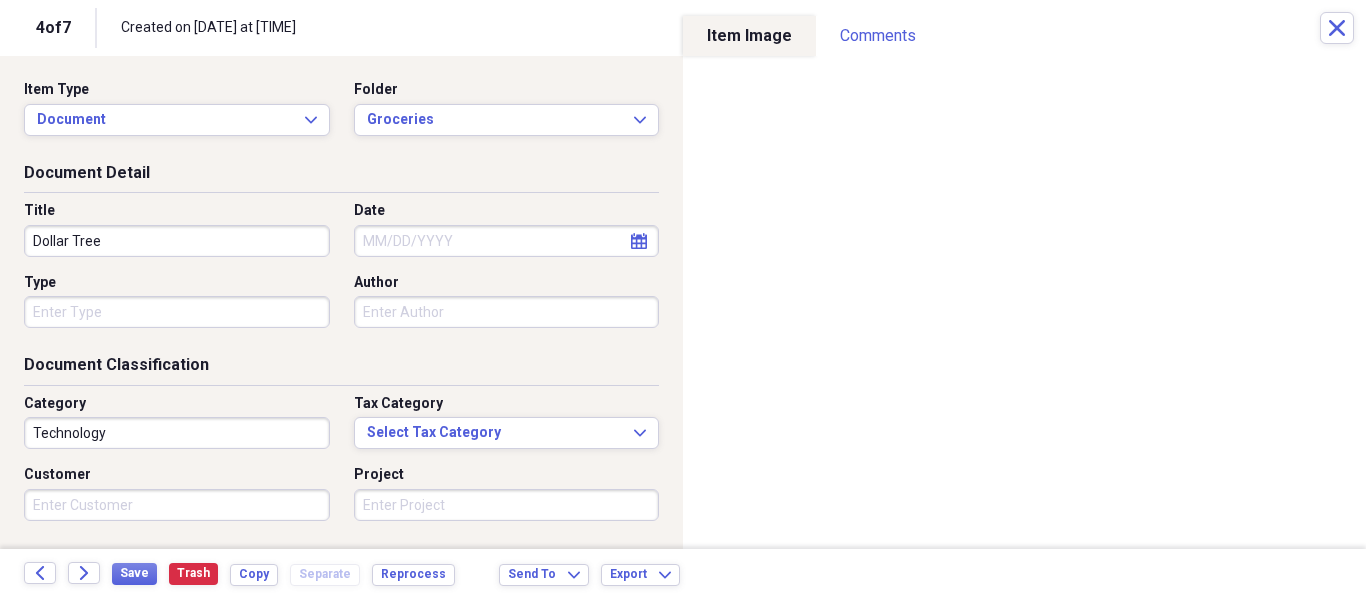 type on "Dollar Tree" 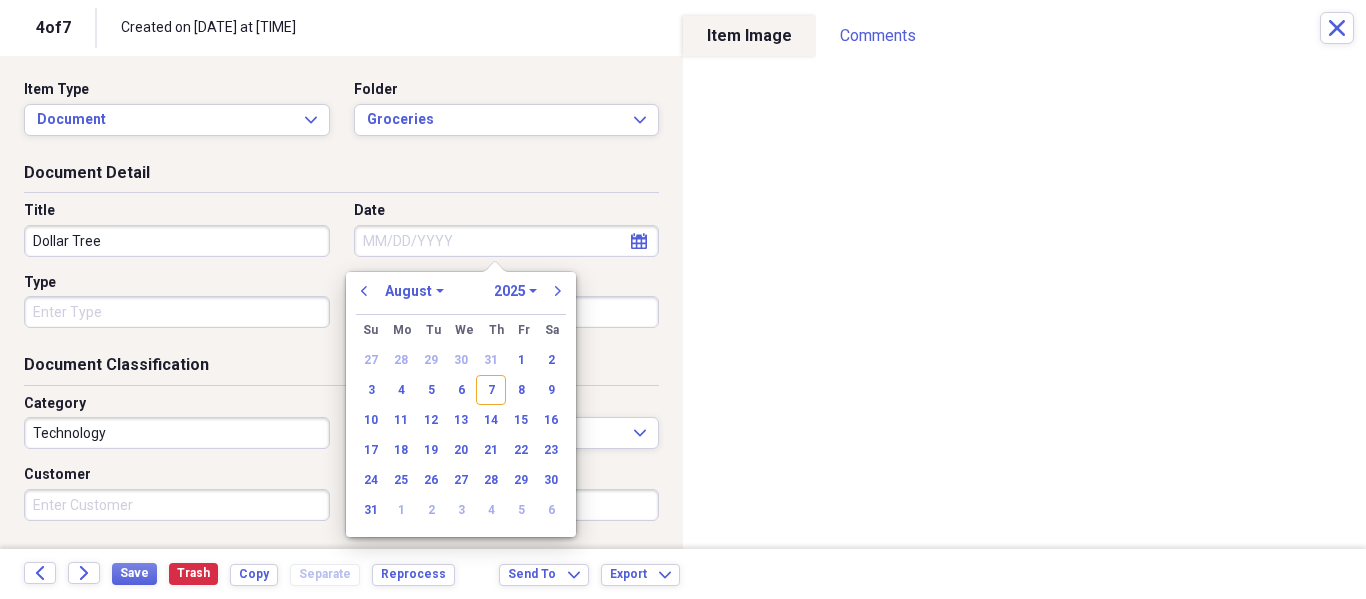 click on "Date" at bounding box center [507, 241] 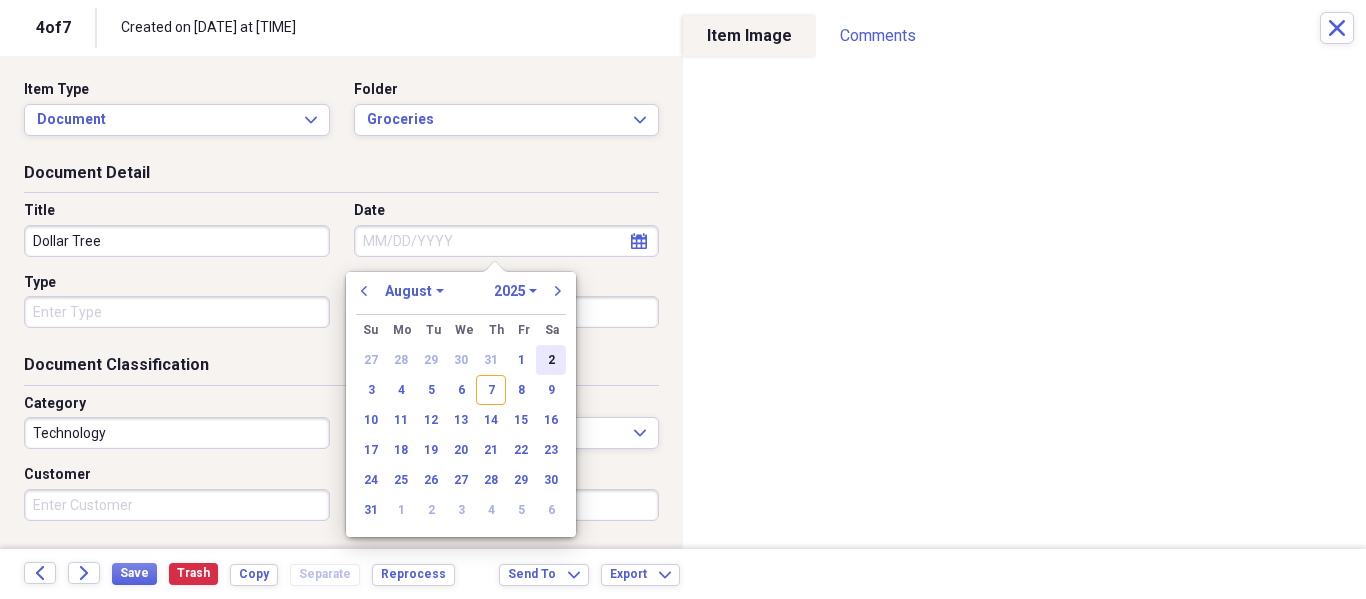 click on "2" at bounding box center [551, 360] 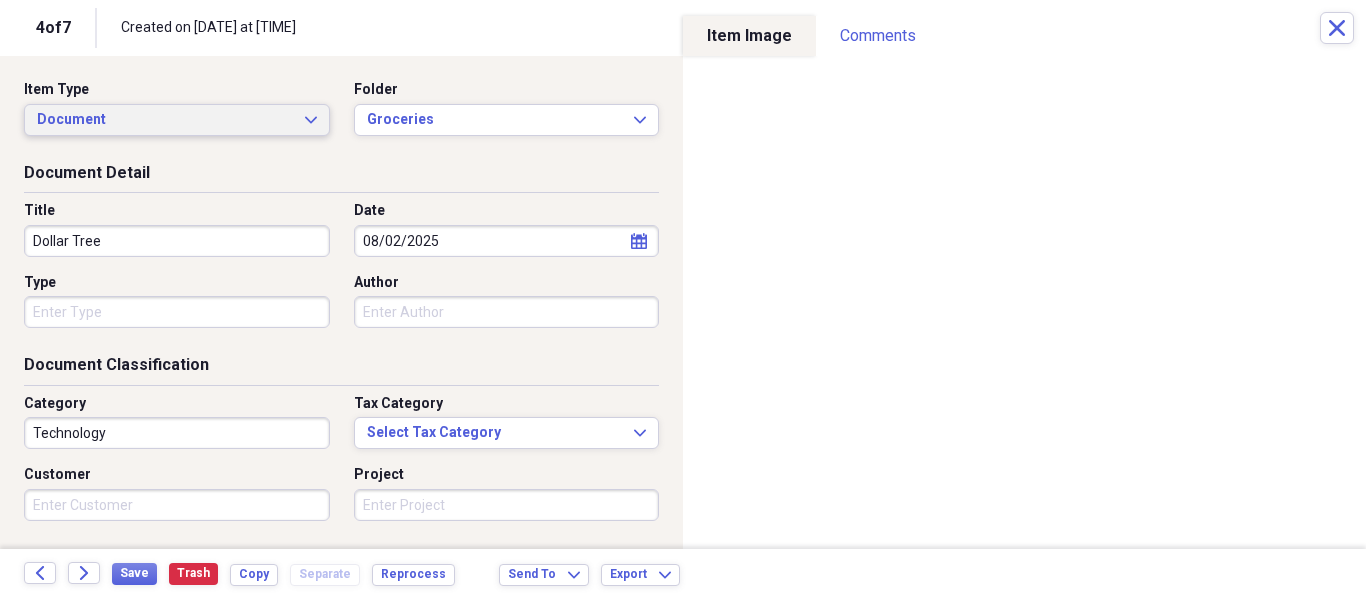click on "Document" at bounding box center (165, 120) 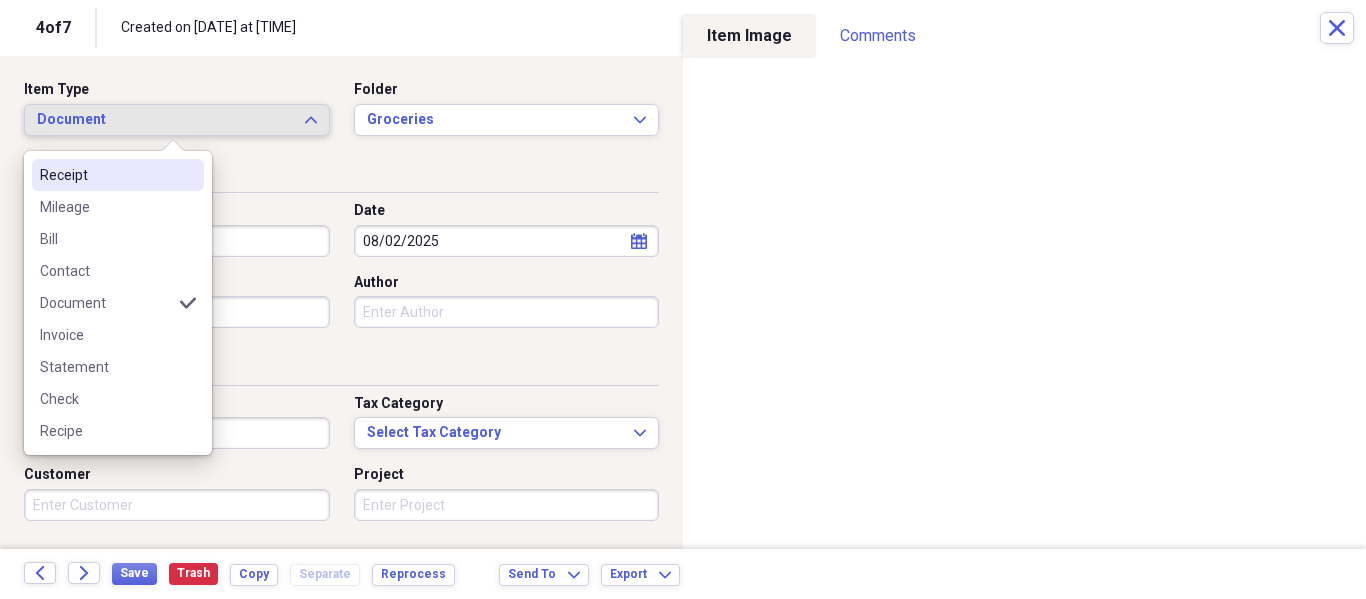 click on "Receipt" at bounding box center (106, 175) 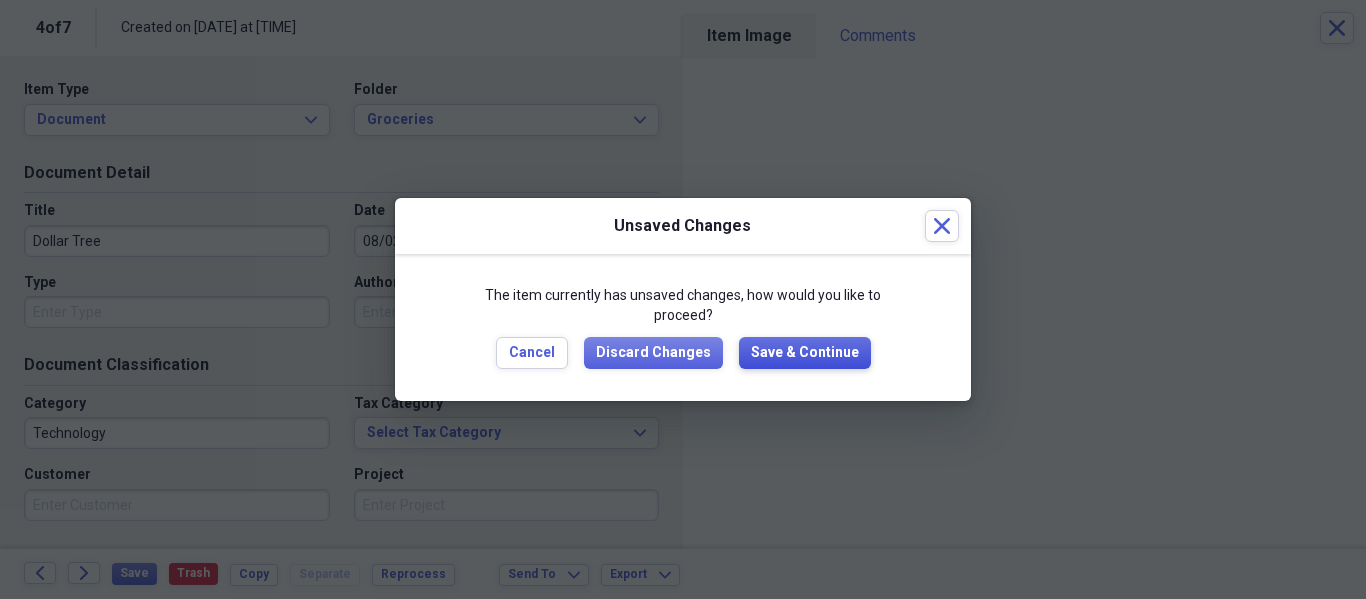 click on "Save & Continue" at bounding box center (805, 353) 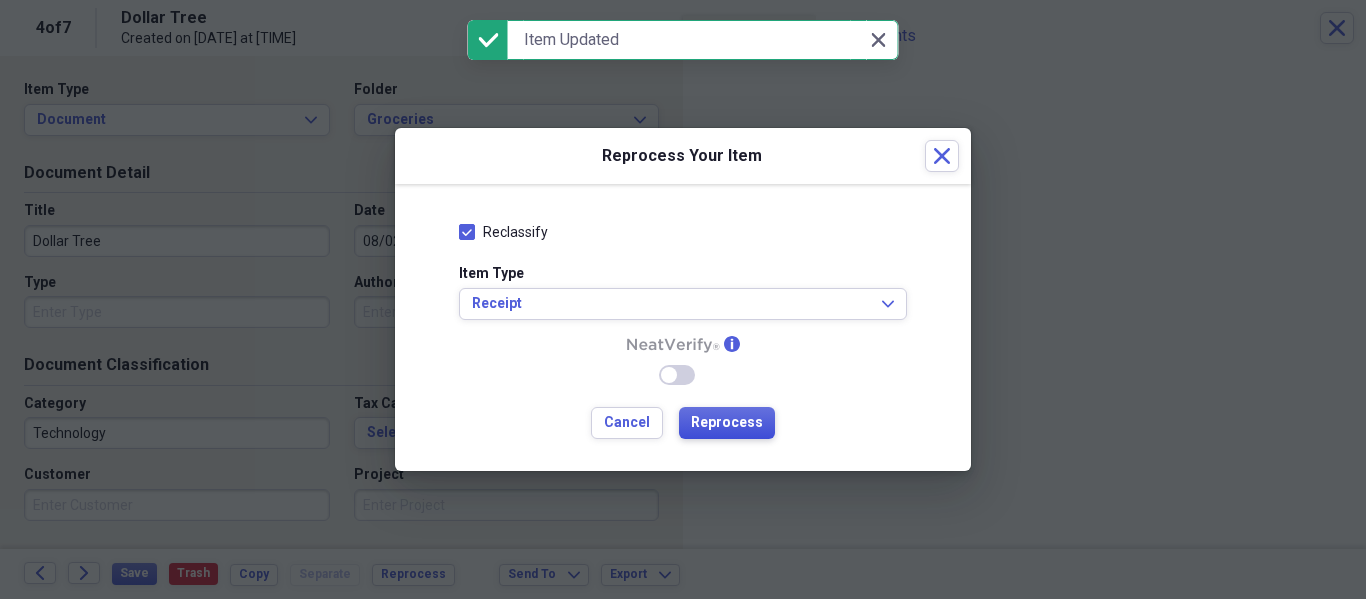 click on "Reprocess" at bounding box center [727, 423] 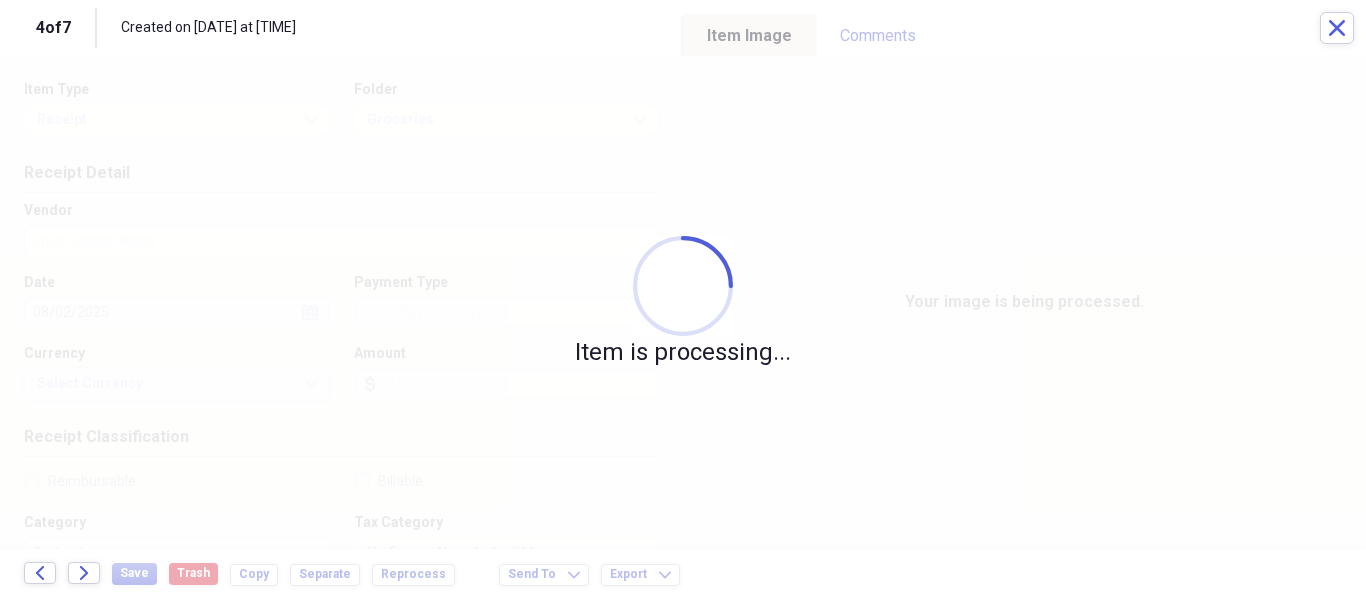 type on "Dollar Tree" 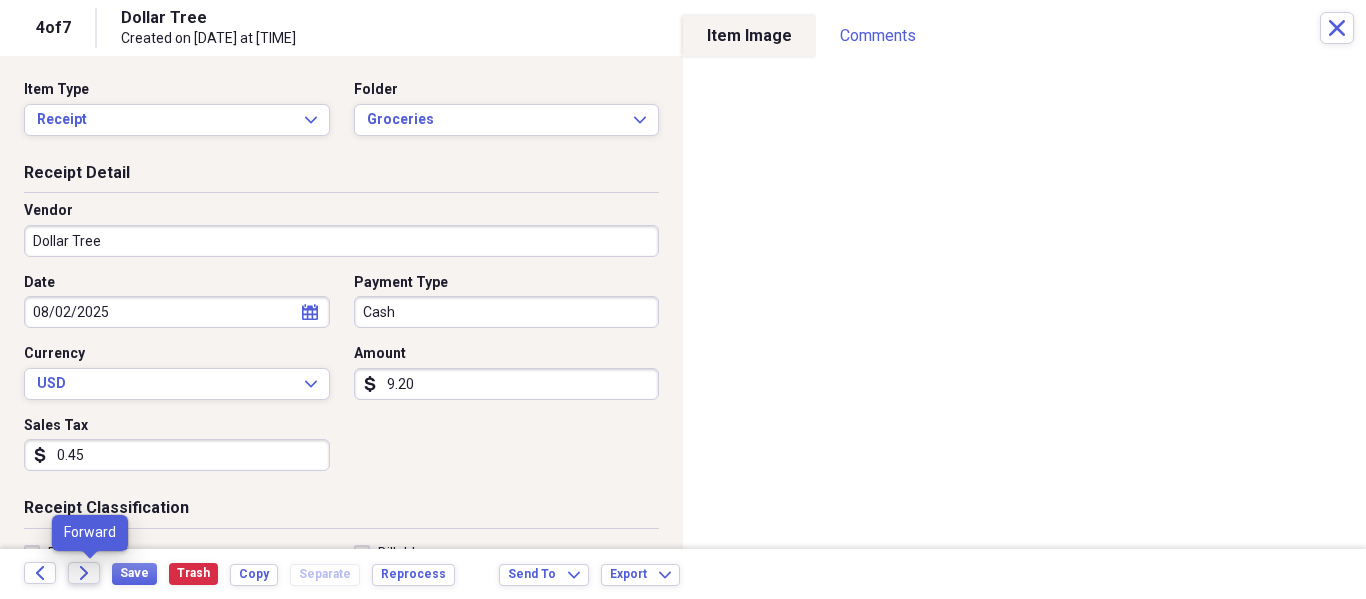 click on "Forward" at bounding box center (84, 573) 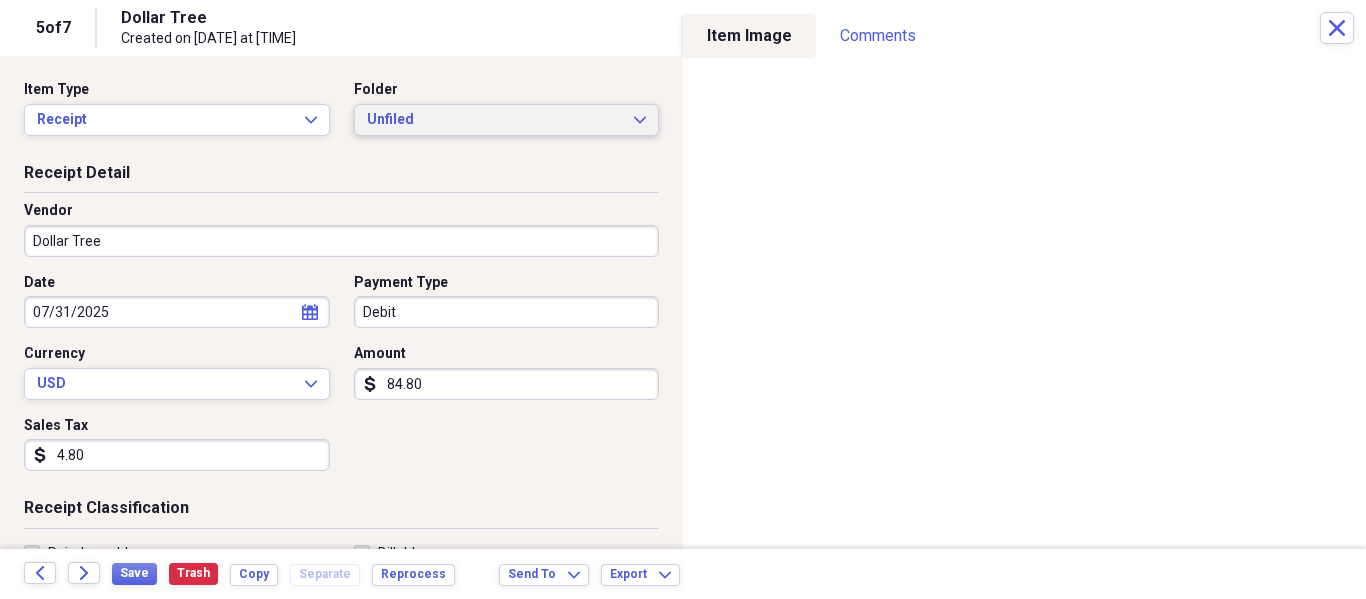 click on "Expand" 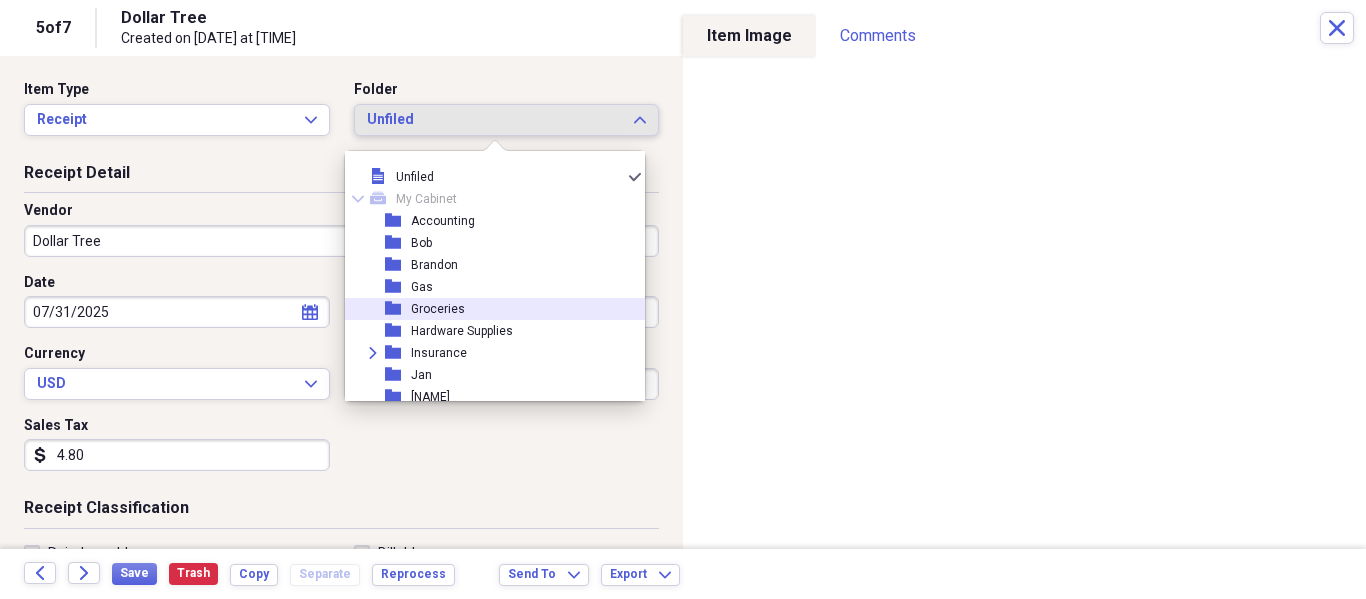click on "folder Groceries" at bounding box center (487, 309) 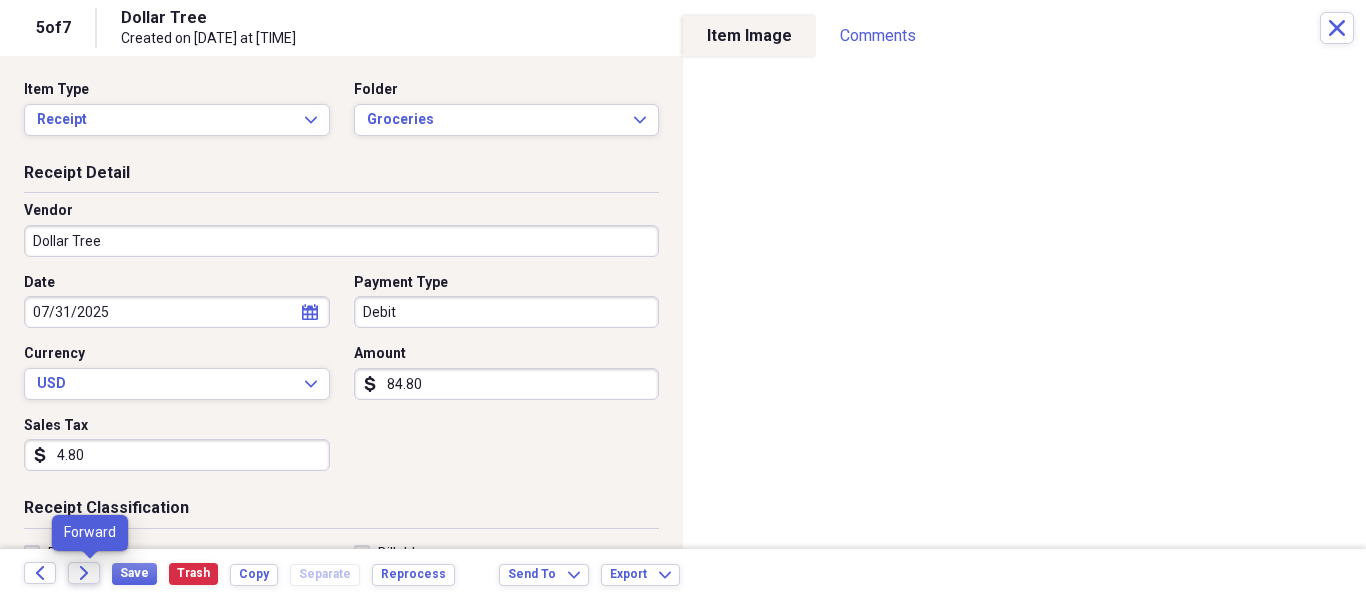 click on "Forward" 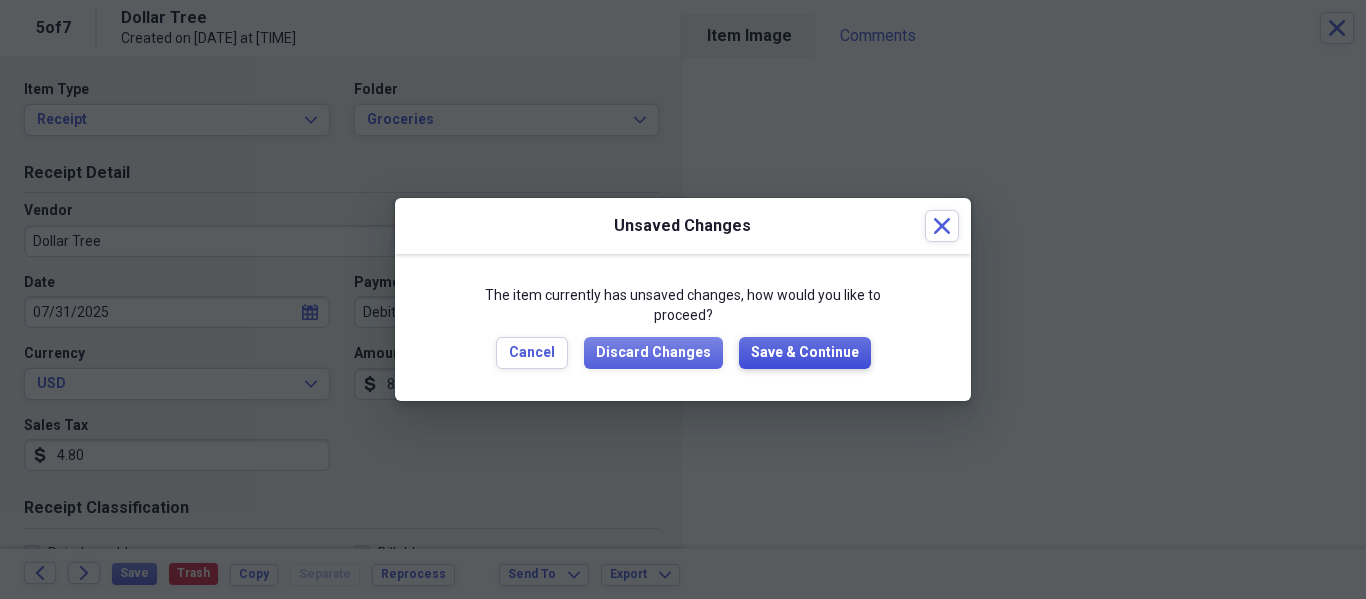 click on "Save & Continue" at bounding box center (805, 353) 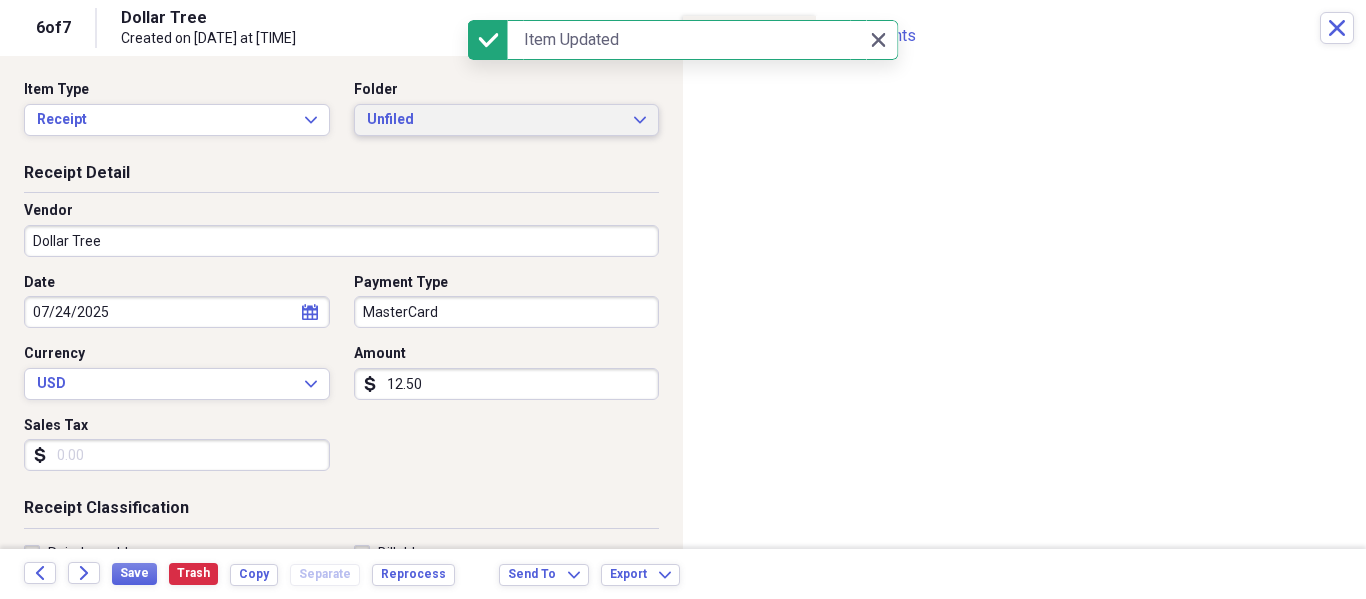 click on "Expand" 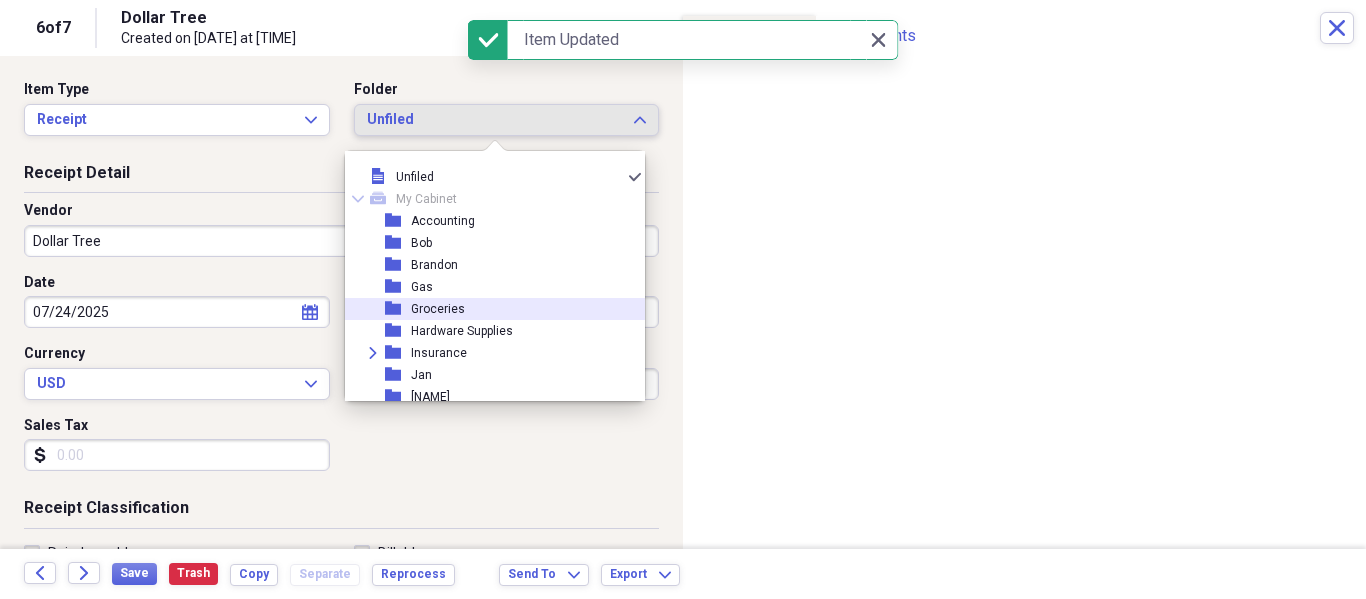 click on "Groceries" at bounding box center [438, 309] 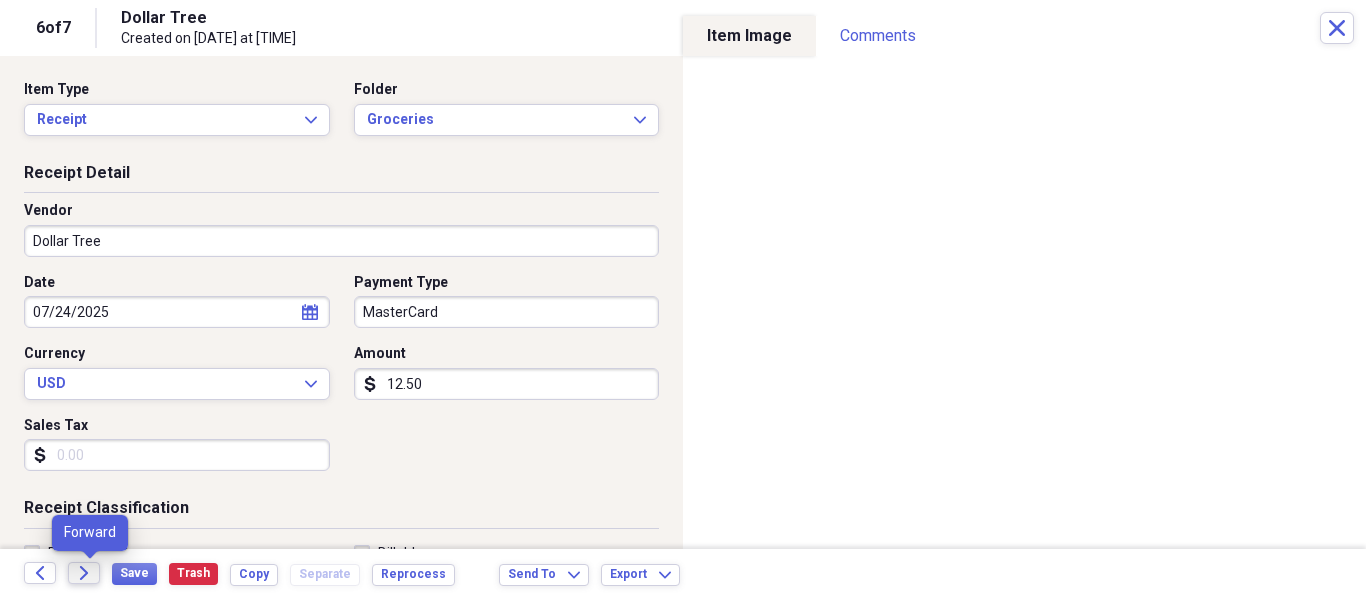 click on "Forward" 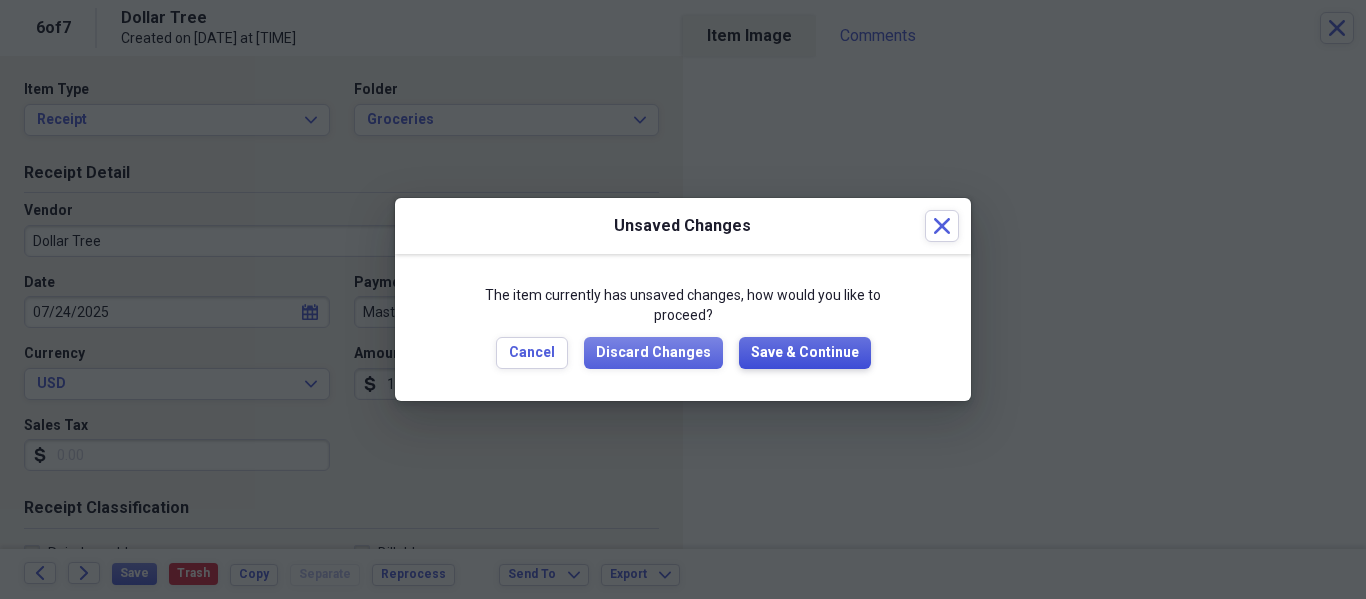 click on "Save & Continue" at bounding box center [805, 353] 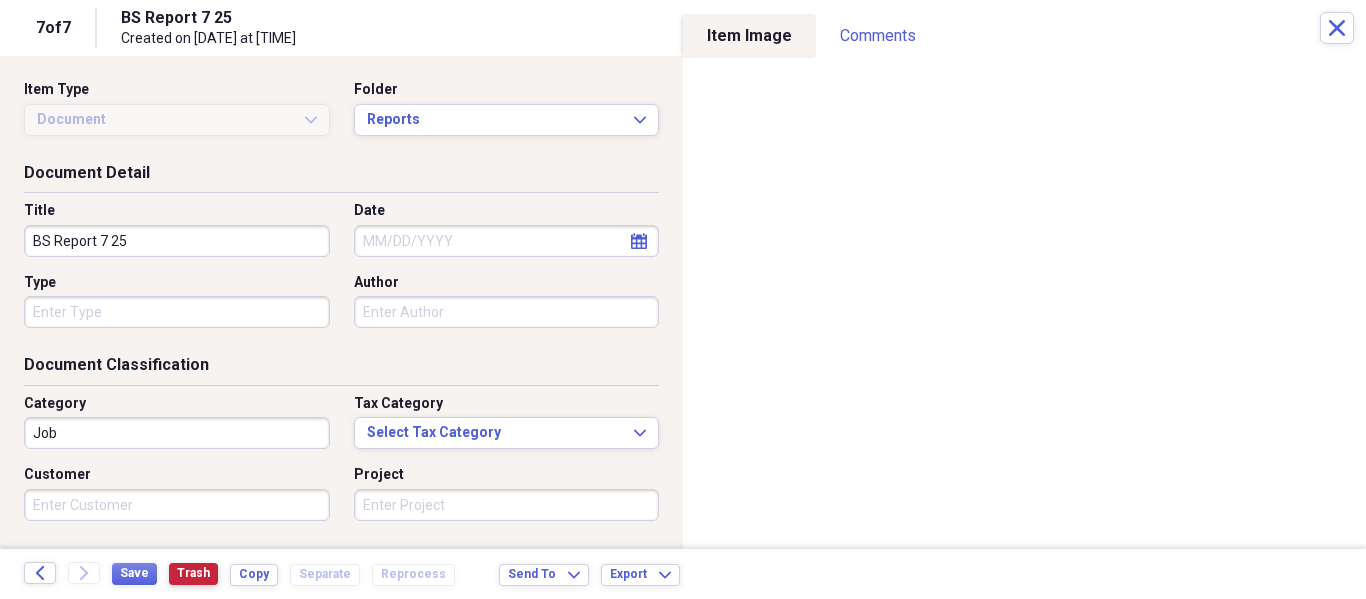 click on "Trash" at bounding box center [193, 573] 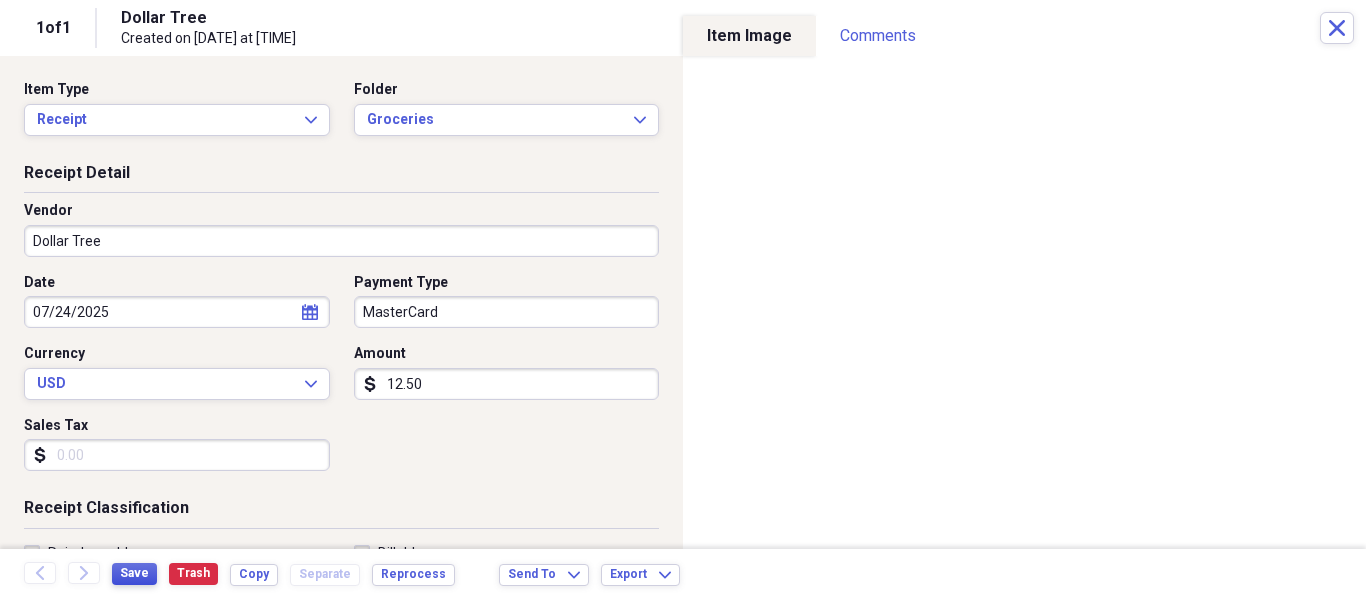 click on "Save" at bounding box center [134, 573] 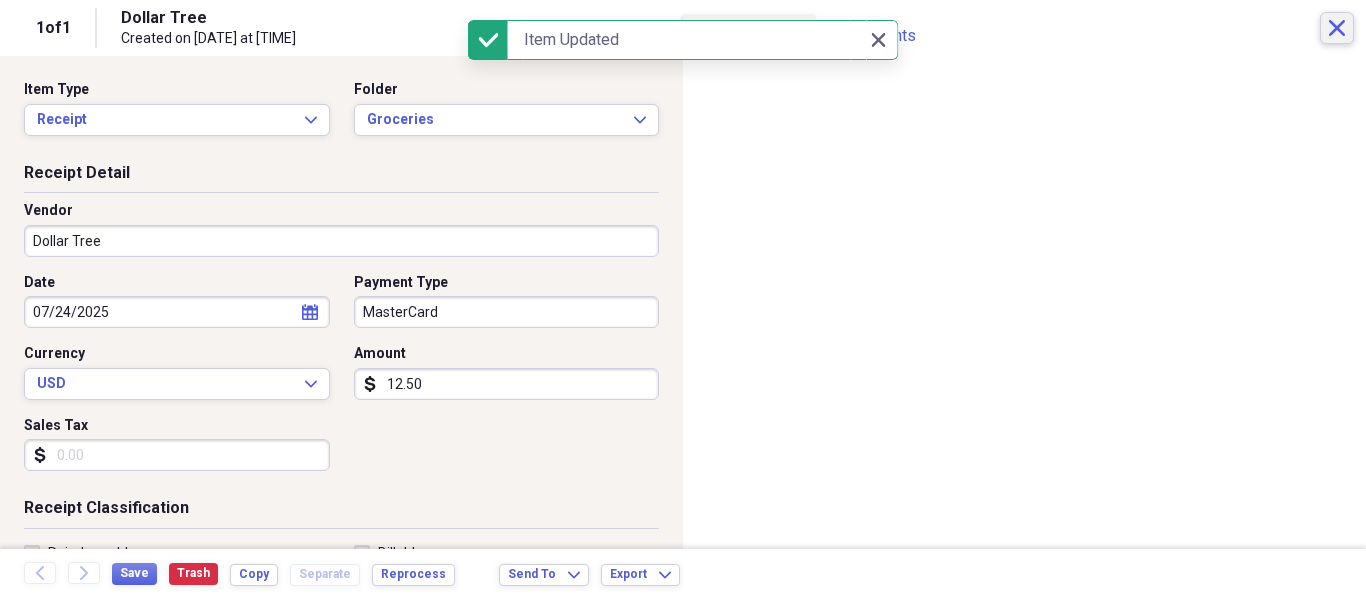 click on "Close" 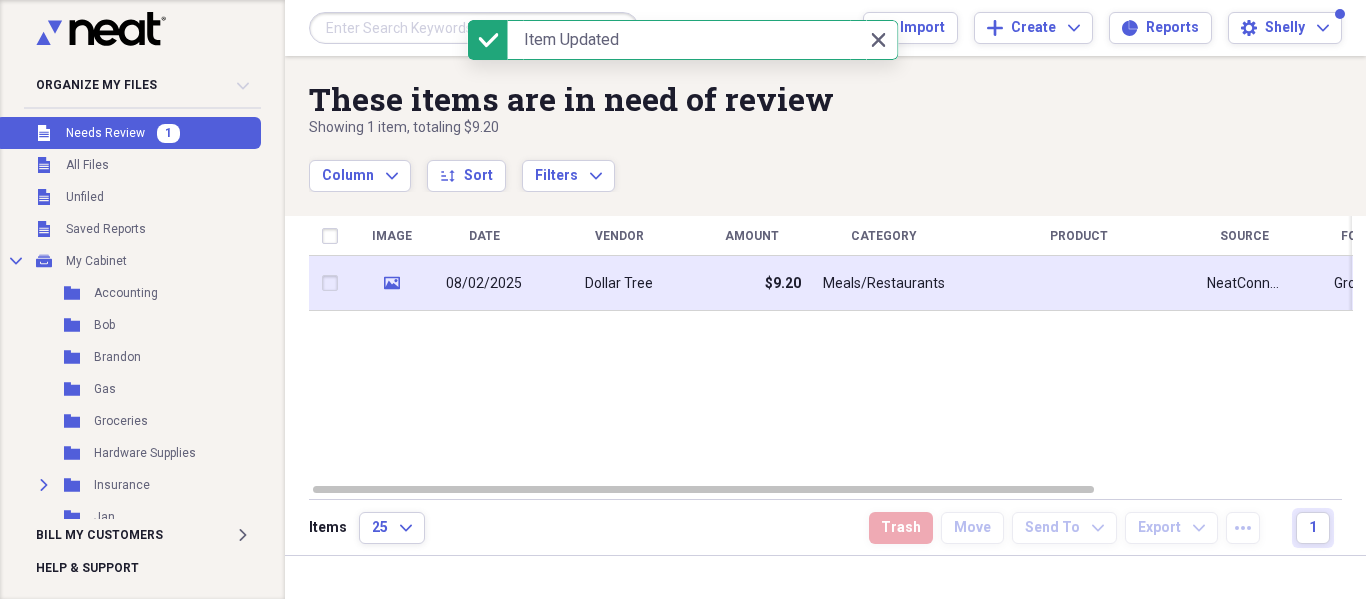 click on "Dollar Tree" at bounding box center (619, 283) 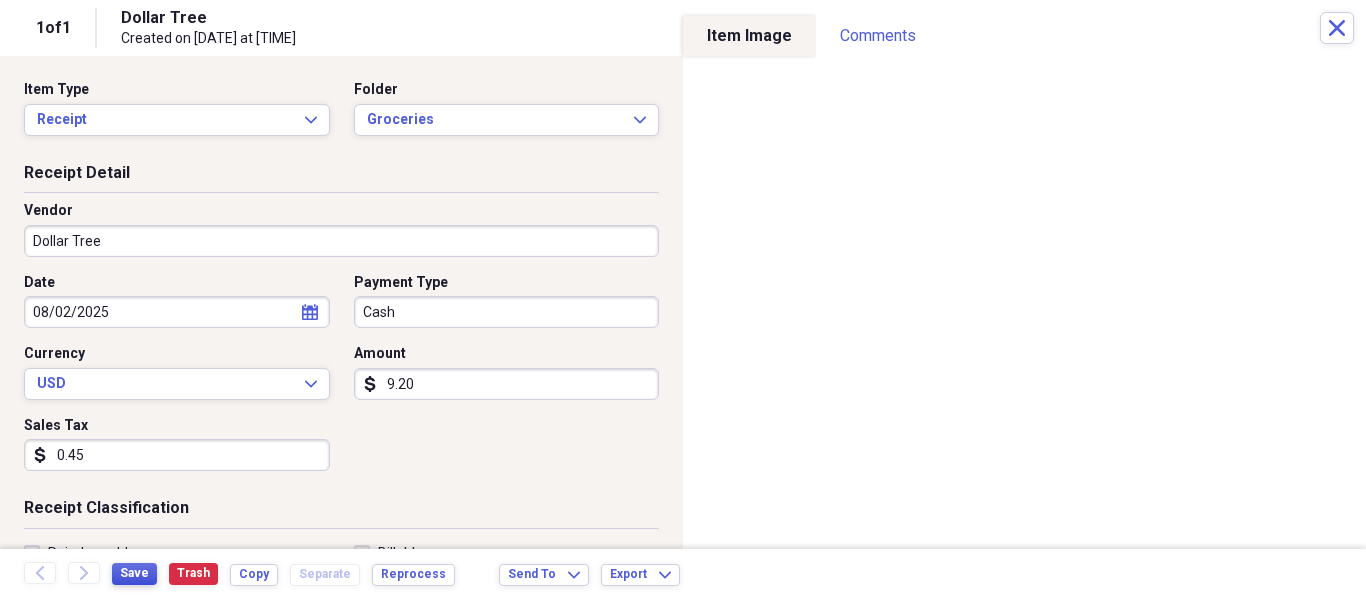 click on "Save" at bounding box center [134, 573] 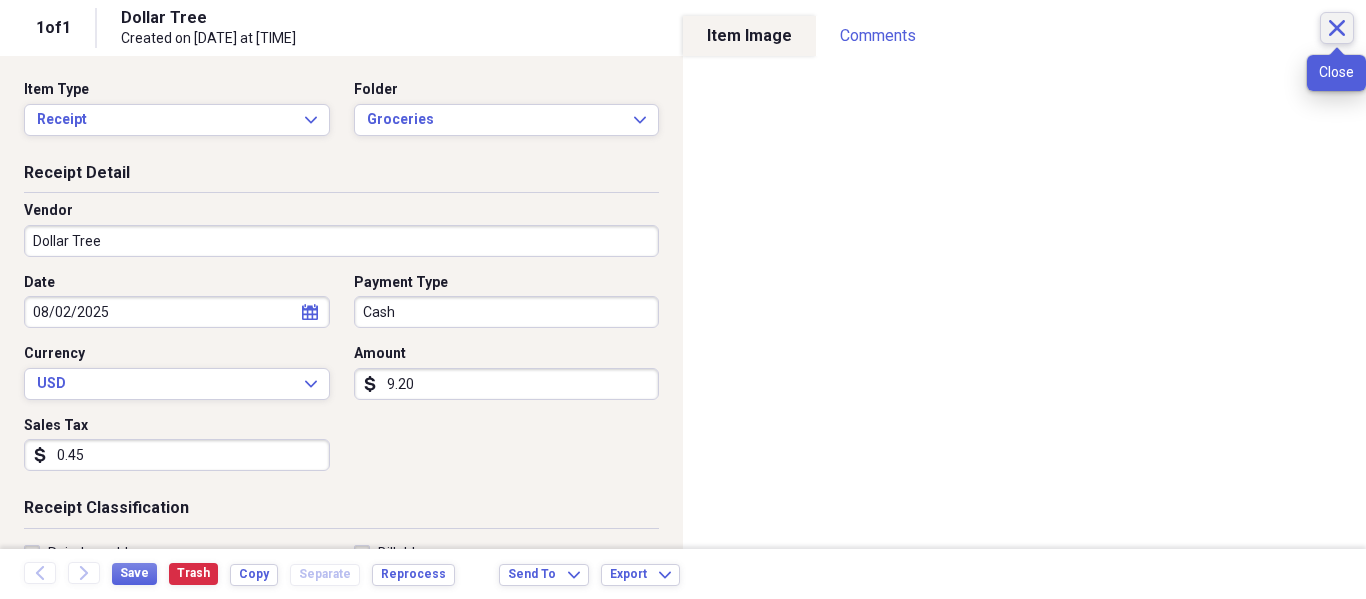 click on "Close" 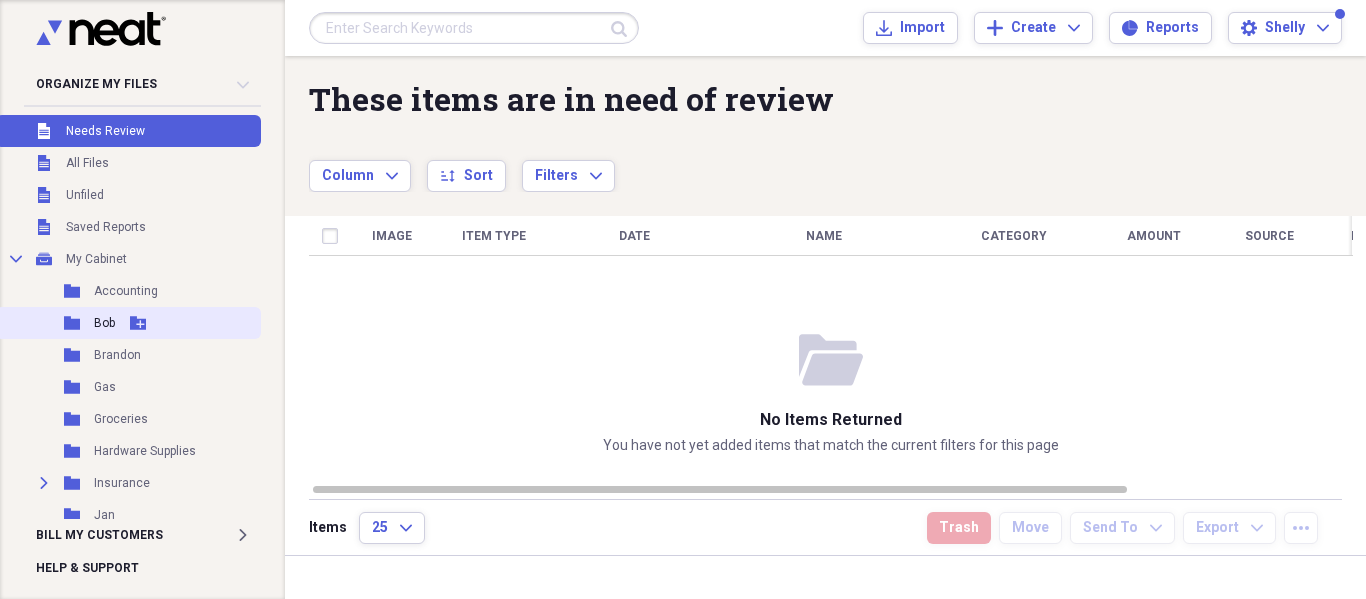 click on "Bob" at bounding box center [104, 323] 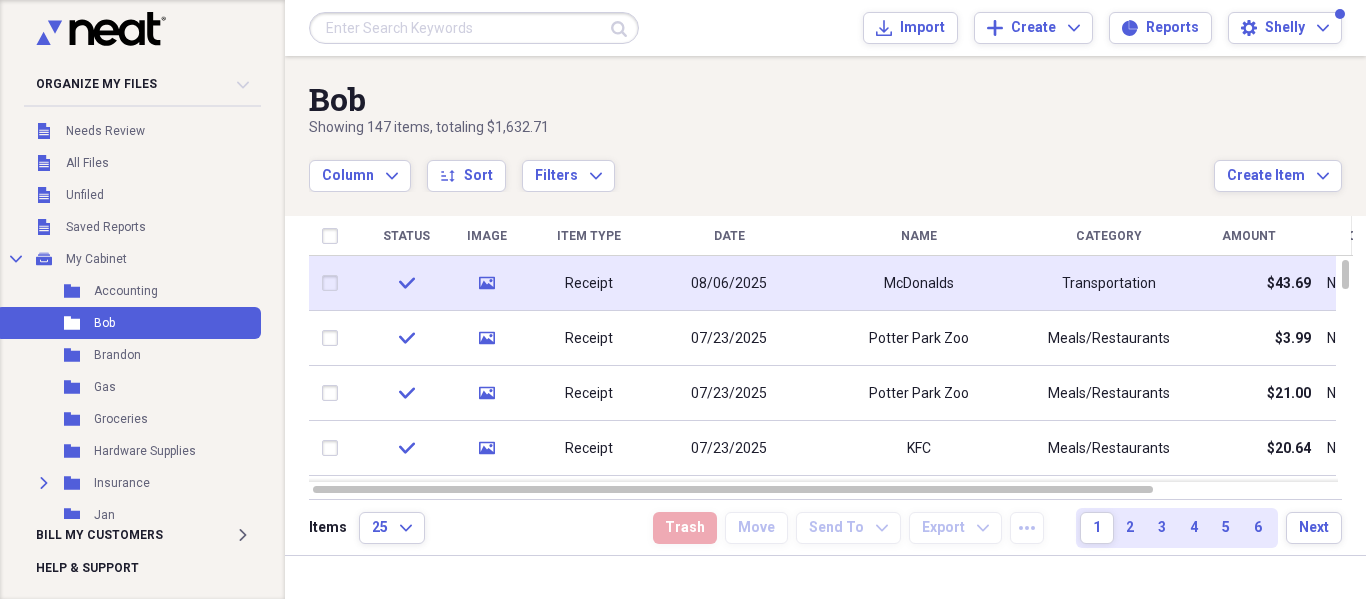 click on "McDonalds" at bounding box center (919, 284) 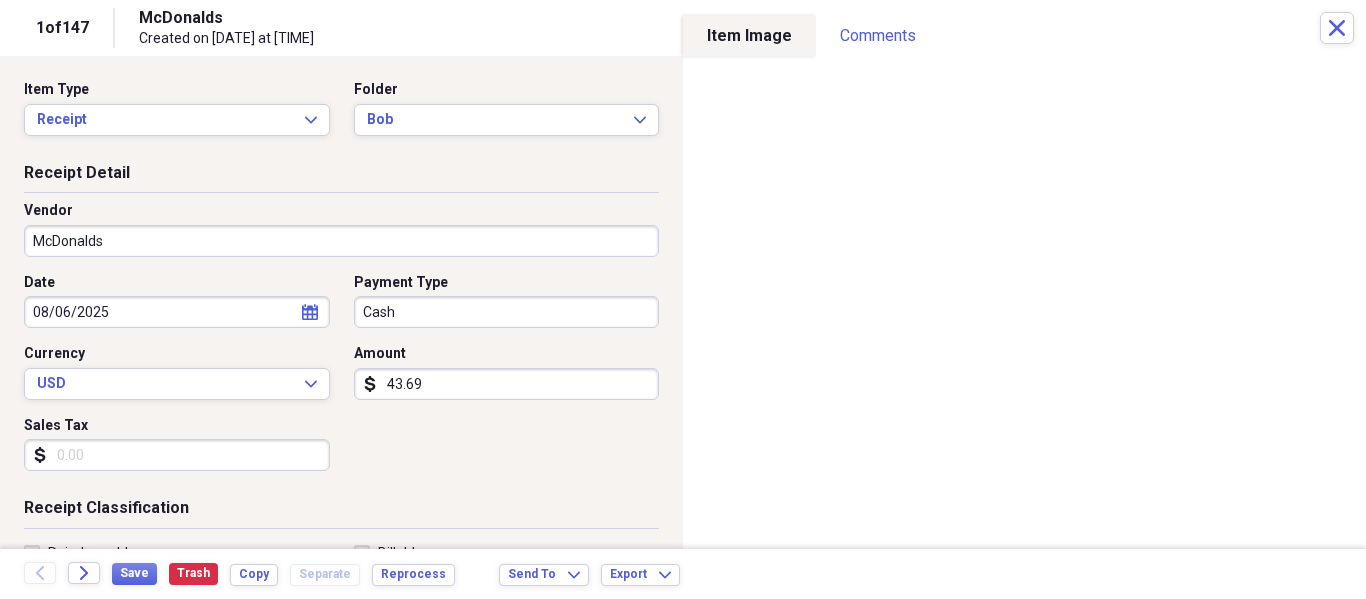 click on "43.69" at bounding box center (507, 384) 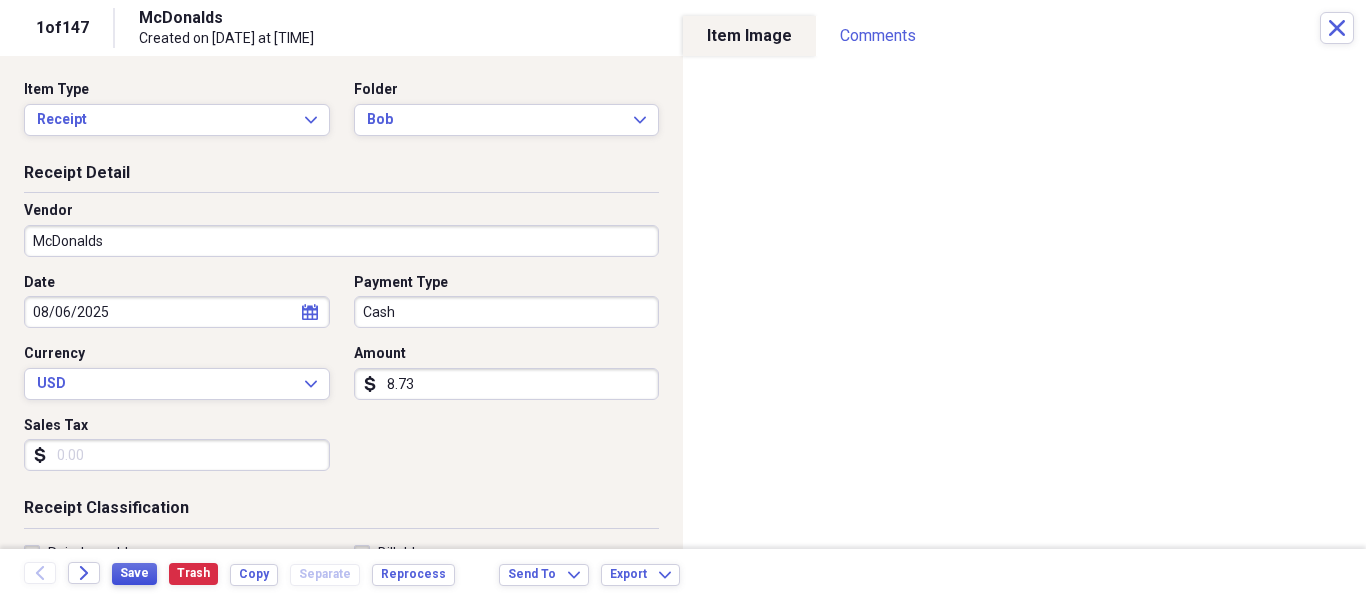 type on "8.73" 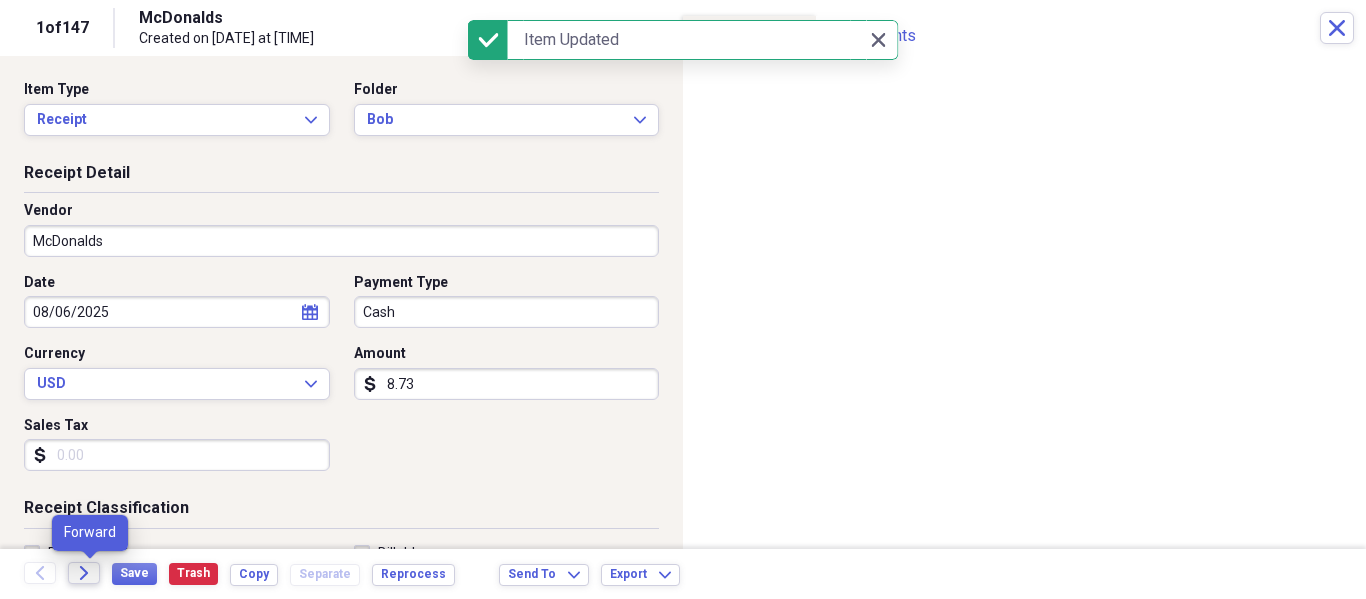 click on "Forward" 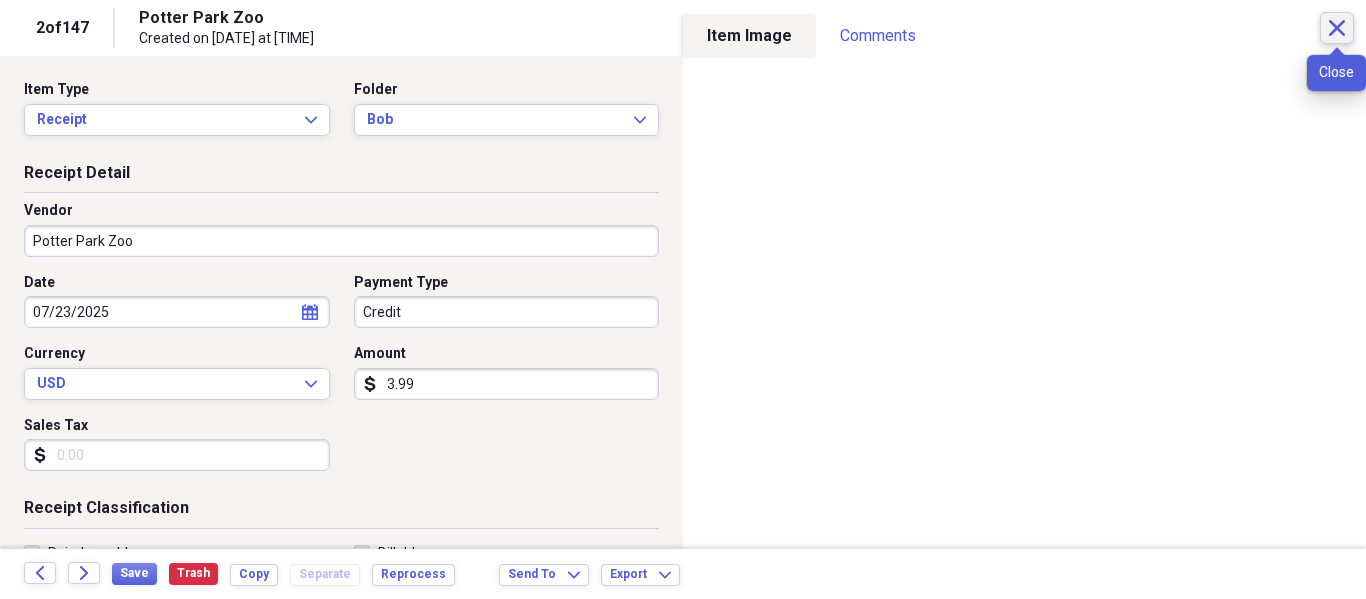 click on "Close" at bounding box center [1337, 28] 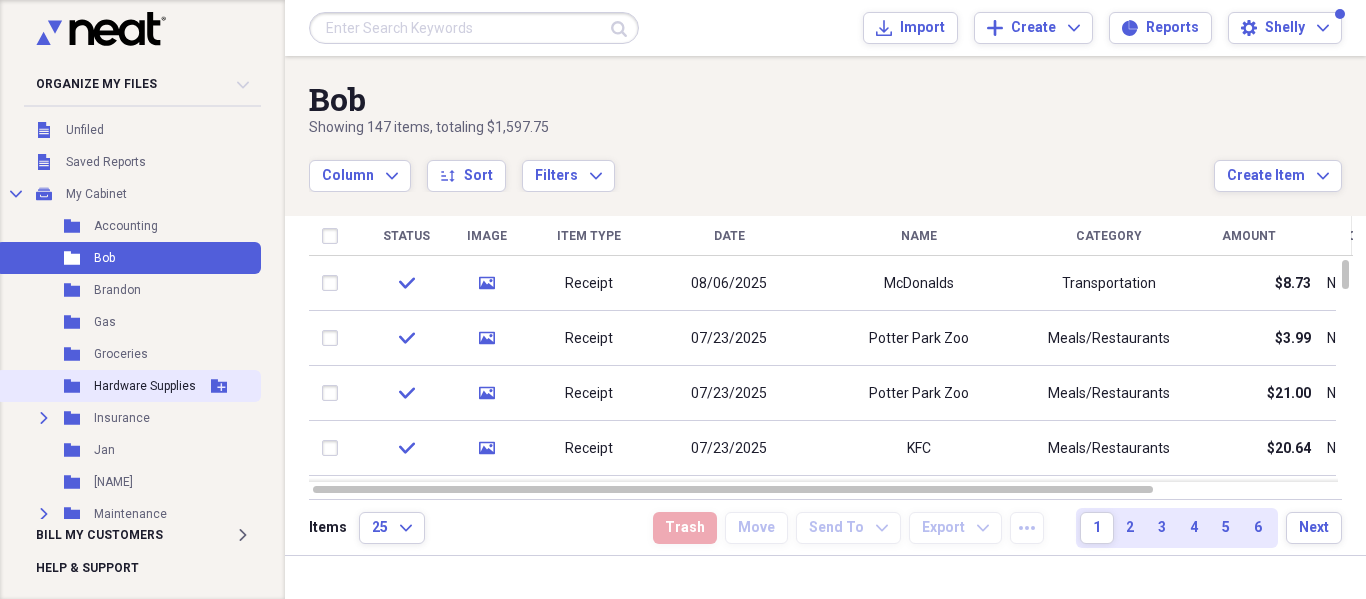 scroll, scrollTop: 100, scrollLeft: 0, axis: vertical 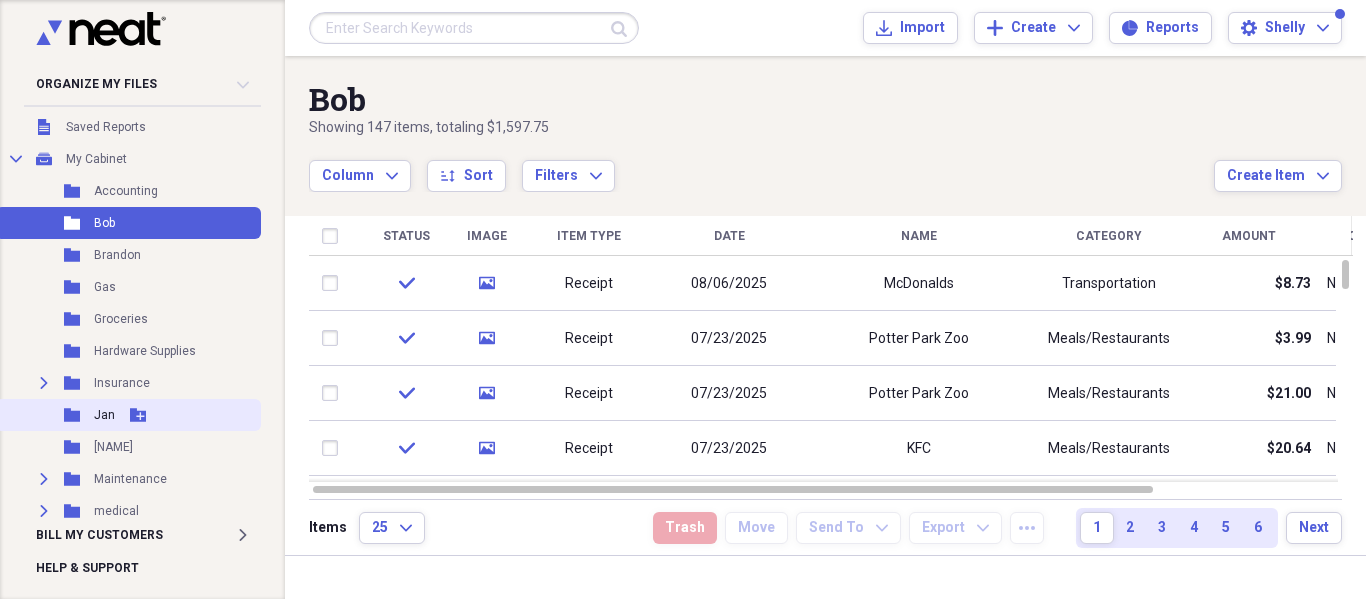 click on "Jan" at bounding box center [104, 415] 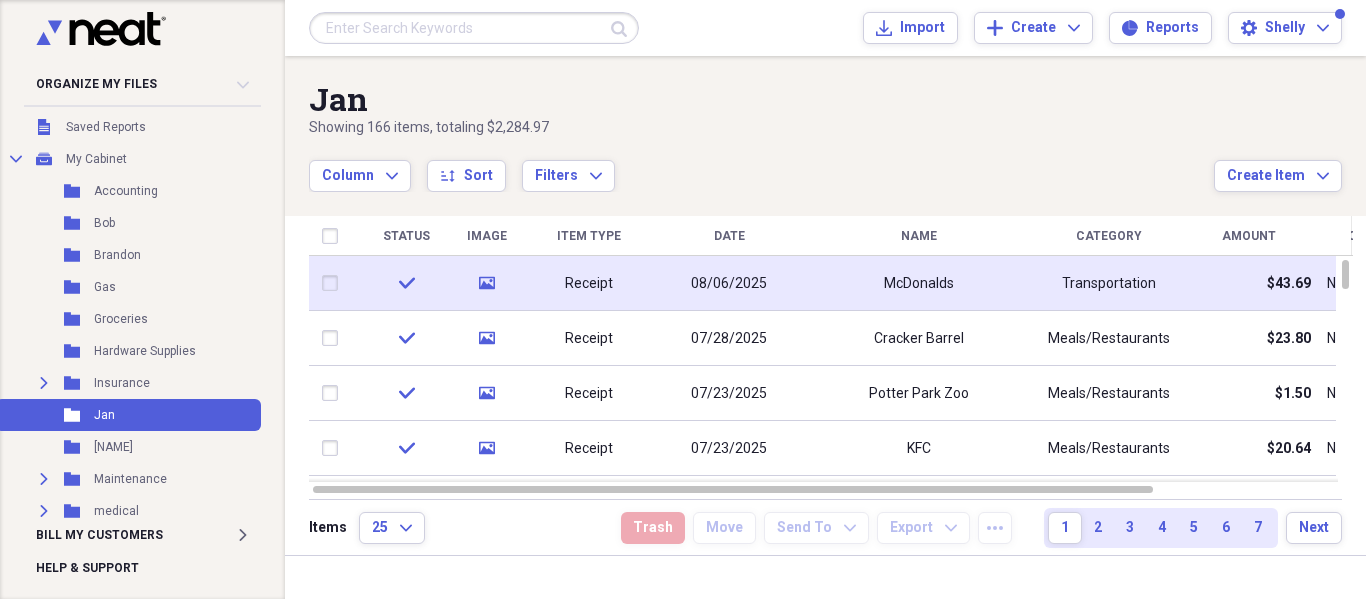 click on "08/06/2025" at bounding box center [729, 284] 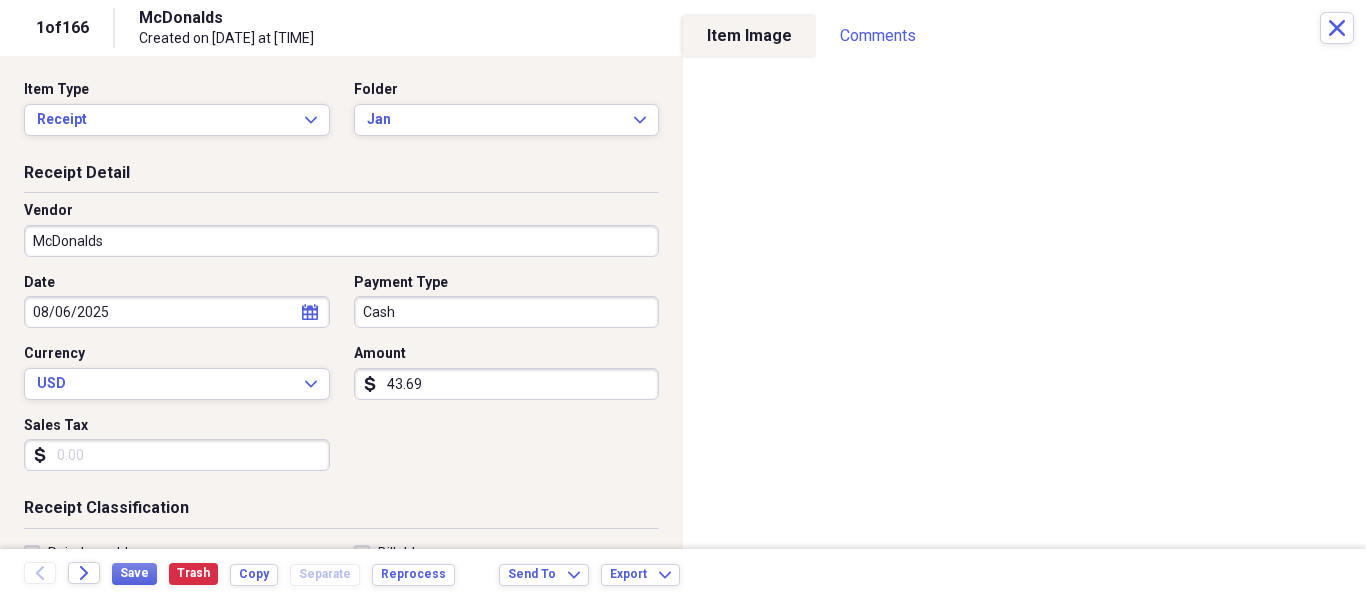 click on "43.69" at bounding box center [507, 384] 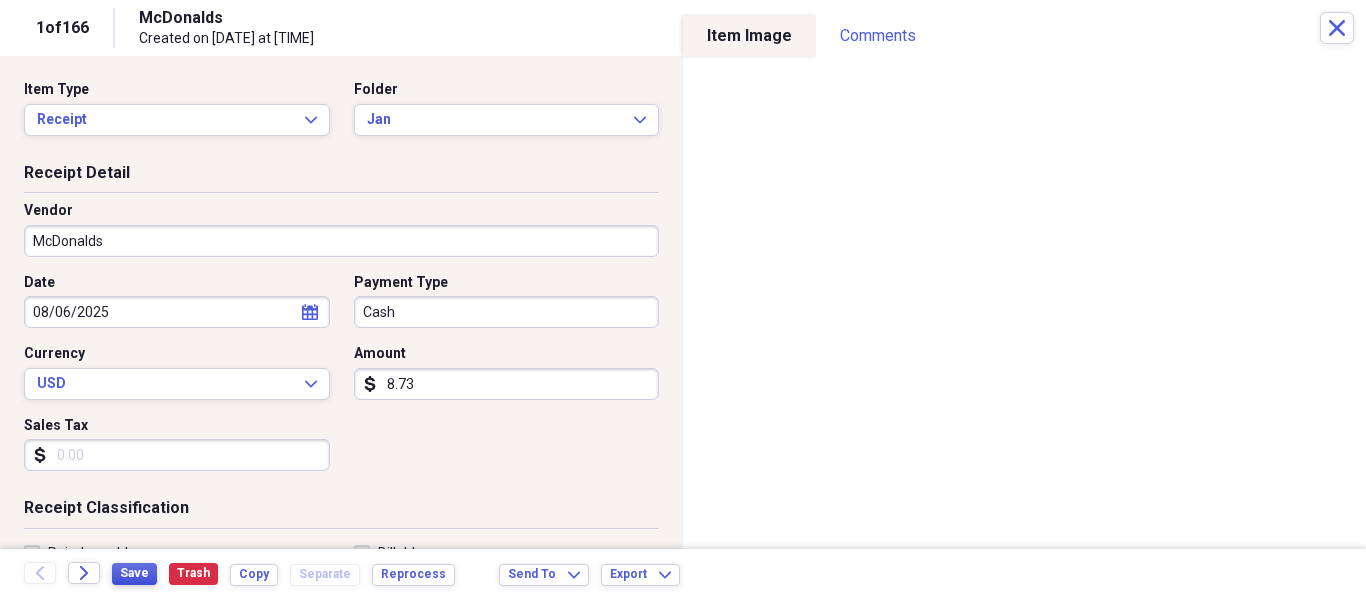 type on "8.73" 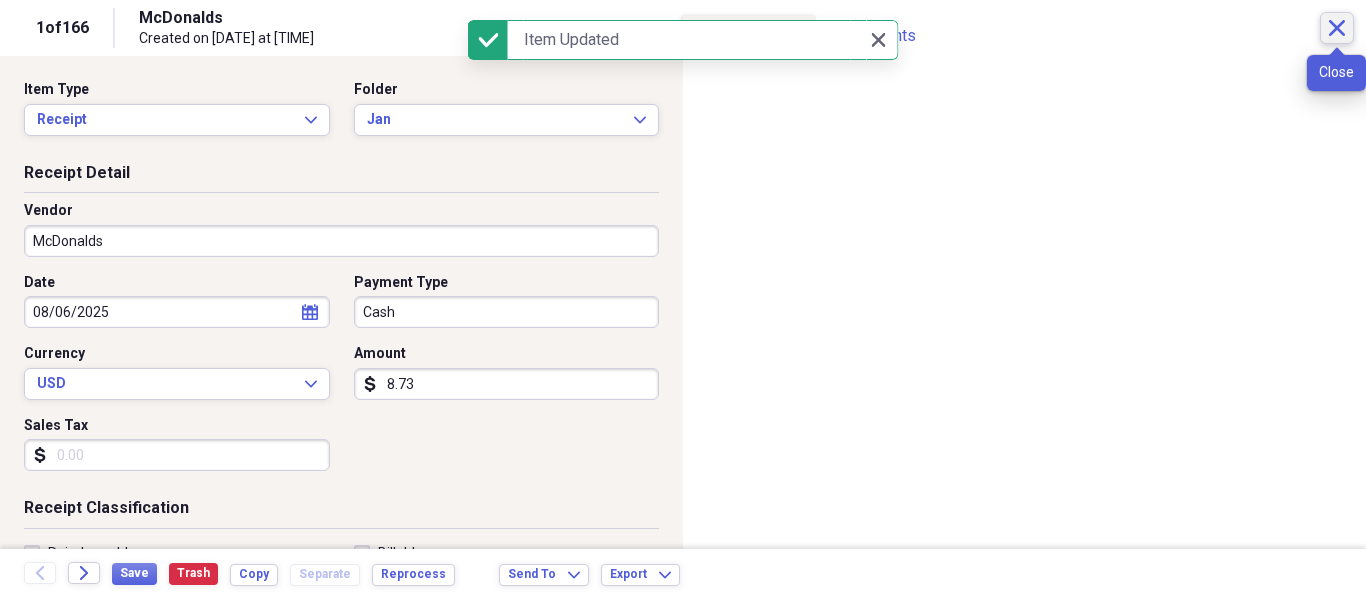 click on "Close" 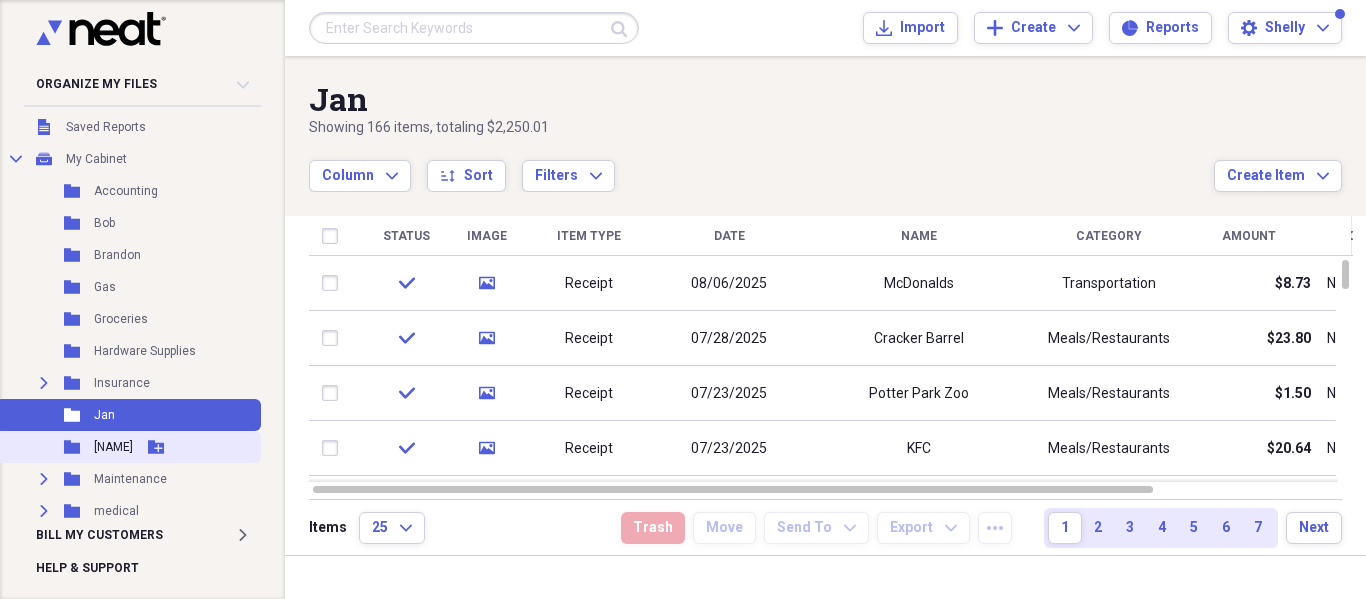click on "[NAME]" at bounding box center (113, 447) 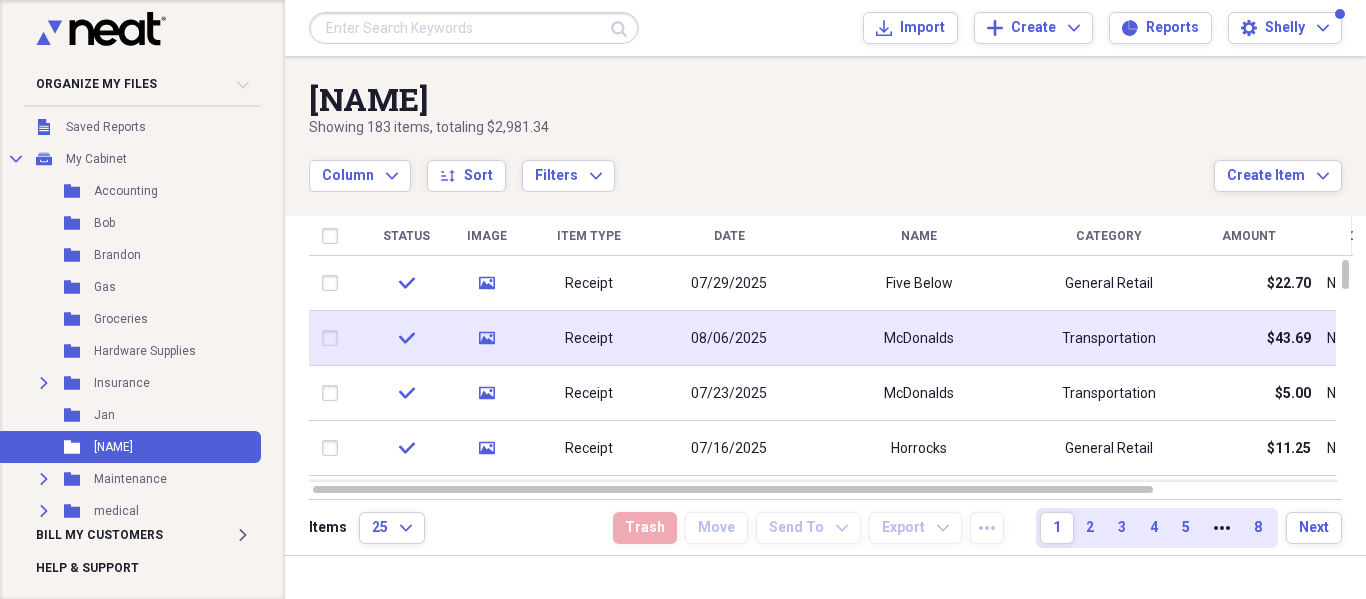 click on "McDonalds" at bounding box center (919, 339) 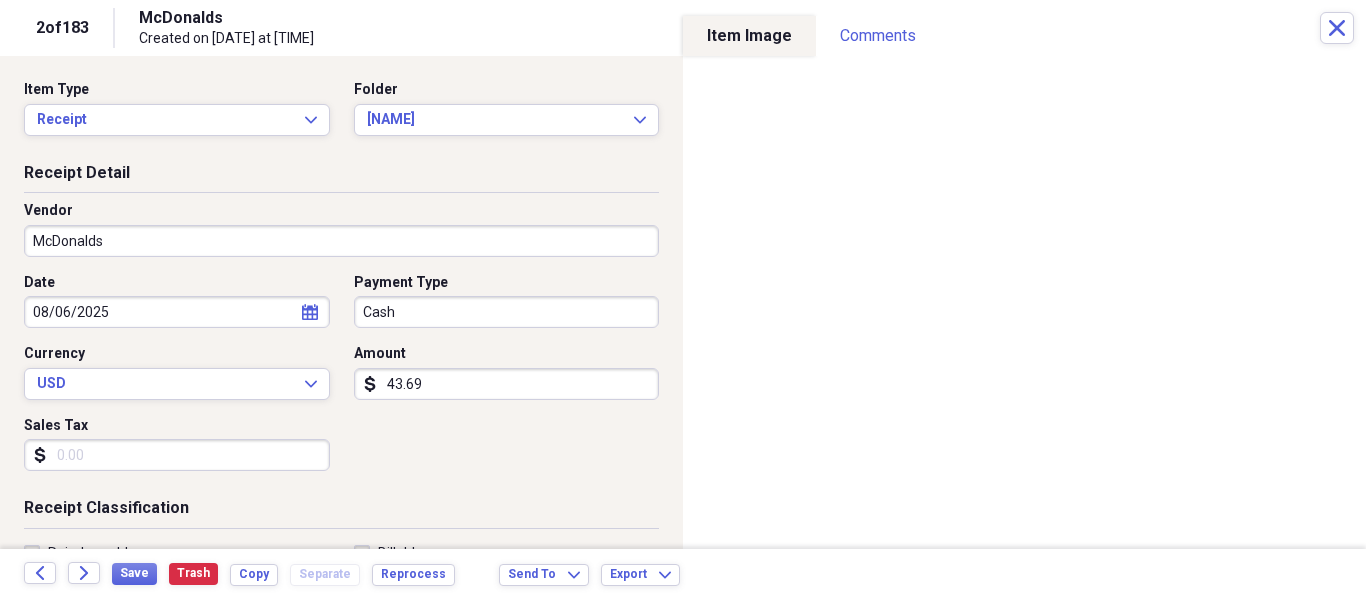 click on "43.69" at bounding box center [507, 384] 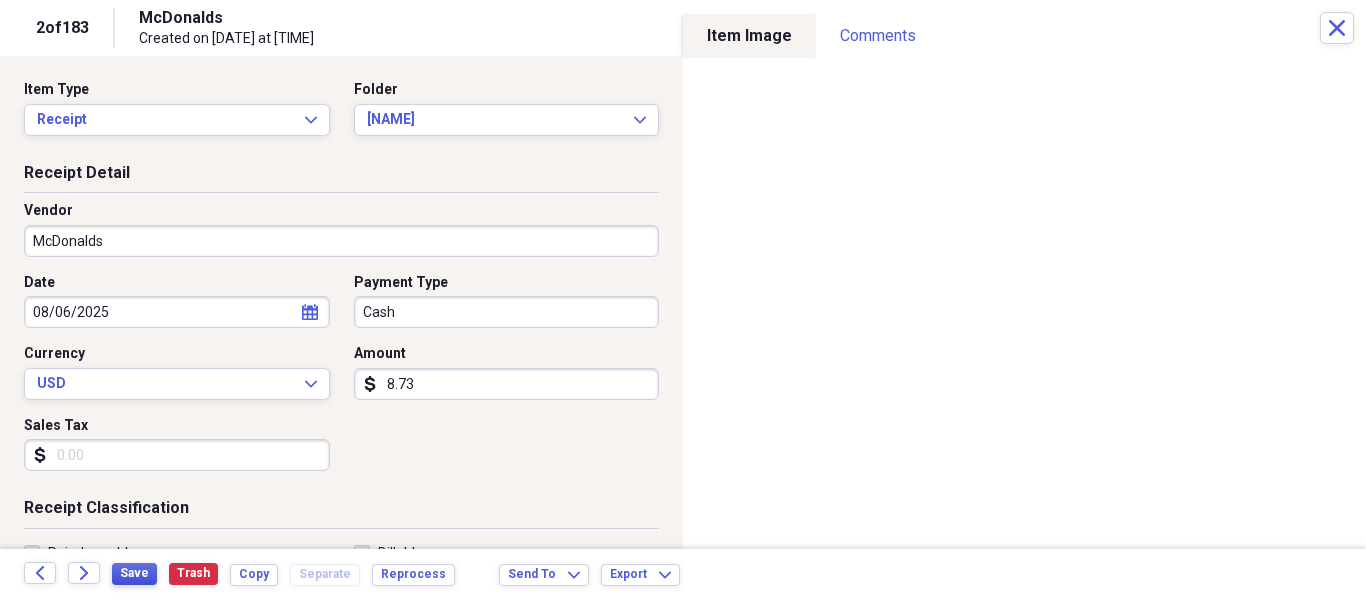 type on "8.73" 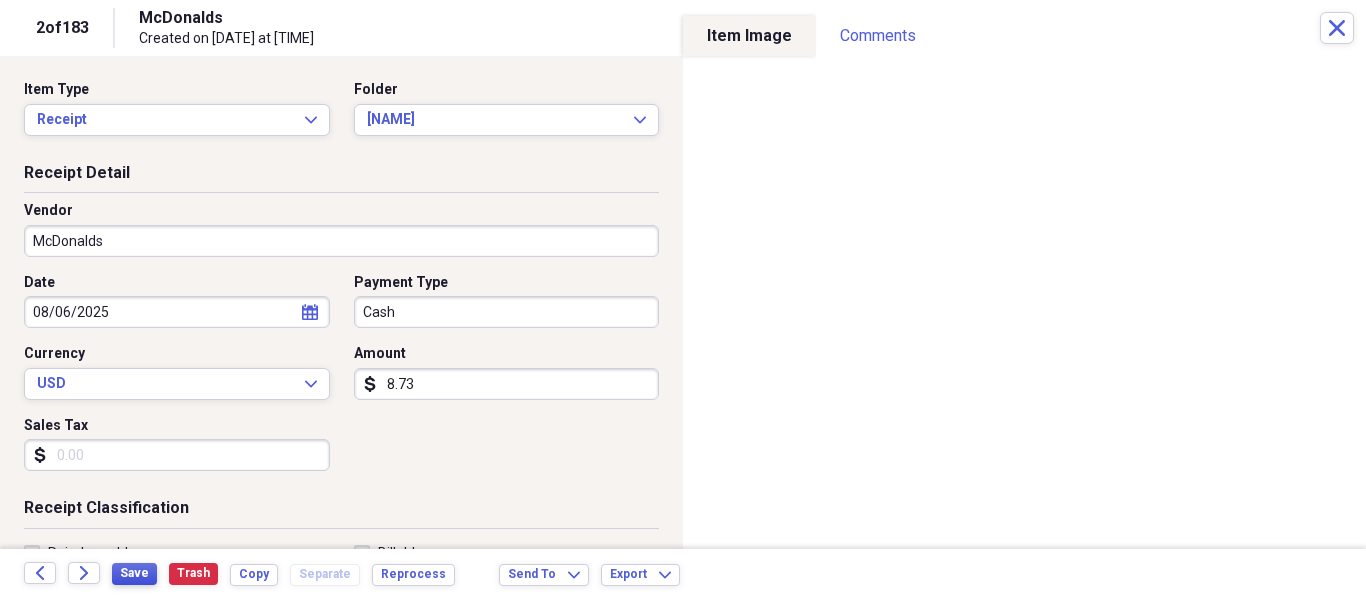 click on "Save" at bounding box center [134, 573] 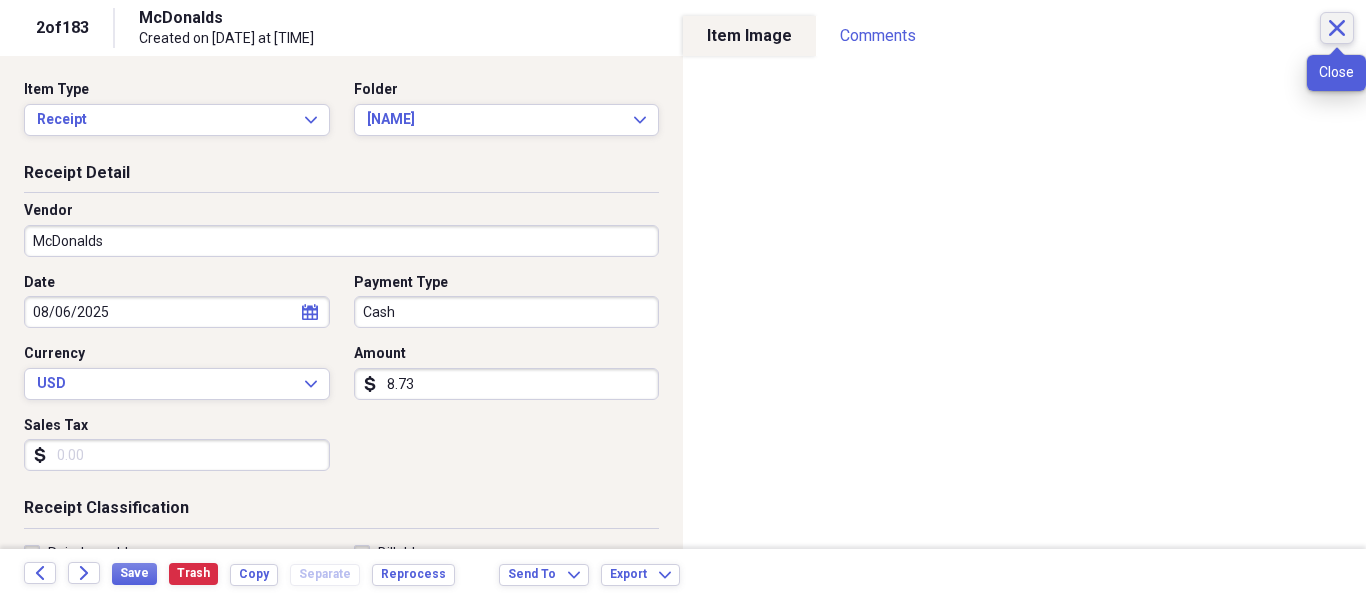 click on "Close" 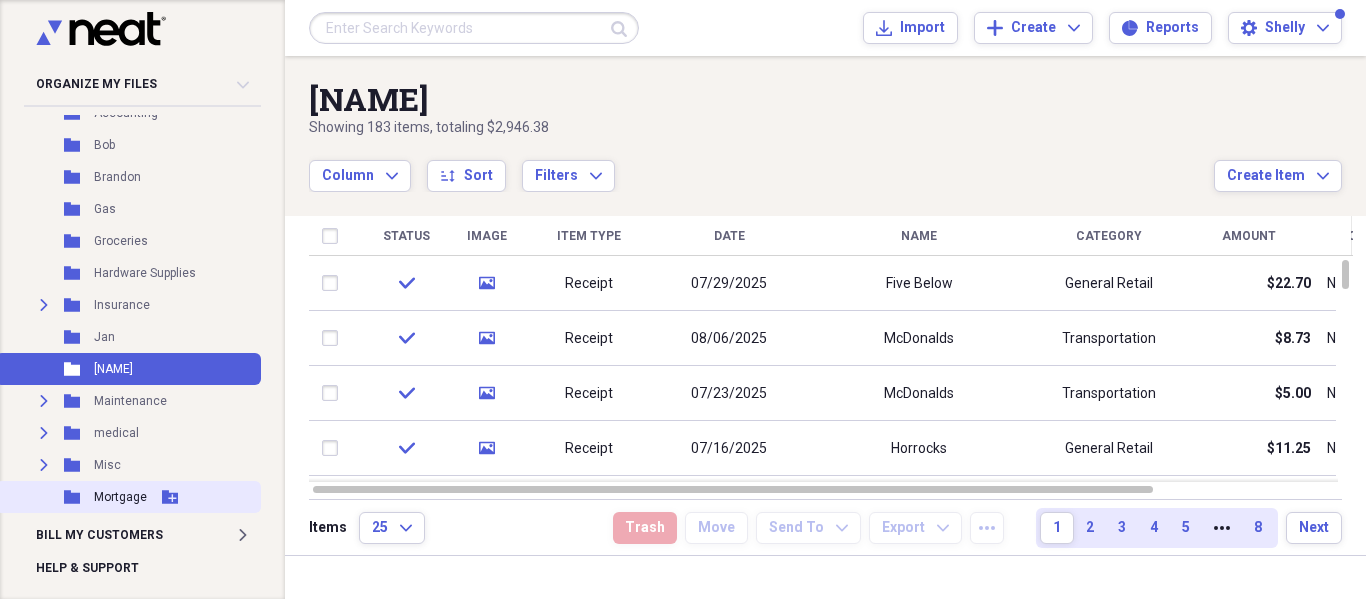 scroll, scrollTop: 300, scrollLeft: 0, axis: vertical 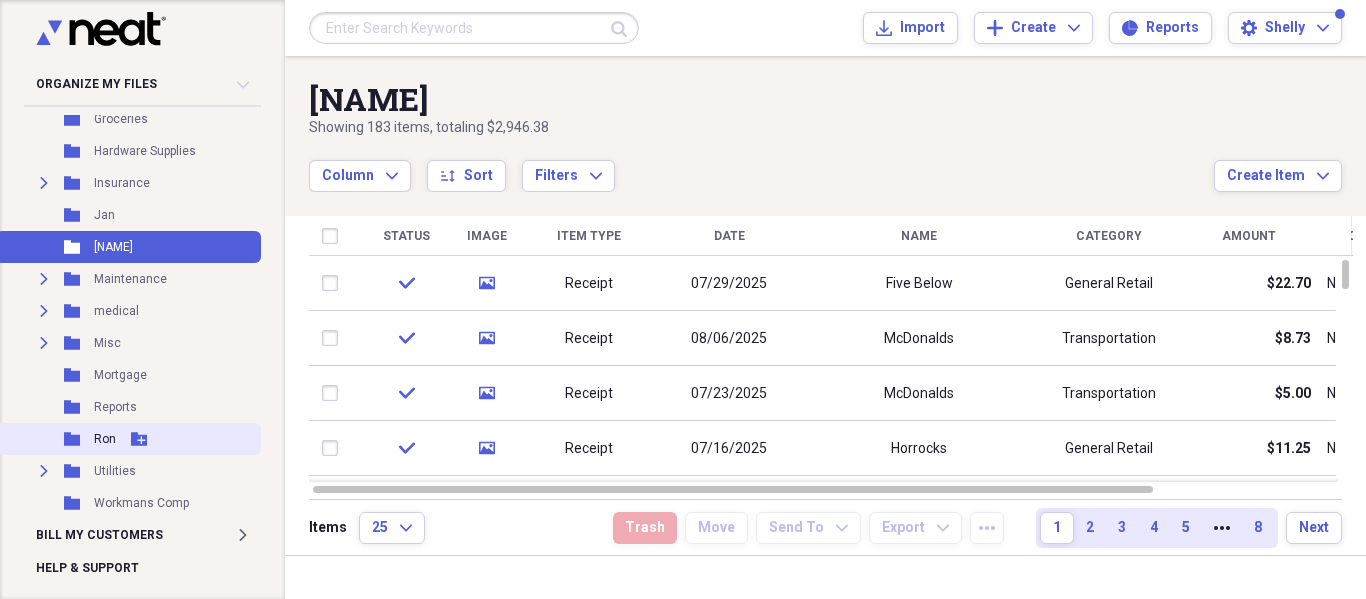 click on "Ron" at bounding box center [105, 439] 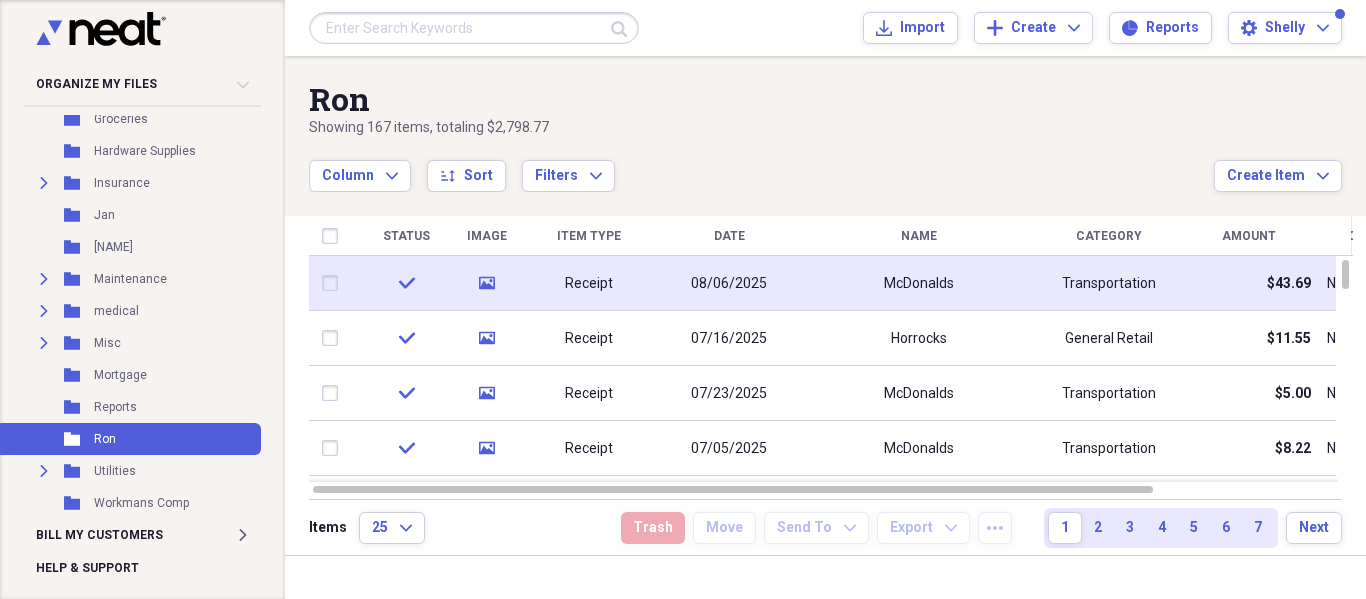 click on "08/06/2025" at bounding box center (729, 283) 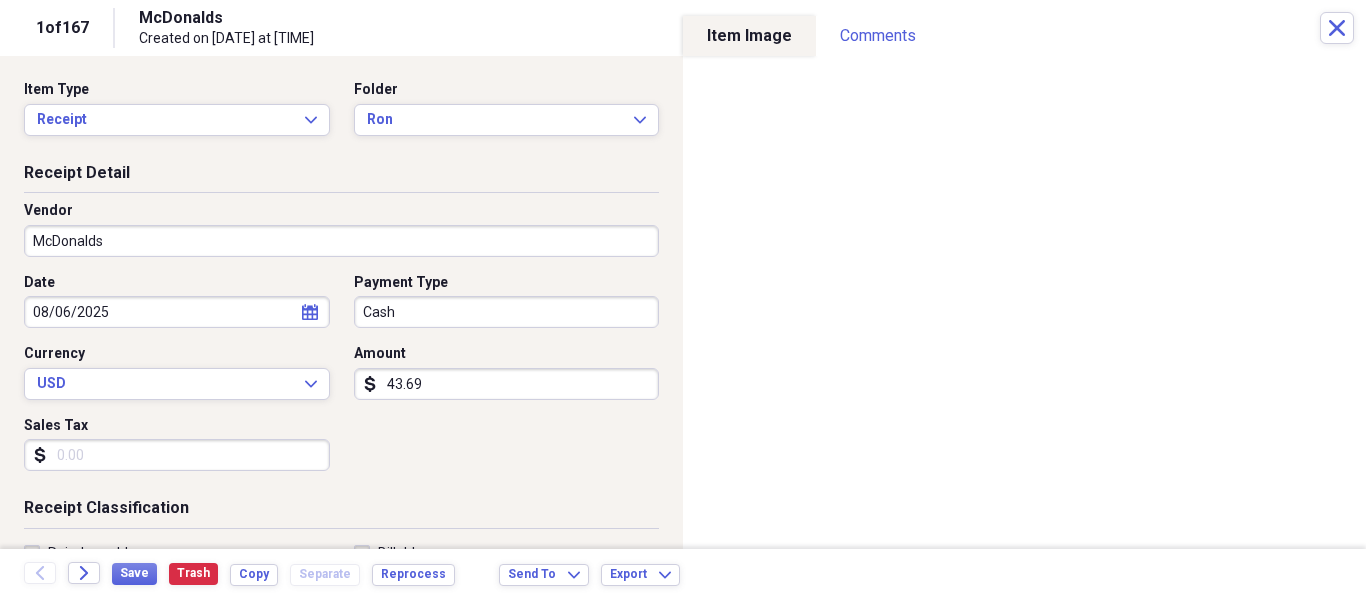 click on "43.69" at bounding box center [507, 384] 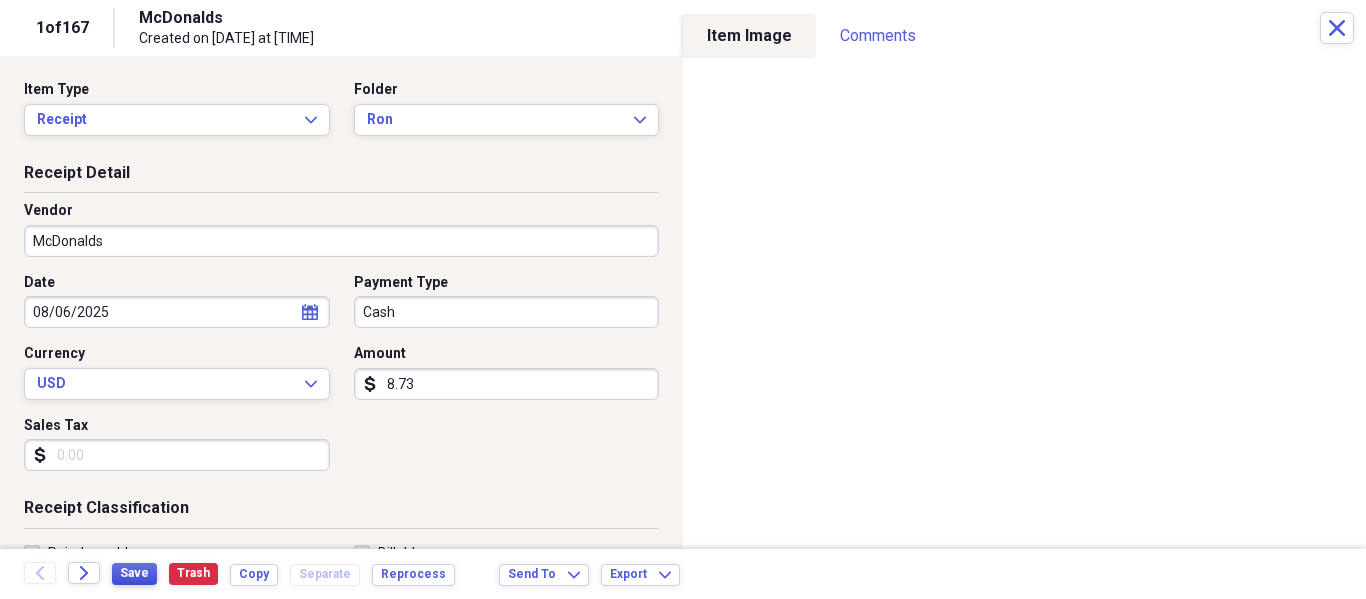 type on "8.73" 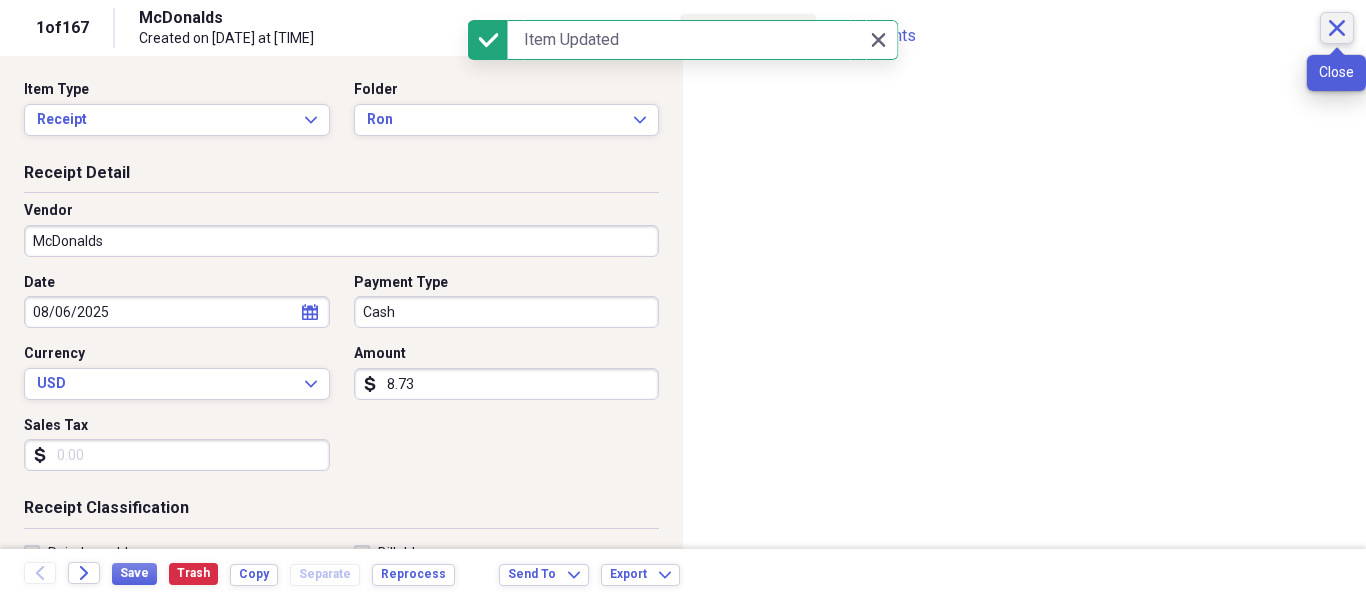 click on "Close" 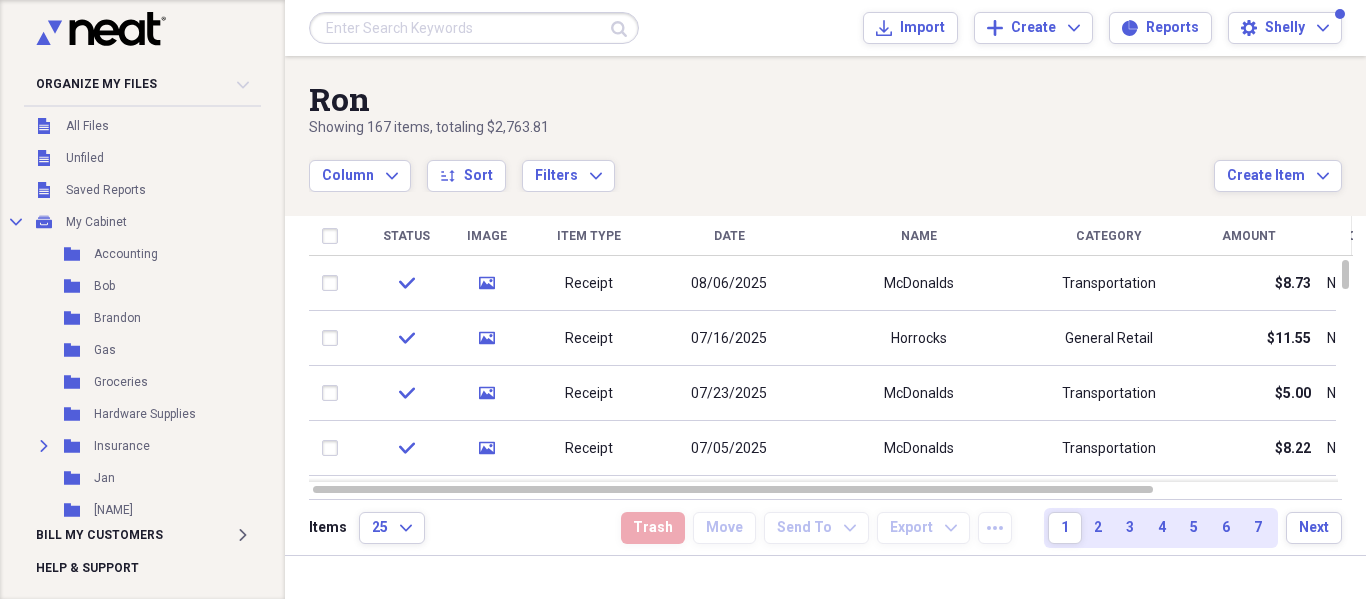 scroll, scrollTop: 0, scrollLeft: 0, axis: both 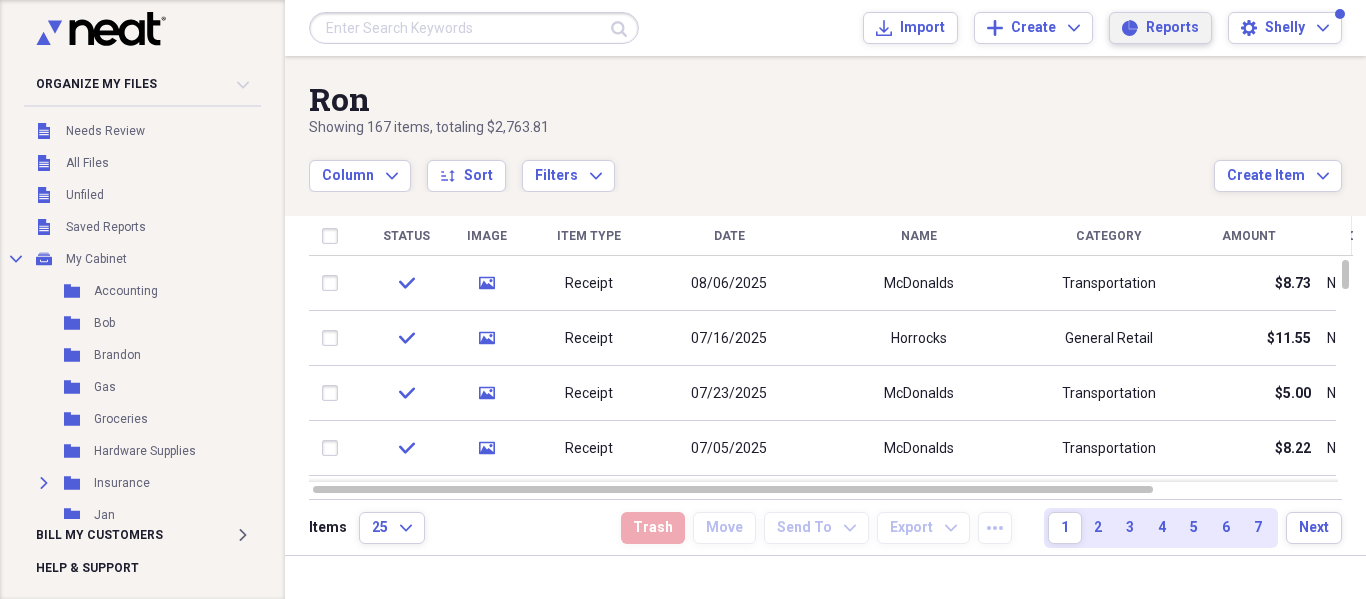 click on "Reports" at bounding box center [1172, 28] 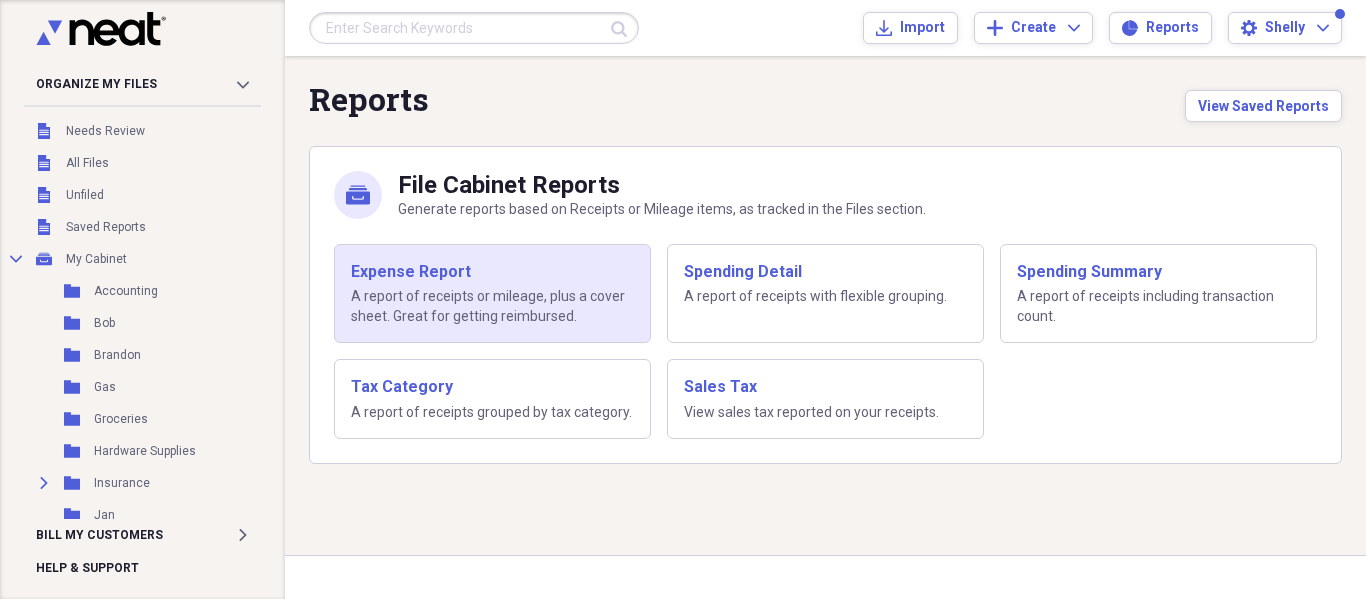 click on "Expense Report" at bounding box center [492, 272] 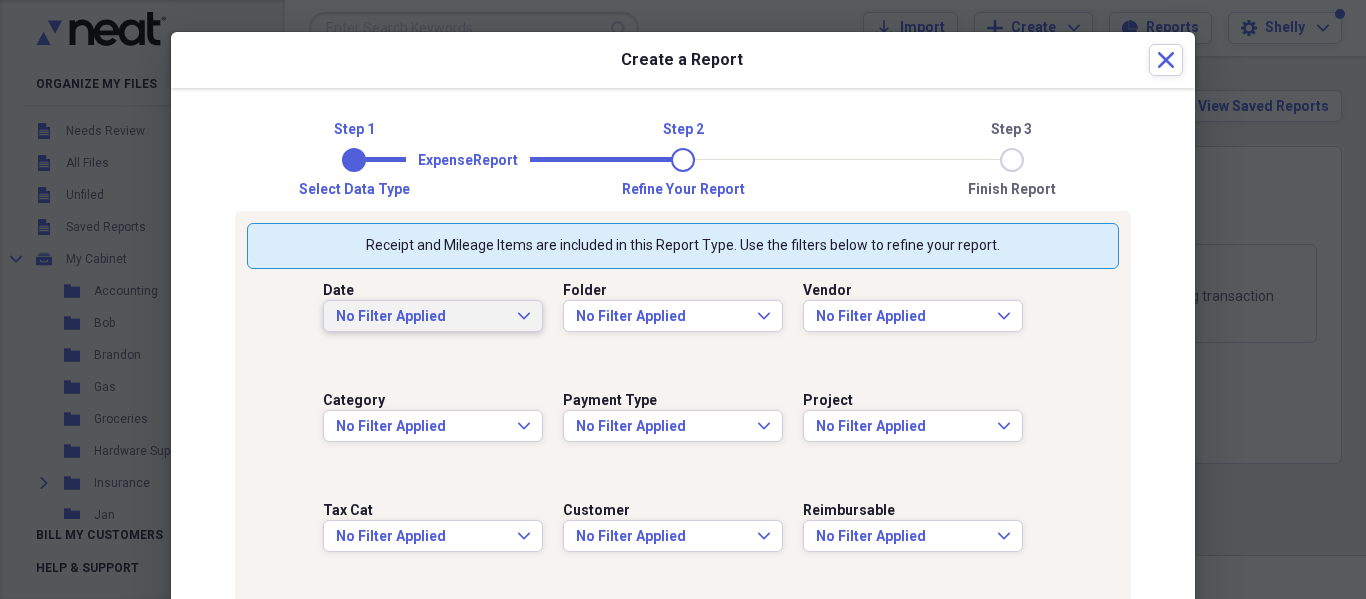 click on "Expand" 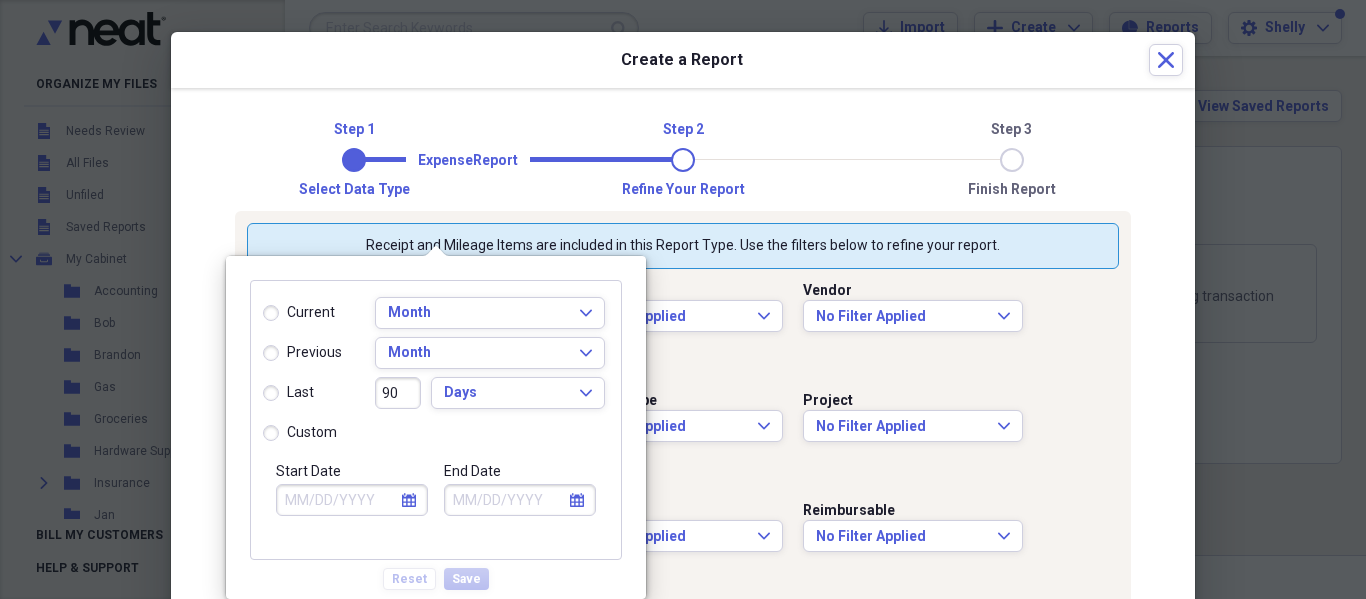 click 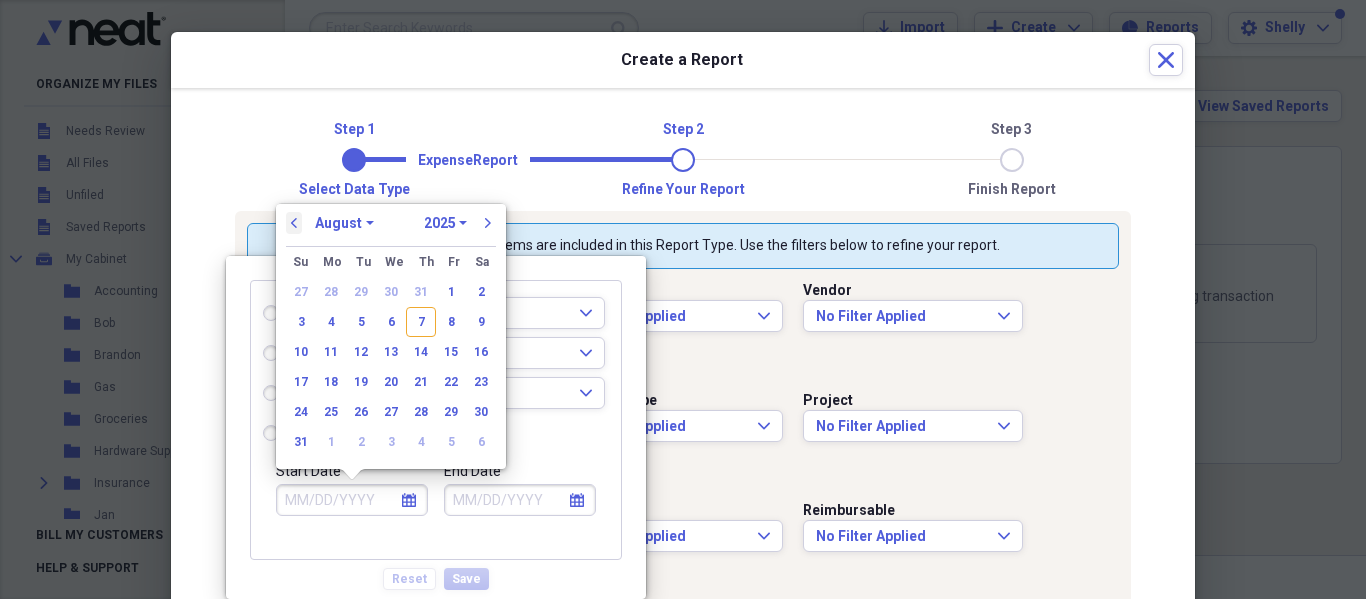 click on "previous" at bounding box center [294, 223] 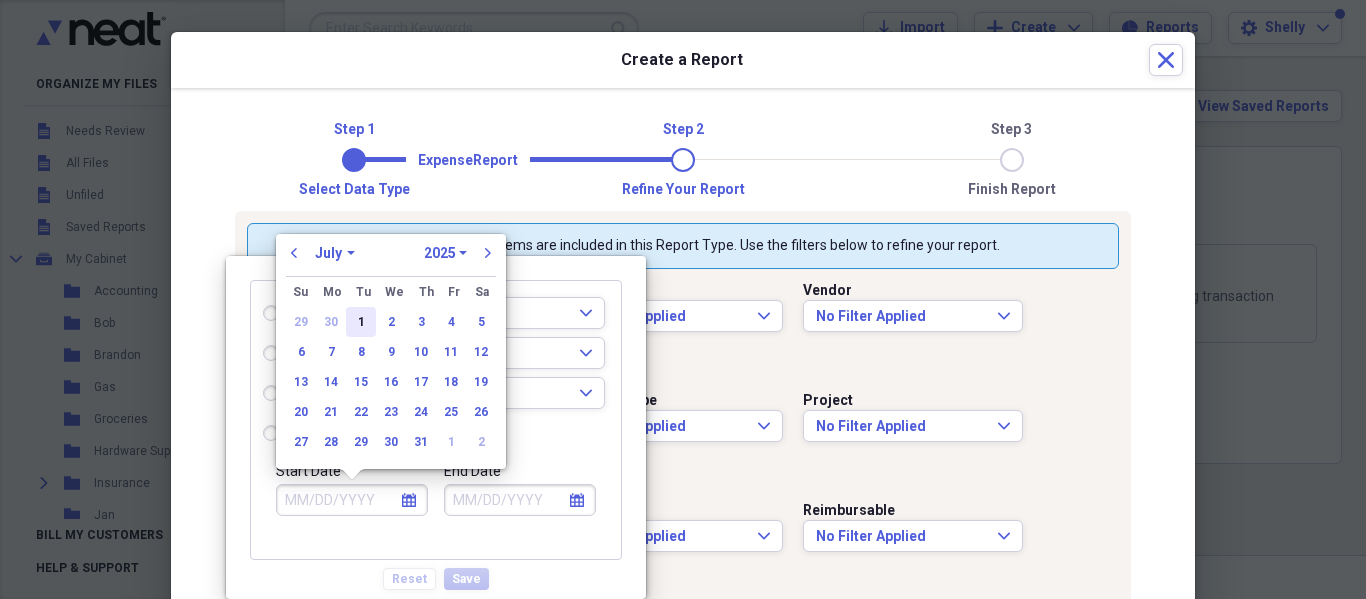 click on "1" at bounding box center [361, 322] 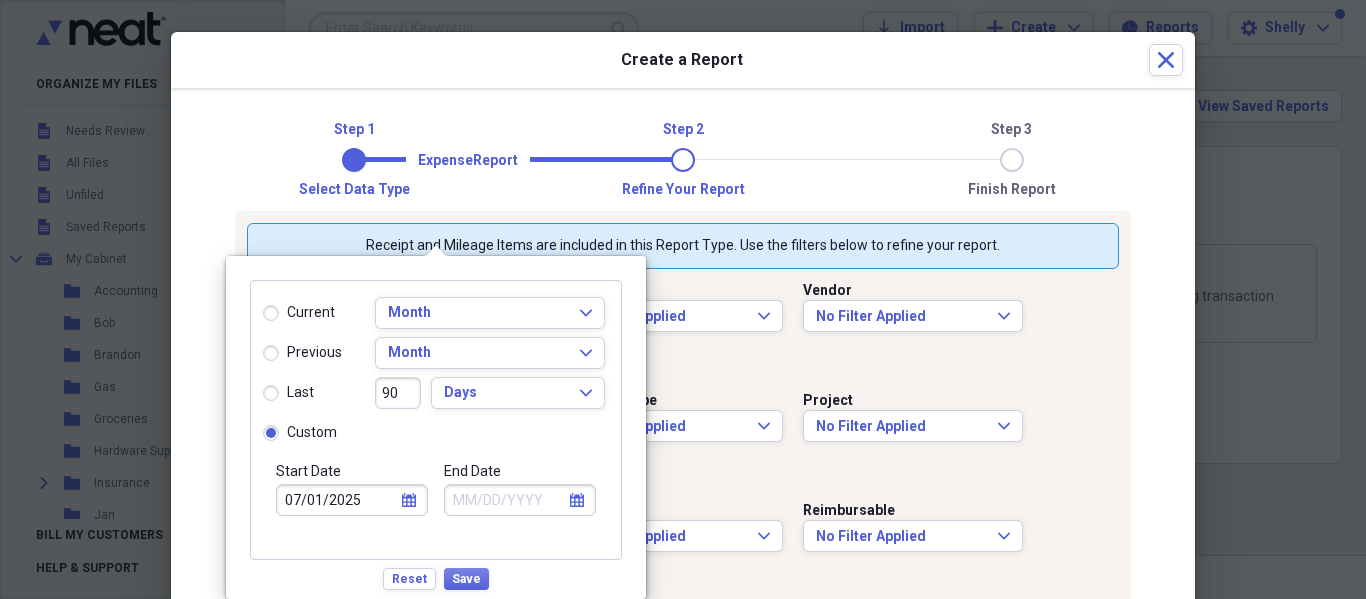 click 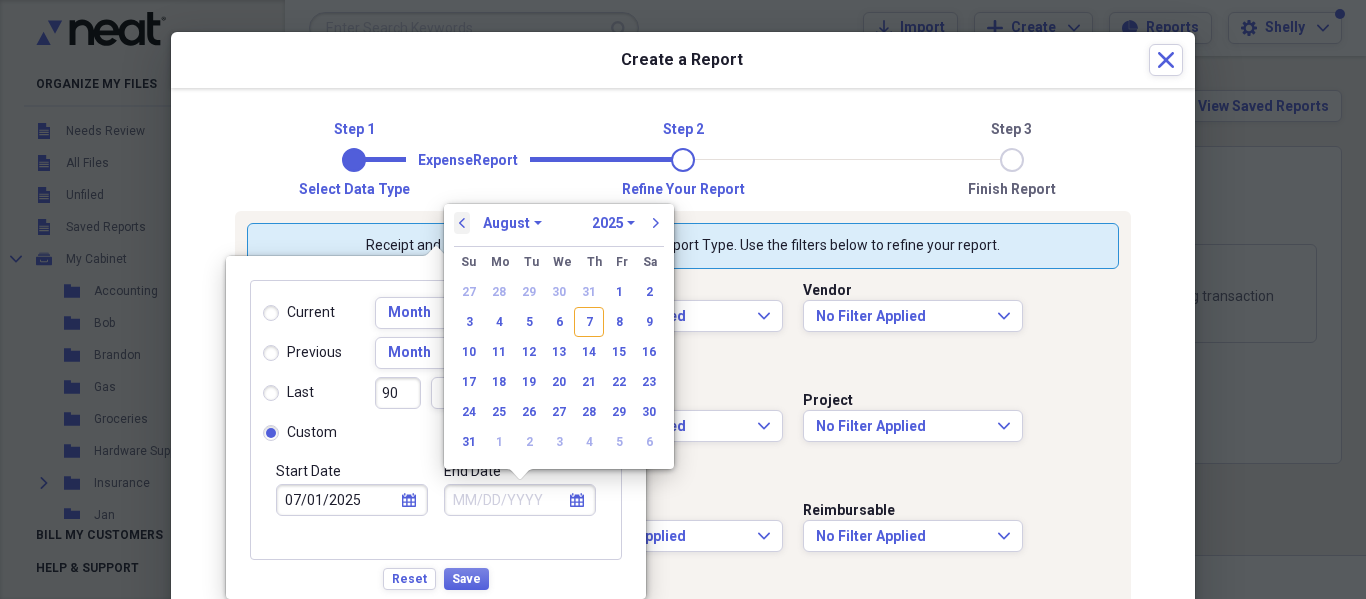 click on "previous" at bounding box center [462, 223] 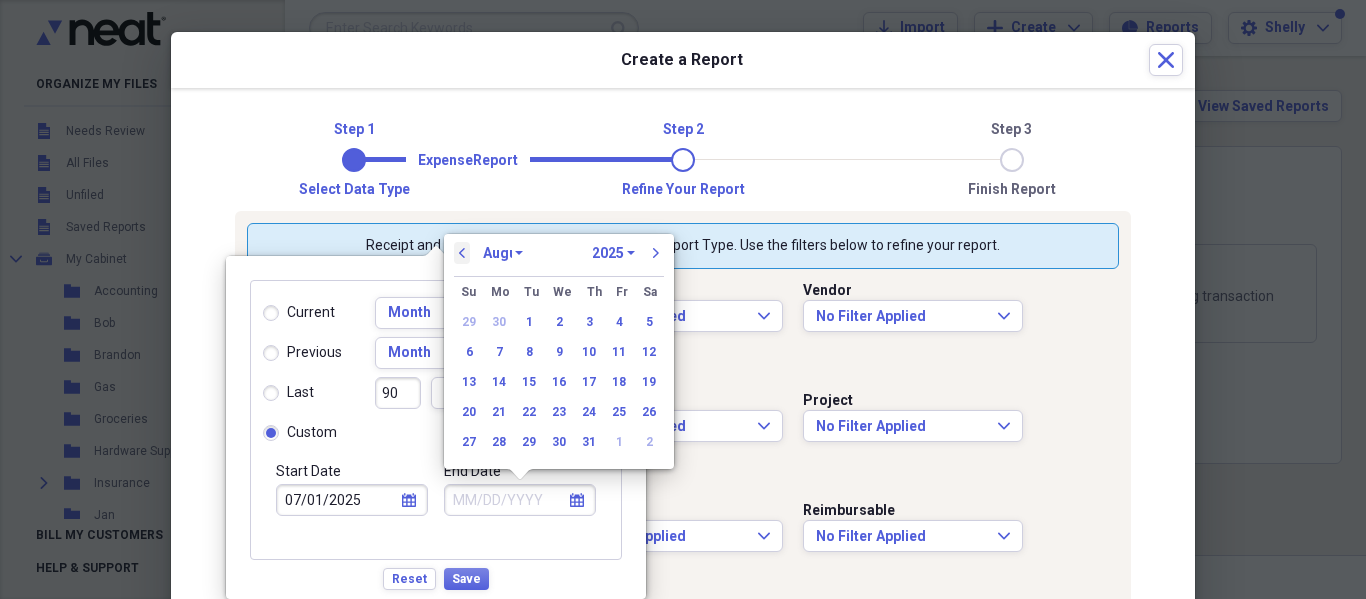 select on "6" 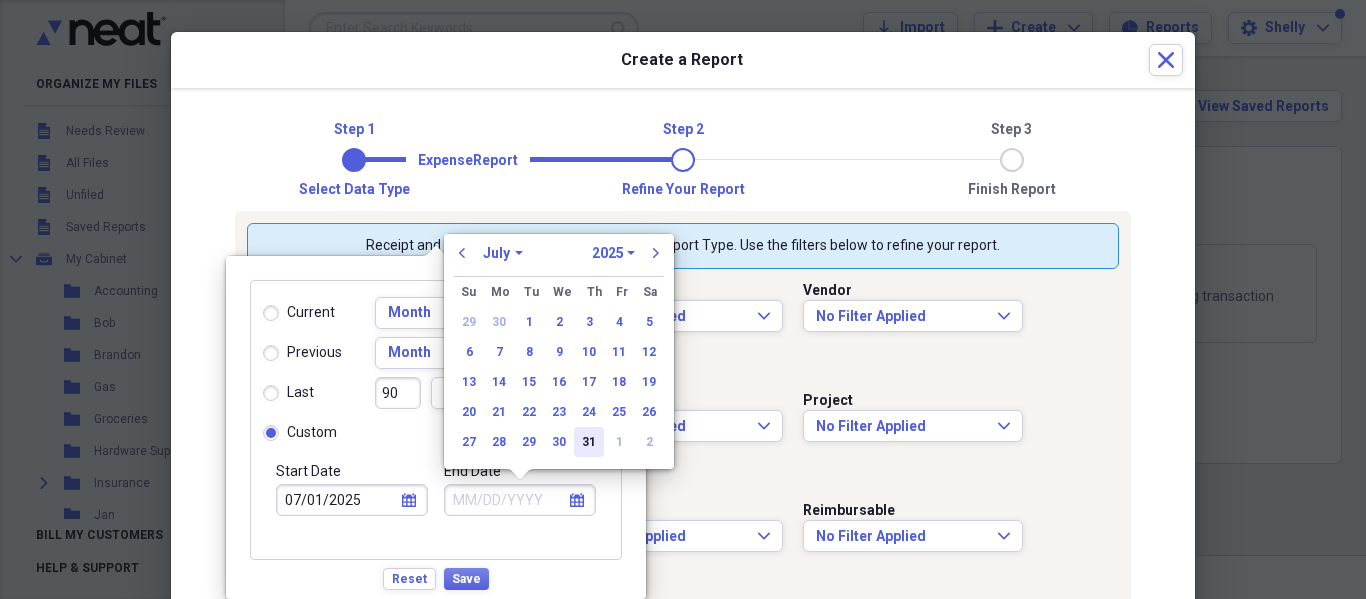 click on "31" at bounding box center (589, 442) 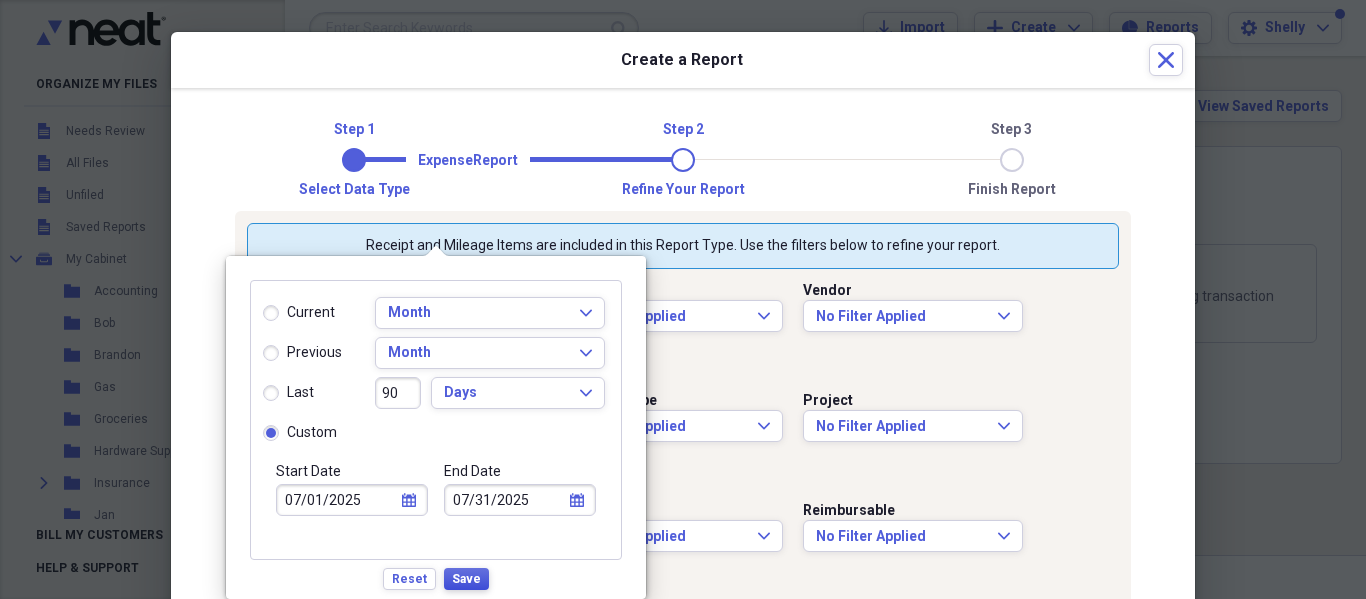 click on "Save" at bounding box center (466, 579) 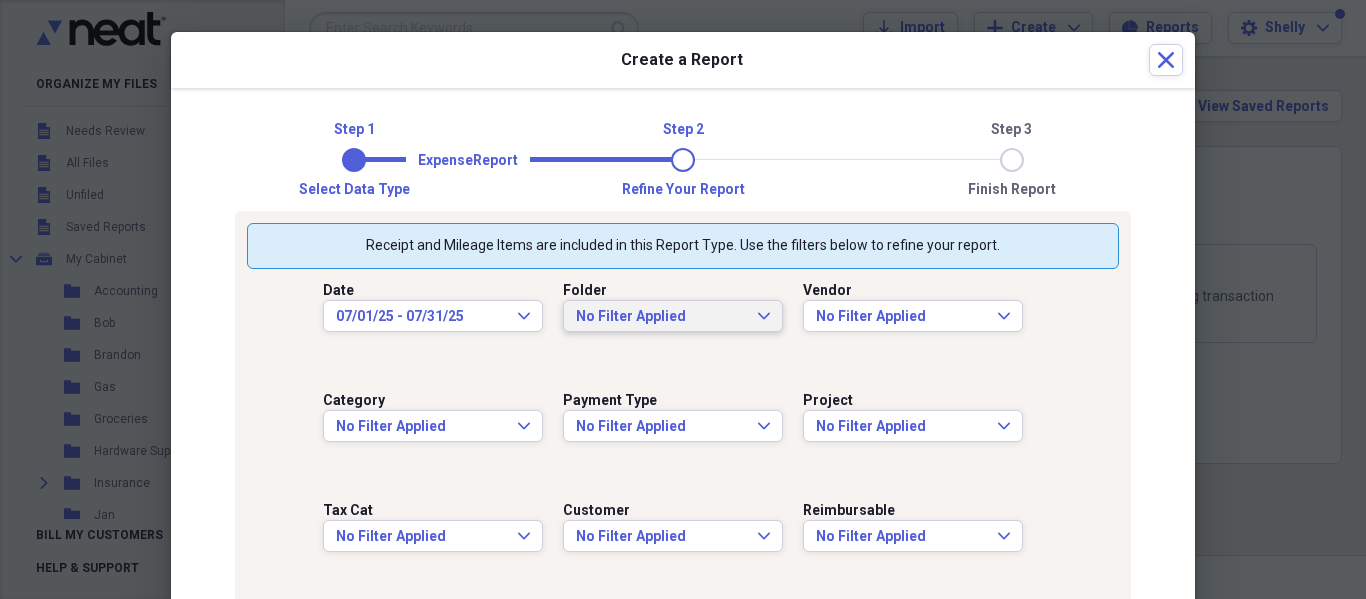 click on "Expand" 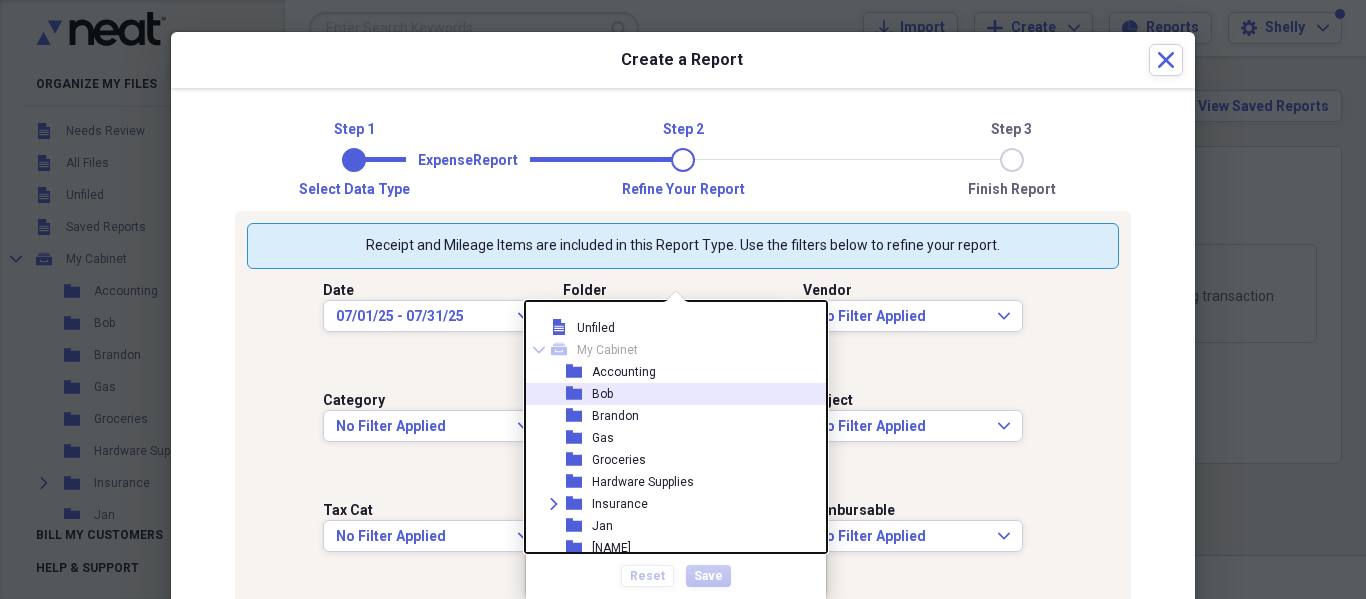 click on "folder [NAME]" at bounding box center [668, 394] 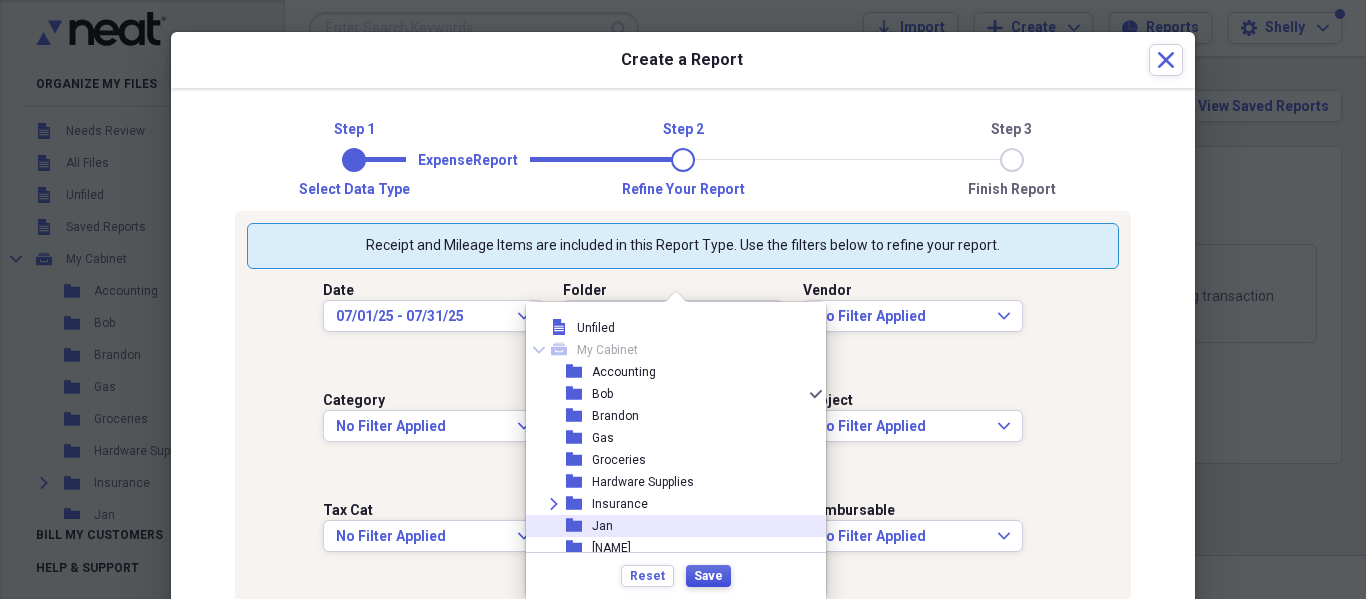 click on "Save" at bounding box center (708, 576) 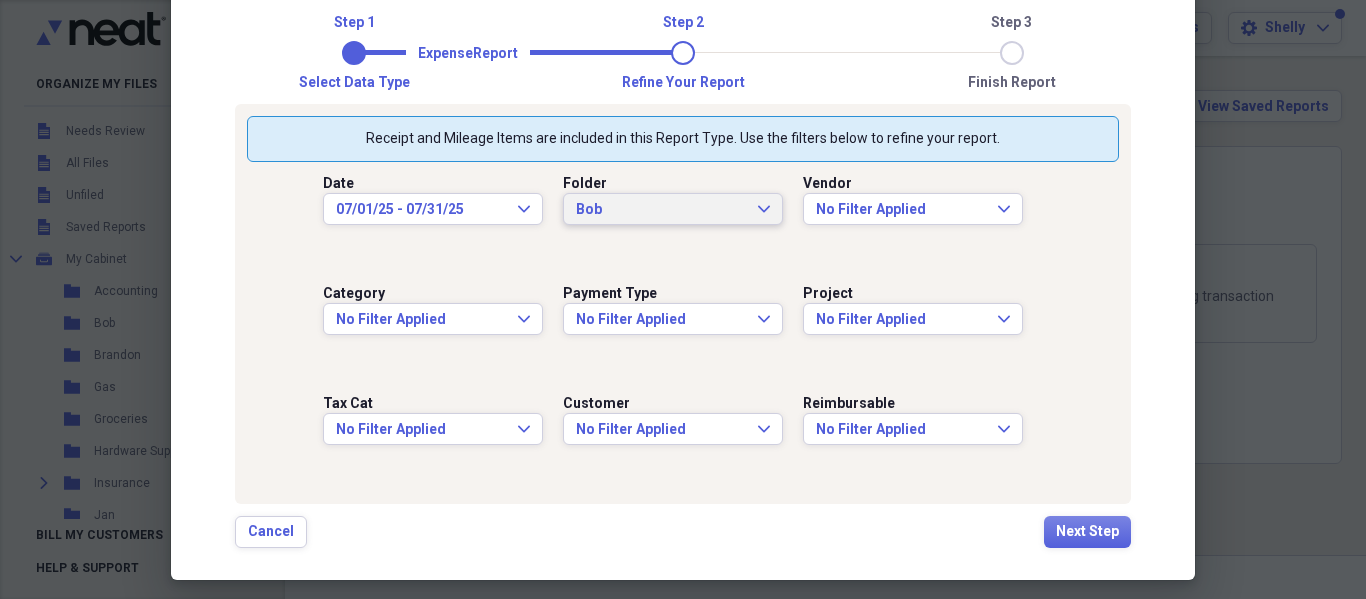 scroll, scrollTop: 120, scrollLeft: 0, axis: vertical 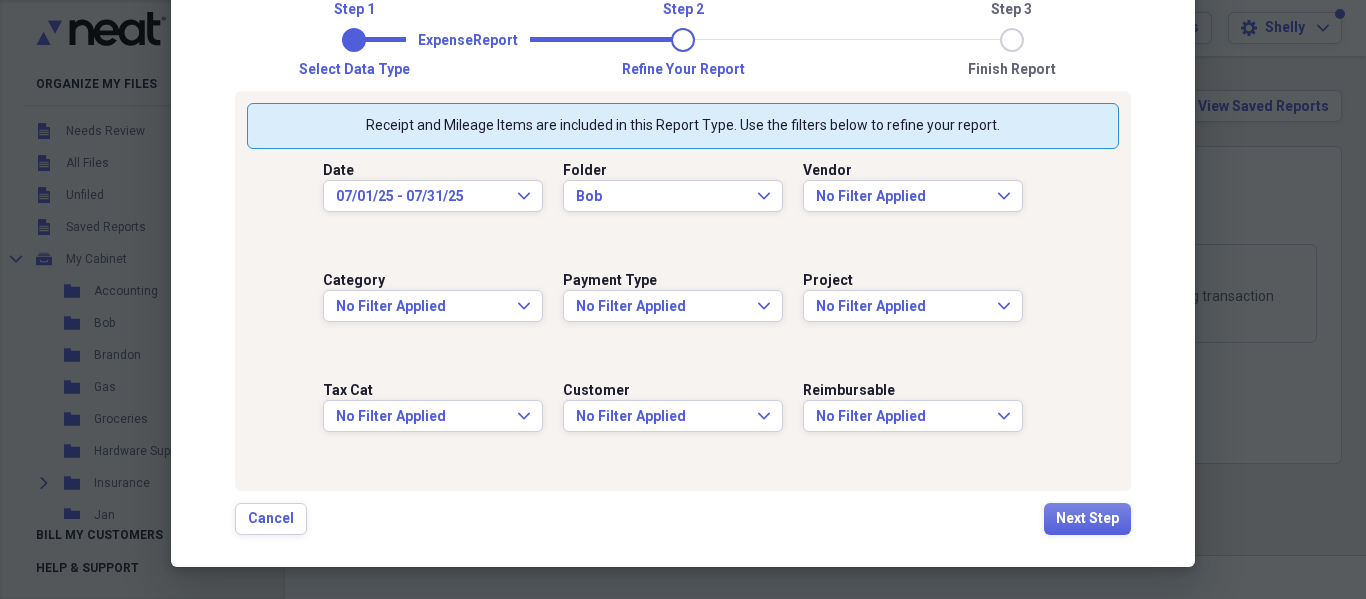 click on "Step 1 Step 2 Step 3 Select data type Refine your report Finish report Expense  Report Receipt and Mileage Items are included in this Report Type. Use the filters below to refine your report. Date [DATE] - [DATE] Expand Folder [NAME] Expand Vendor No Filter Applied Expand Category No Filter Applied Expand Payment Type No Filter Applied Expand Project No Filter Applied Expand Tax Cat No Filter Applied Expand Customer No Filter Applied Expand Reimbursable No Filter Applied Expand Cancel Next Step" at bounding box center [683, 267] 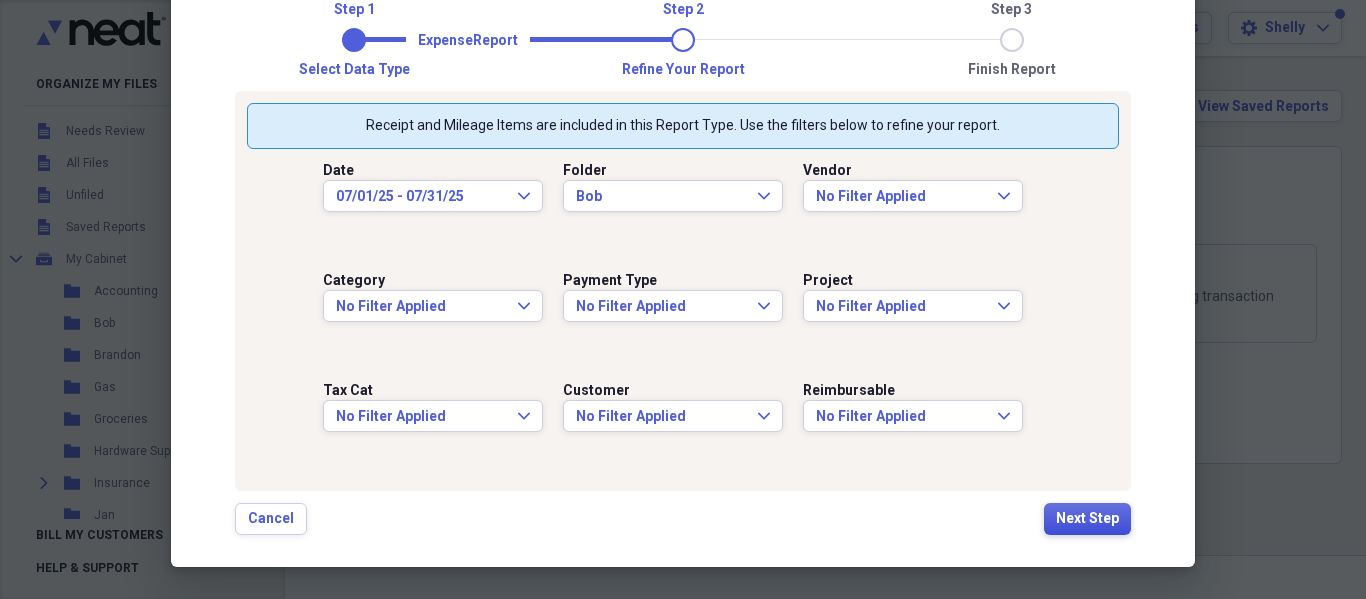 click on "Next Step" at bounding box center (1087, 519) 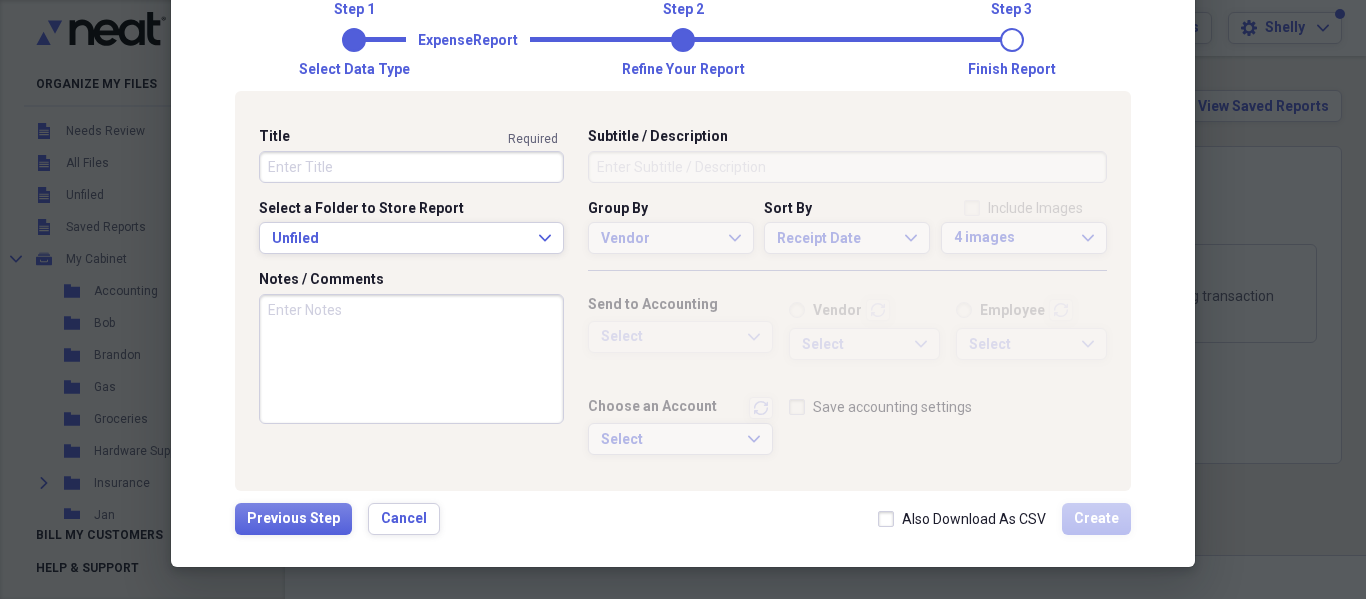 click on "Title" at bounding box center (411, 167) 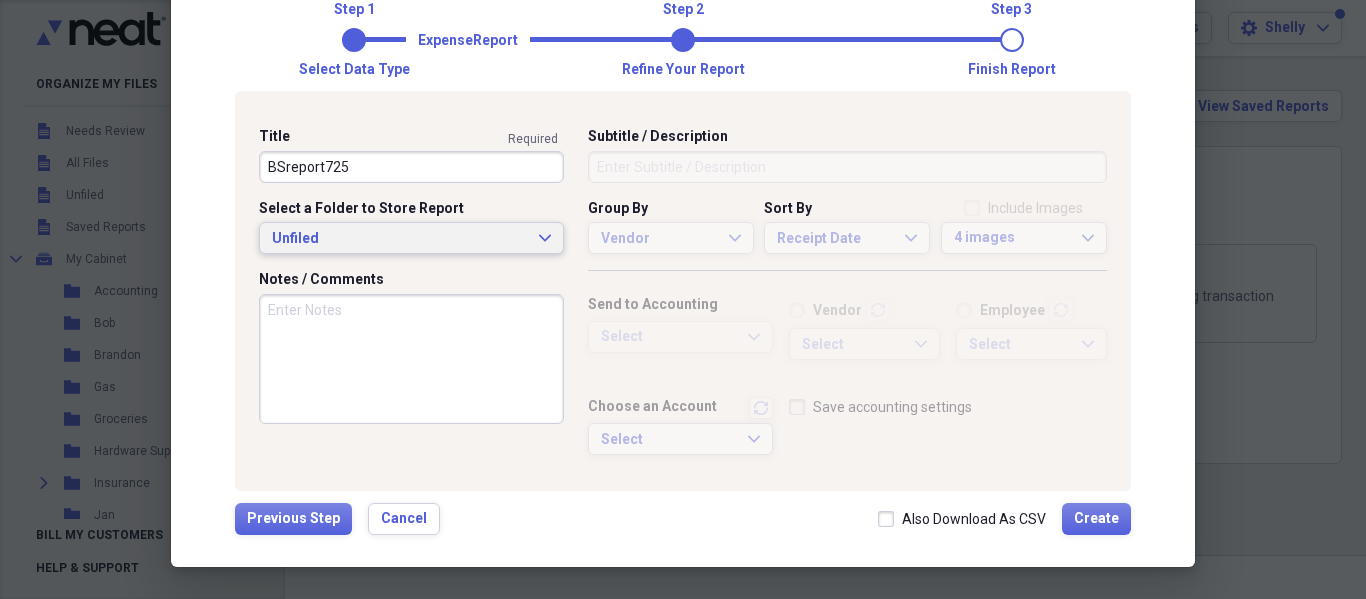 type on "BSreport725" 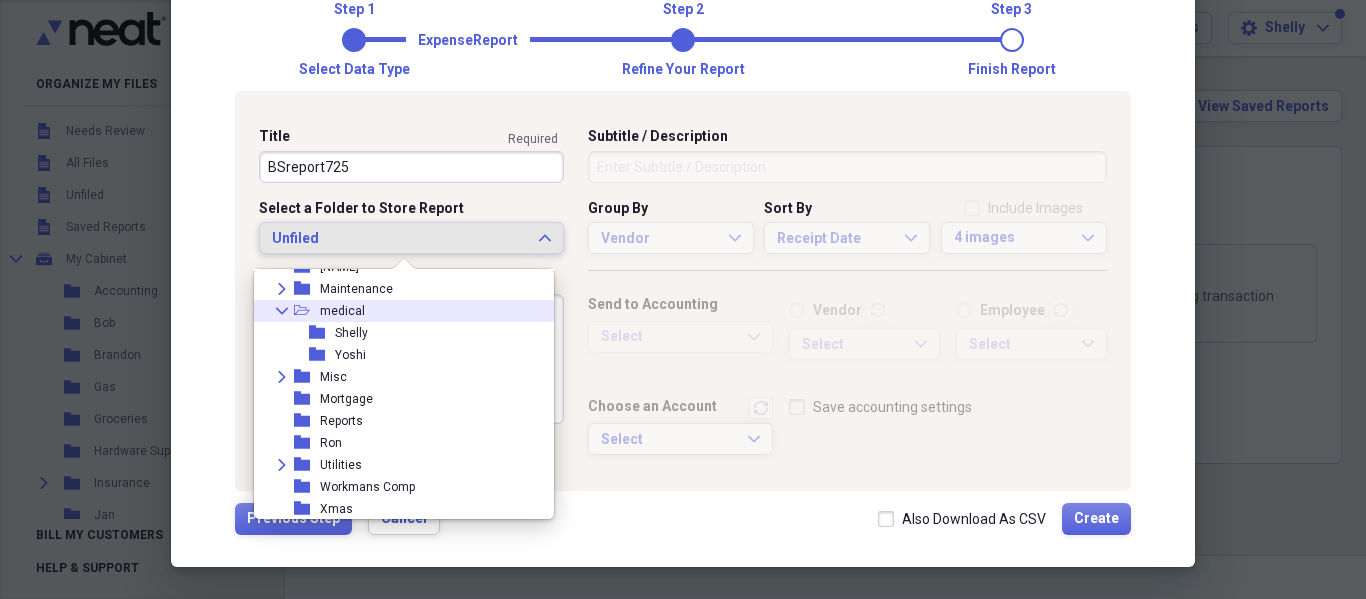 scroll, scrollTop: 249, scrollLeft: 0, axis: vertical 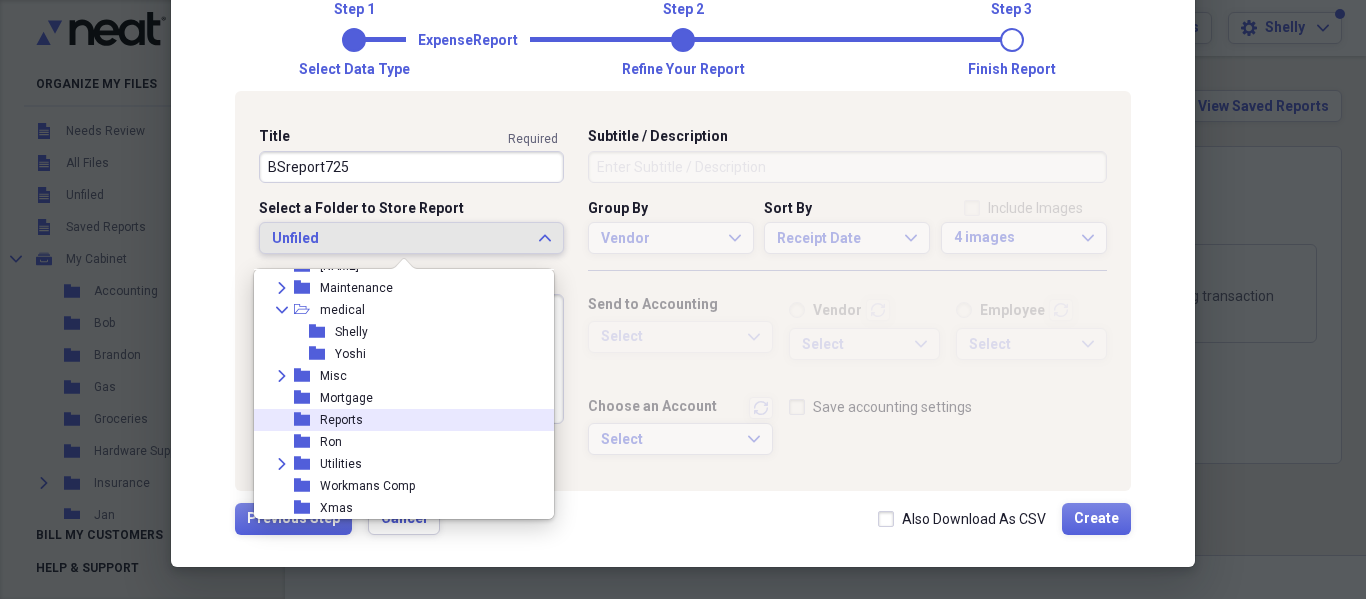 click on "Reports" at bounding box center [341, 420] 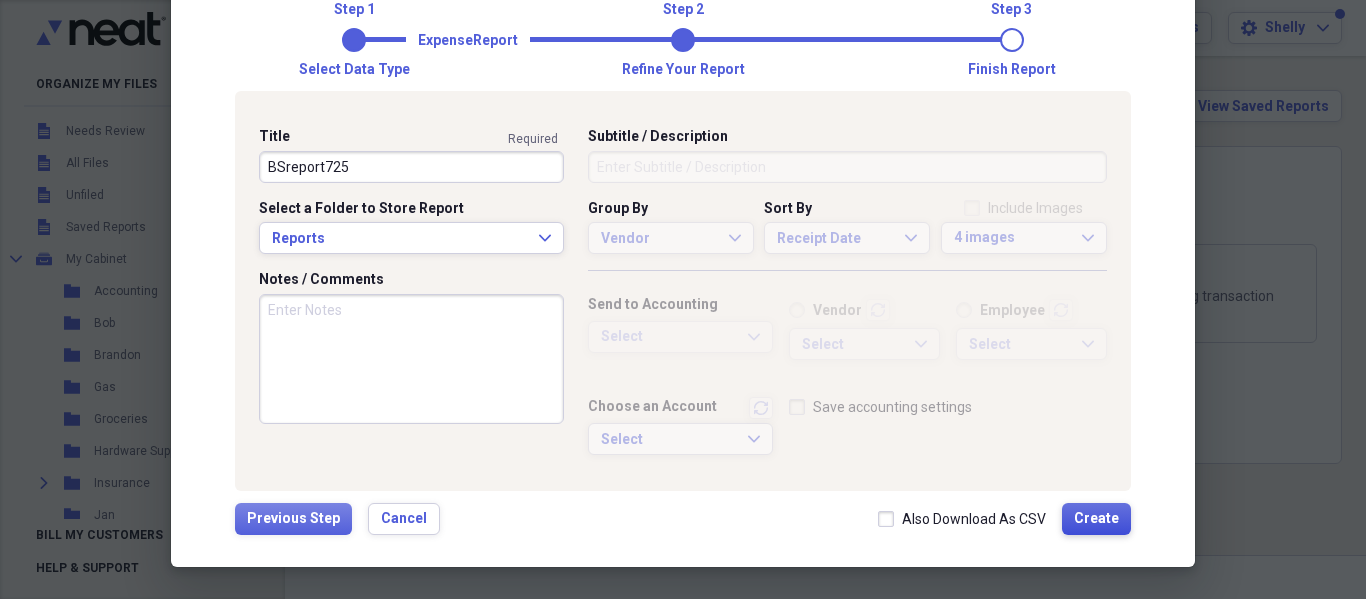 click on "Create" at bounding box center [1096, 519] 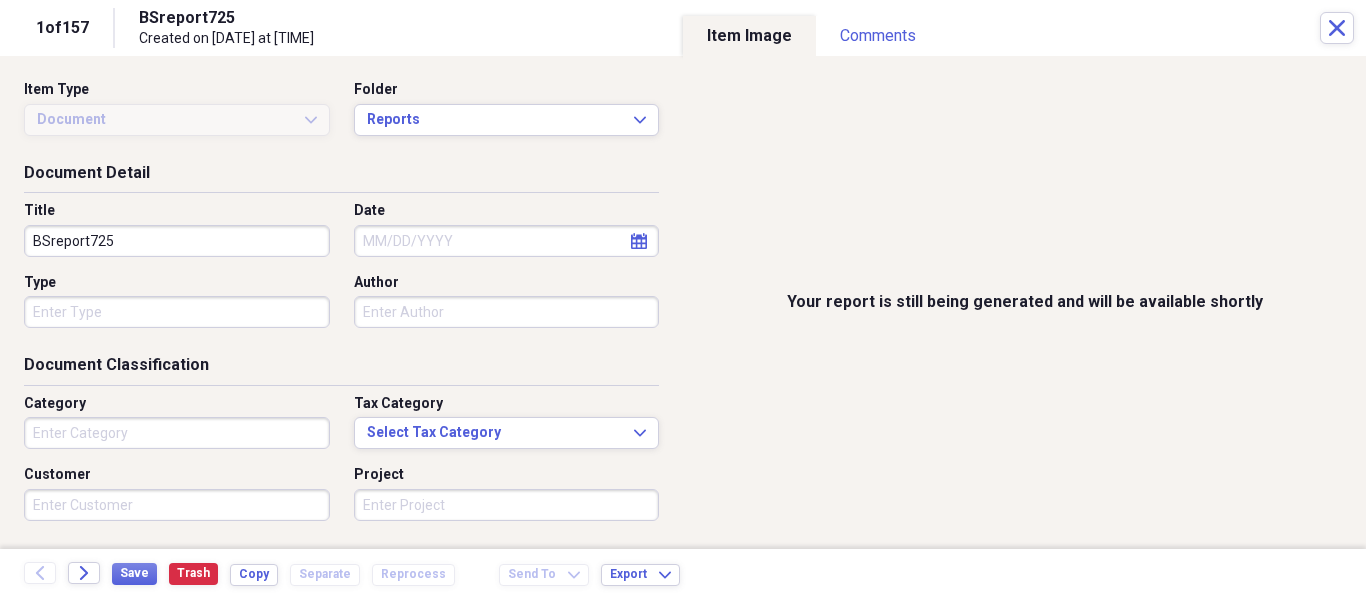 type on "Job" 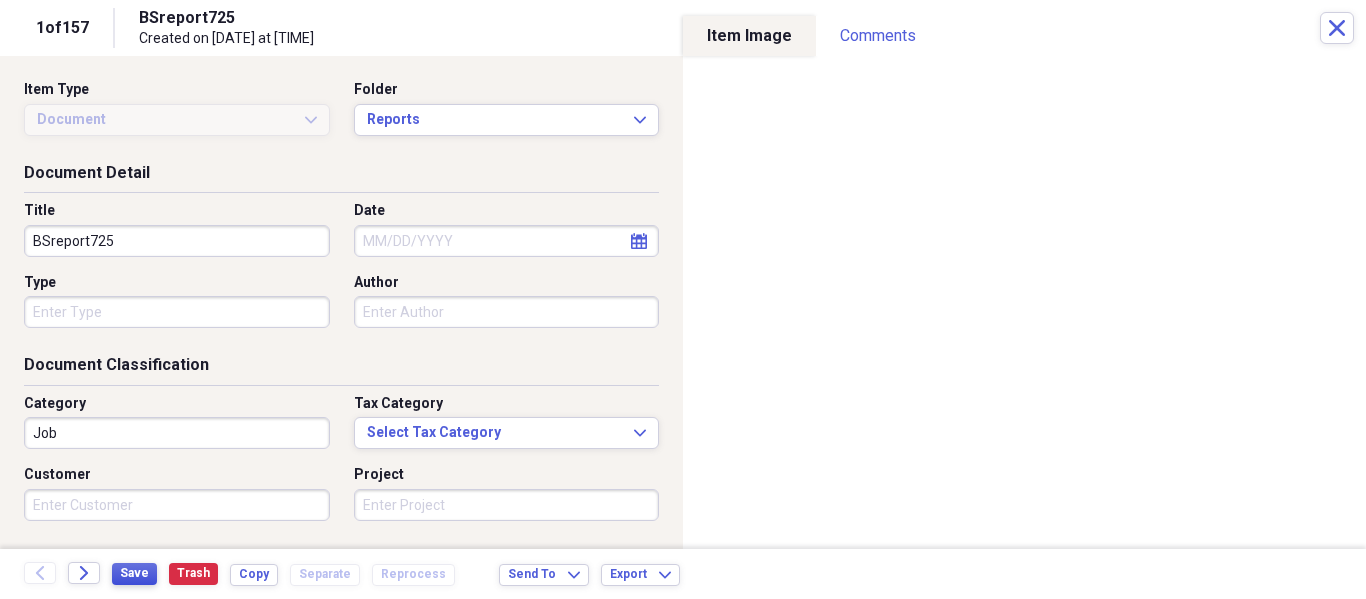 click on "Save" at bounding box center [134, 573] 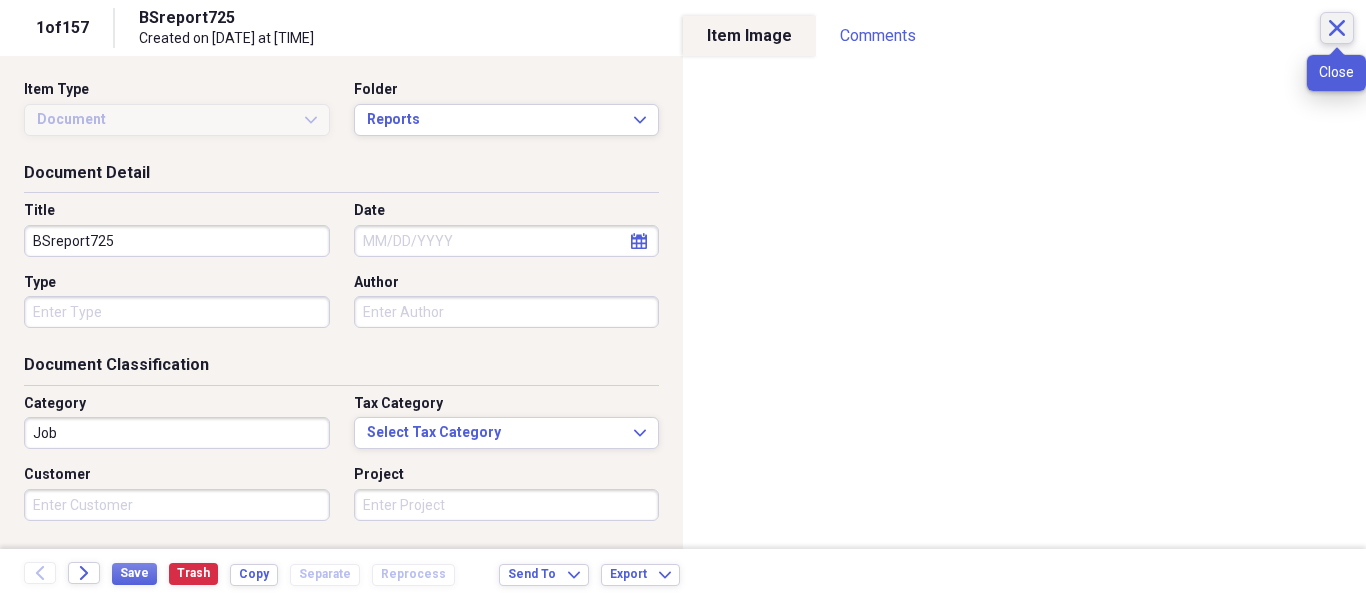 click 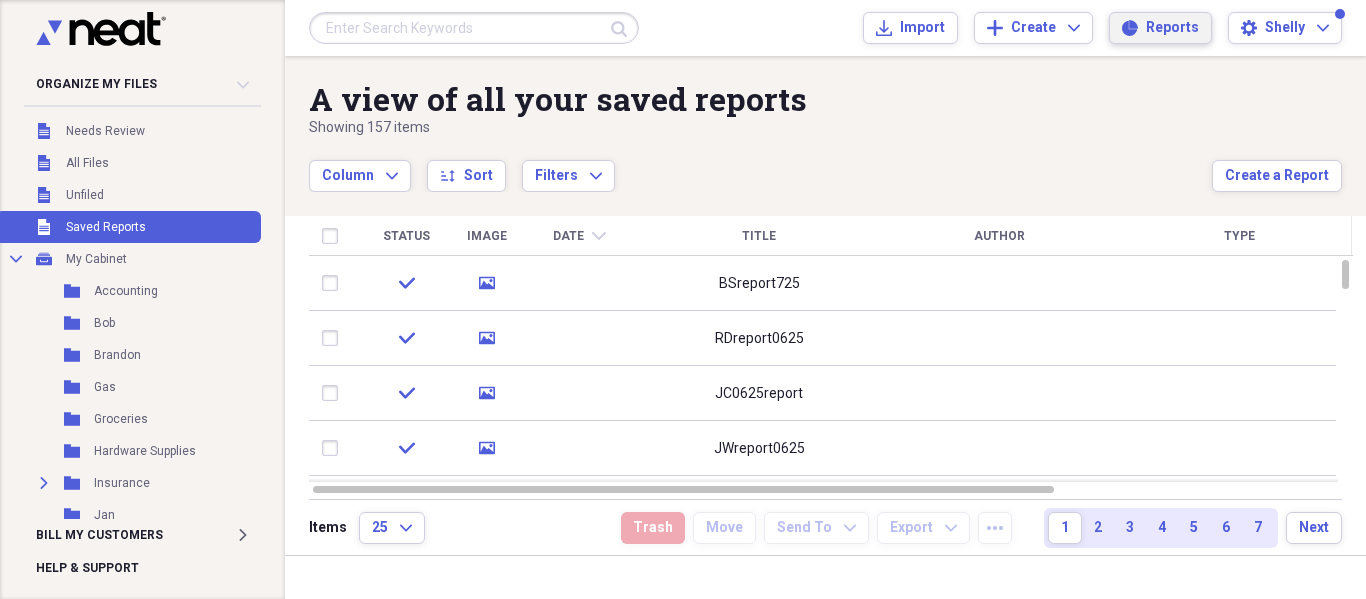 click on "Reports Reports" at bounding box center (1160, 28) 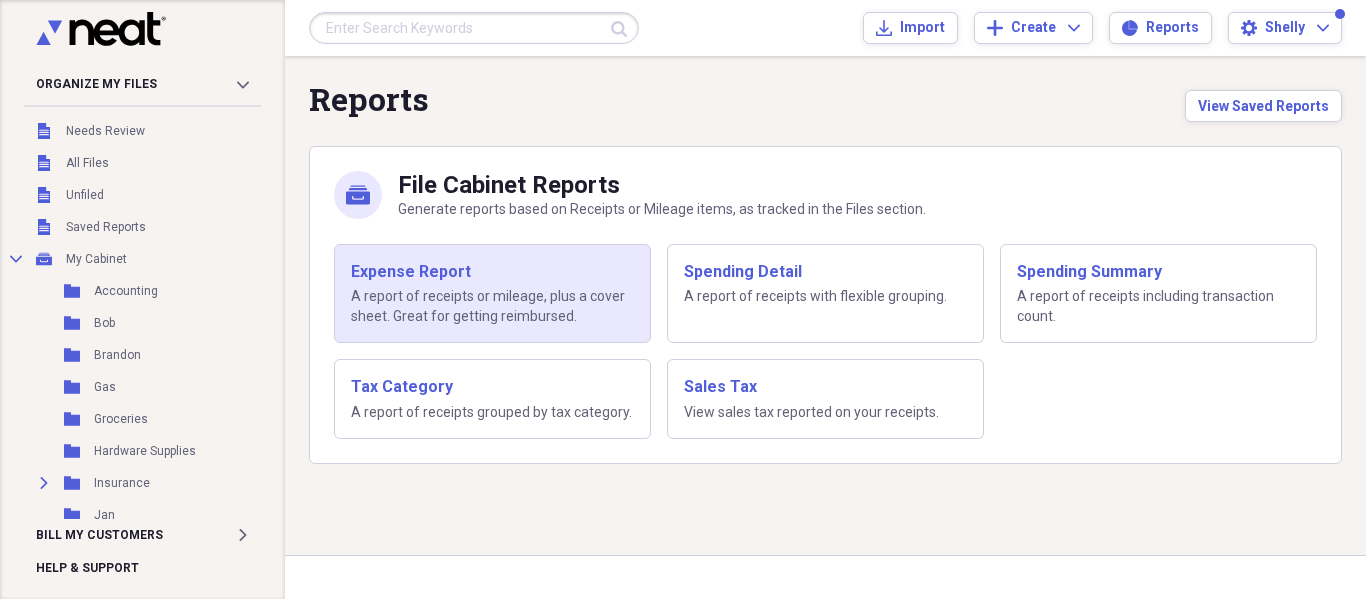 click on "A report of receipts or mileage, plus a cover sheet. Great for getting reimbursed." at bounding box center (492, 306) 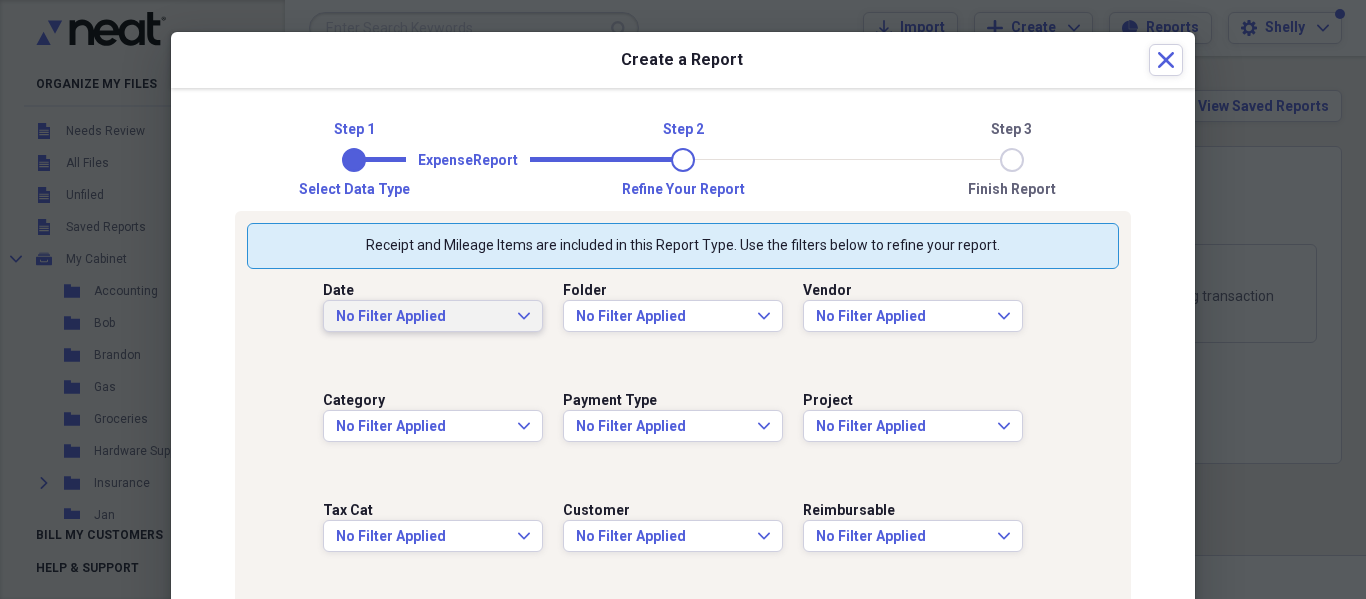 click on "No Filter Applied Expand" at bounding box center [433, 316] 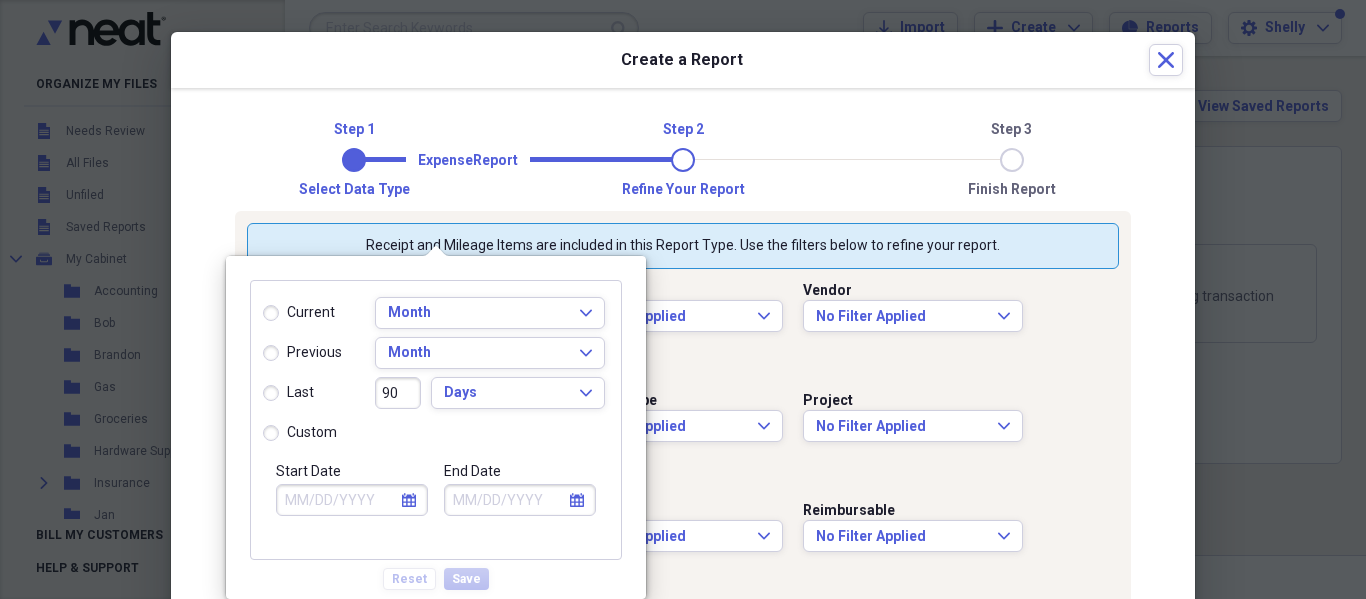 click on "calendar" 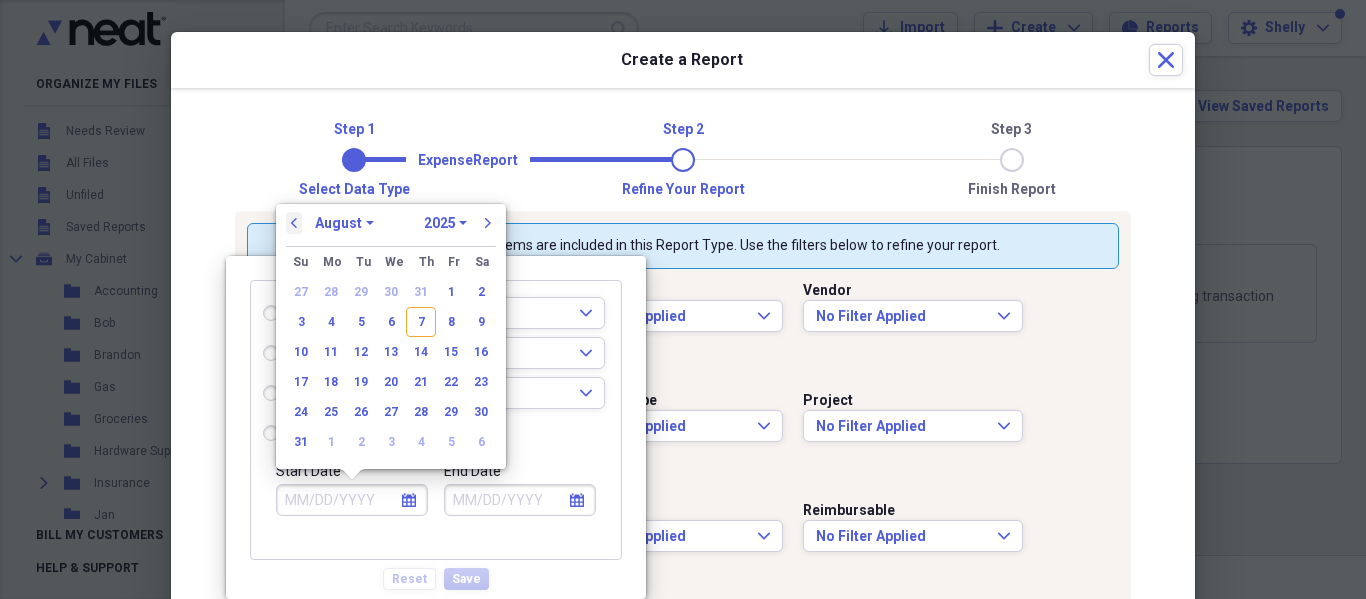 click on "previous" at bounding box center (294, 223) 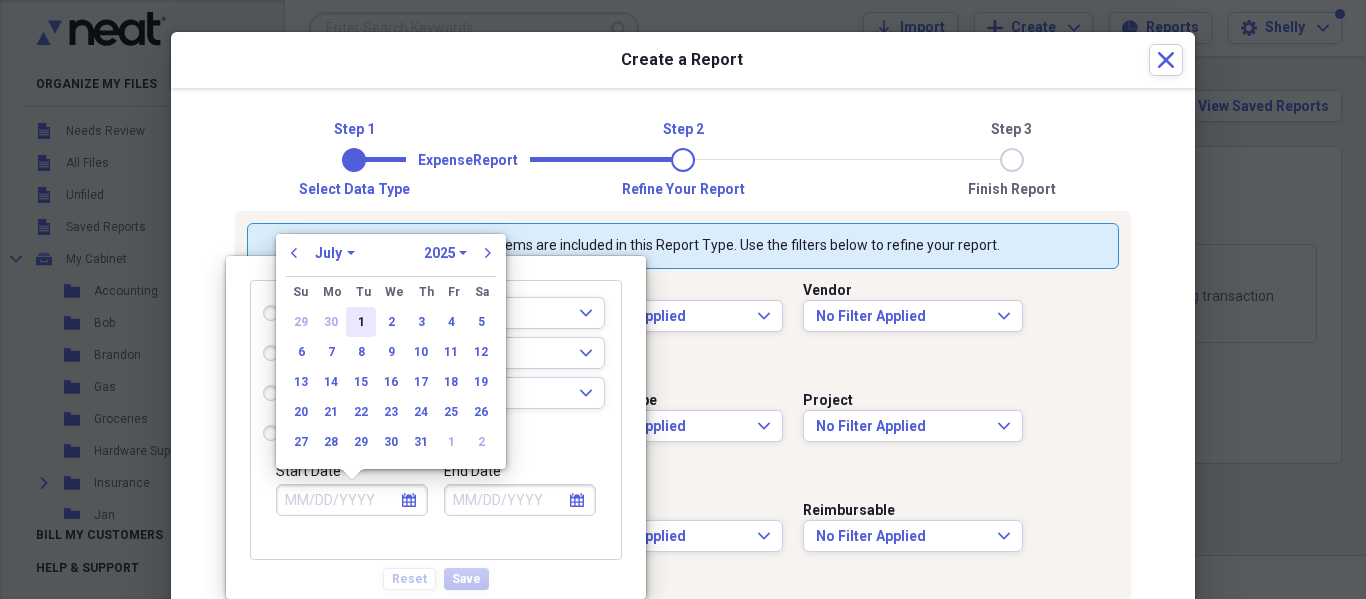 click on "1" at bounding box center (361, 322) 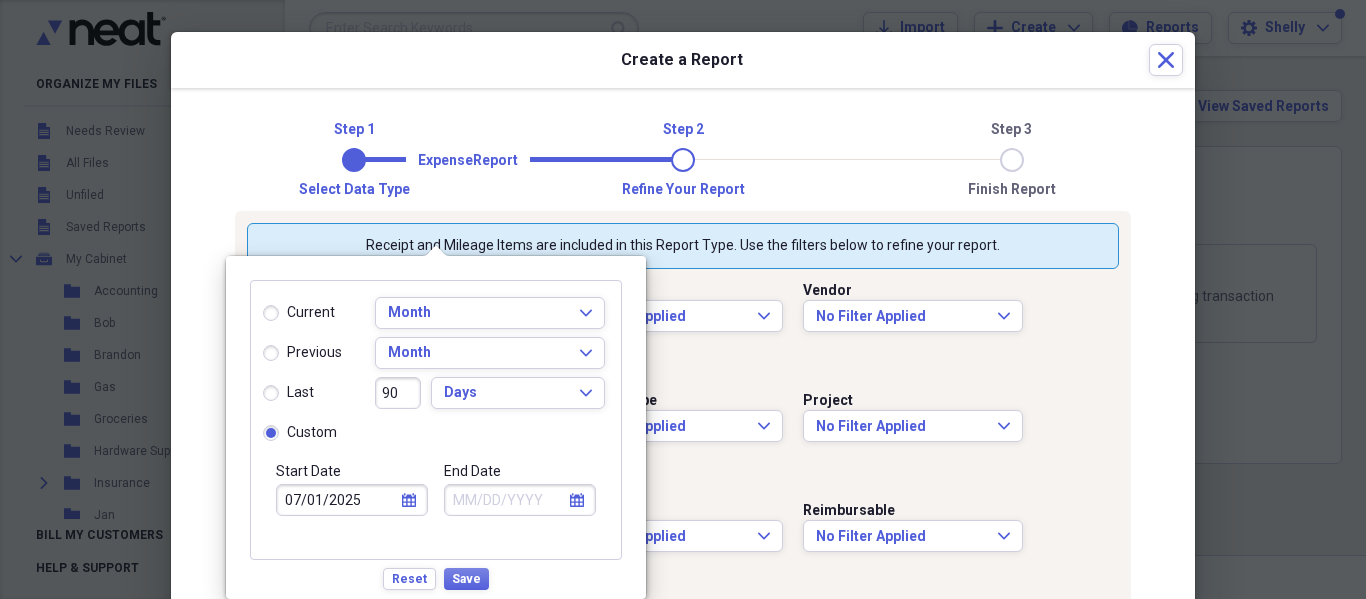 click on "calendar Calendar" at bounding box center [577, 500] 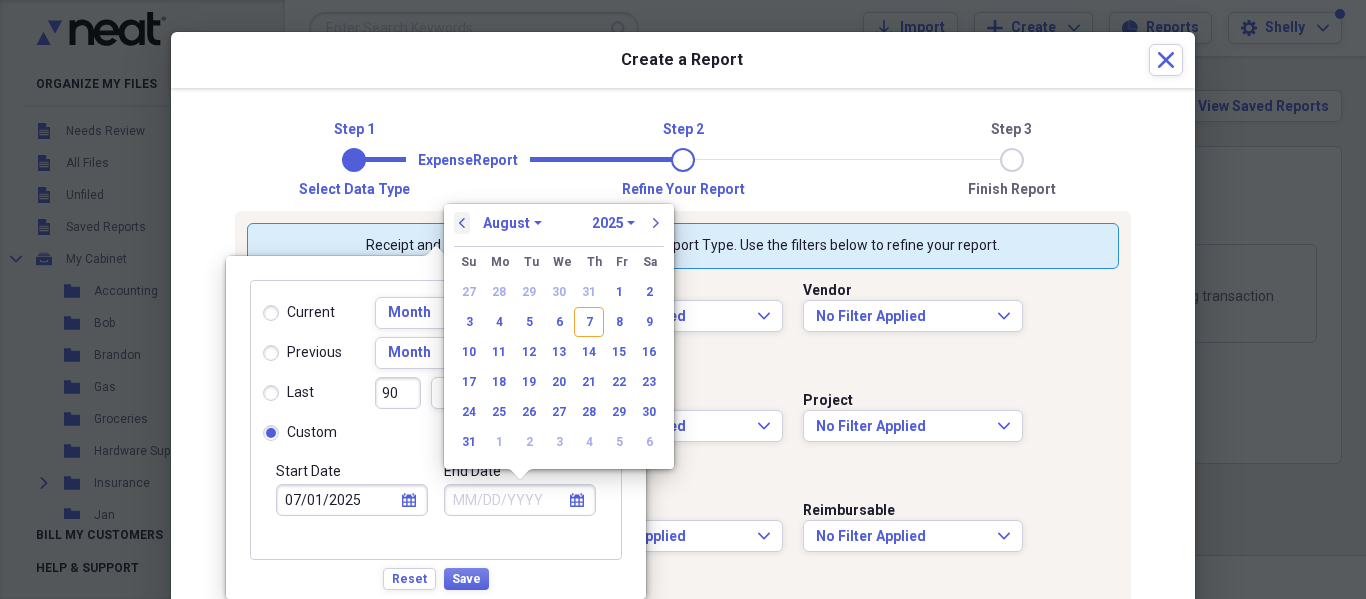 click on "previous" at bounding box center [462, 223] 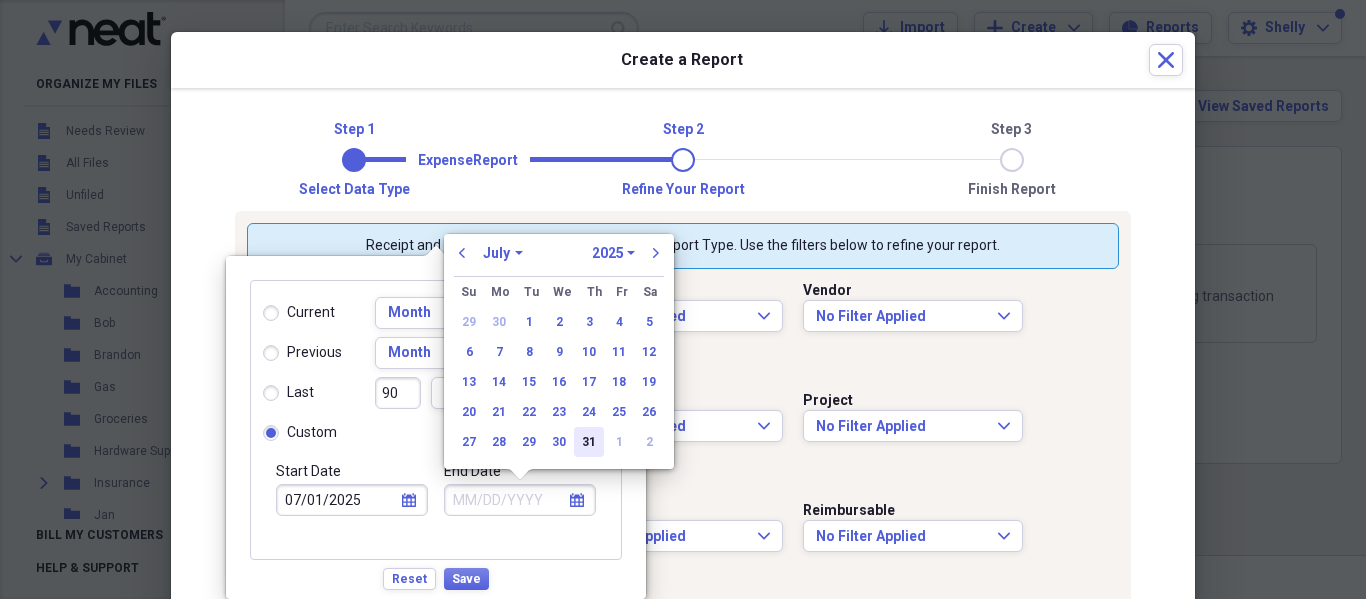 click on "31" at bounding box center [589, 442] 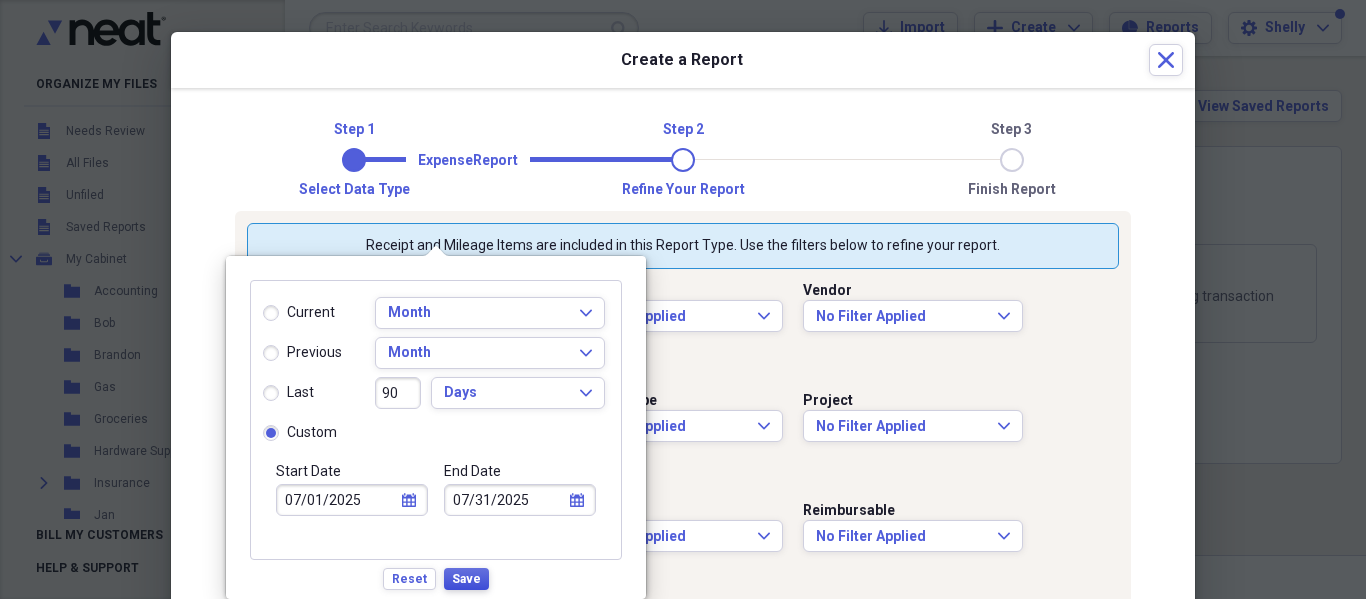 click on "Save" at bounding box center [466, 579] 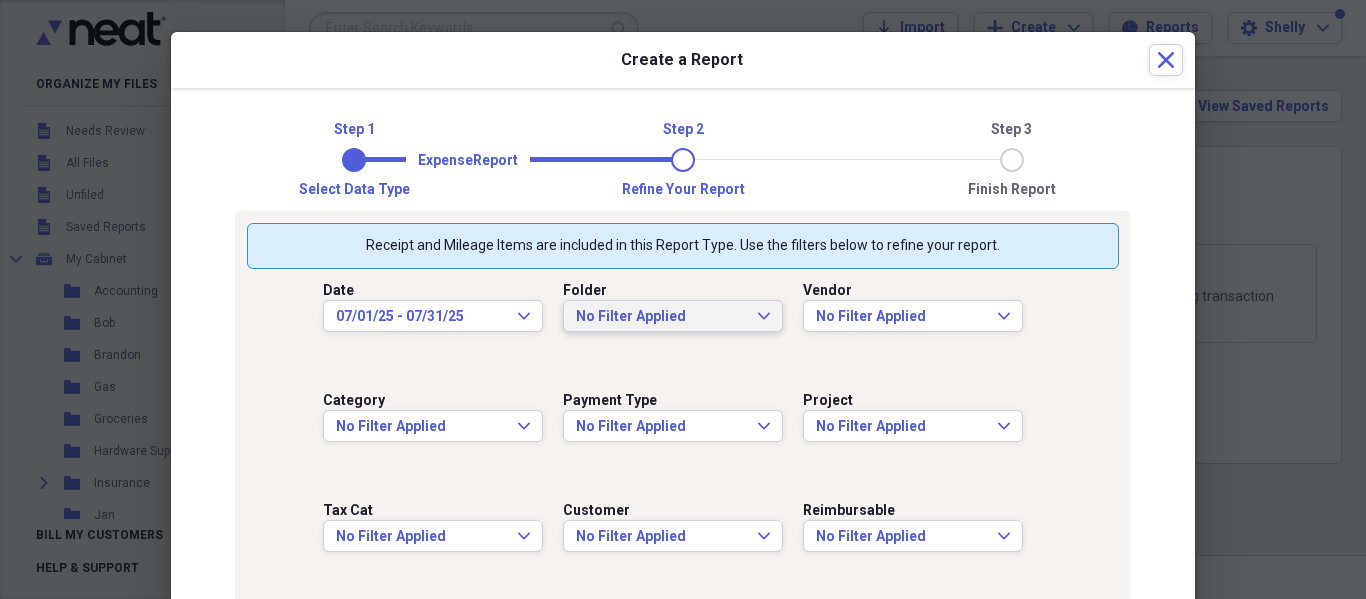 click on "Expand" 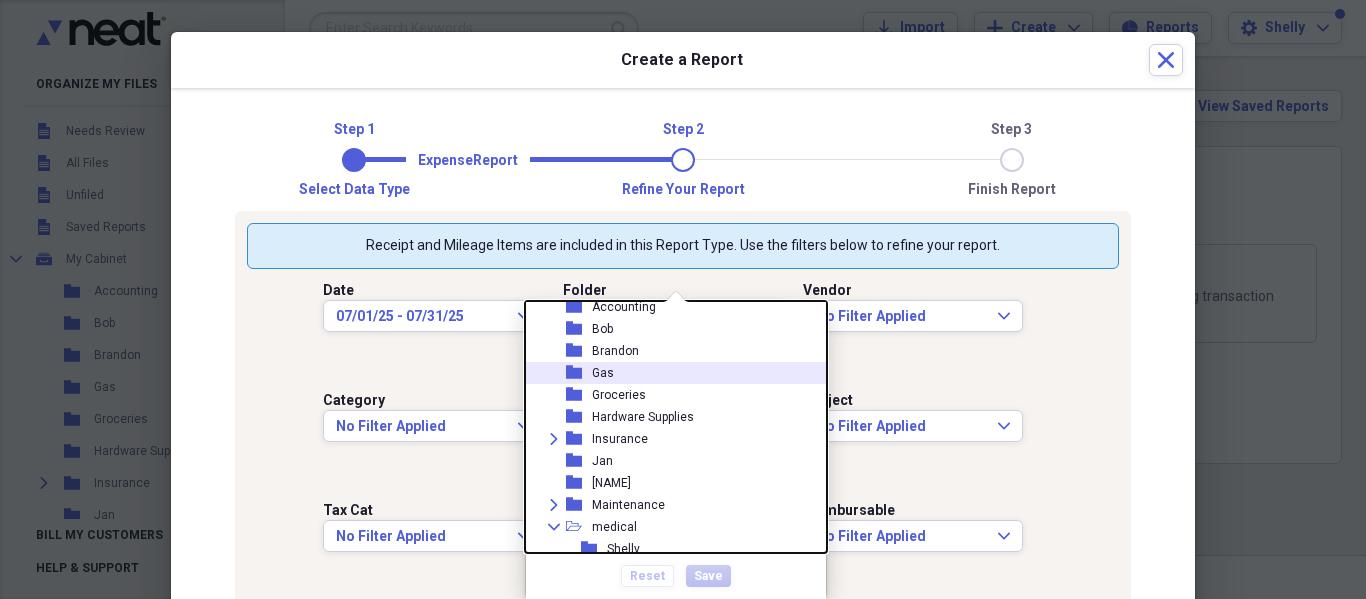 scroll, scrollTop: 100, scrollLeft: 0, axis: vertical 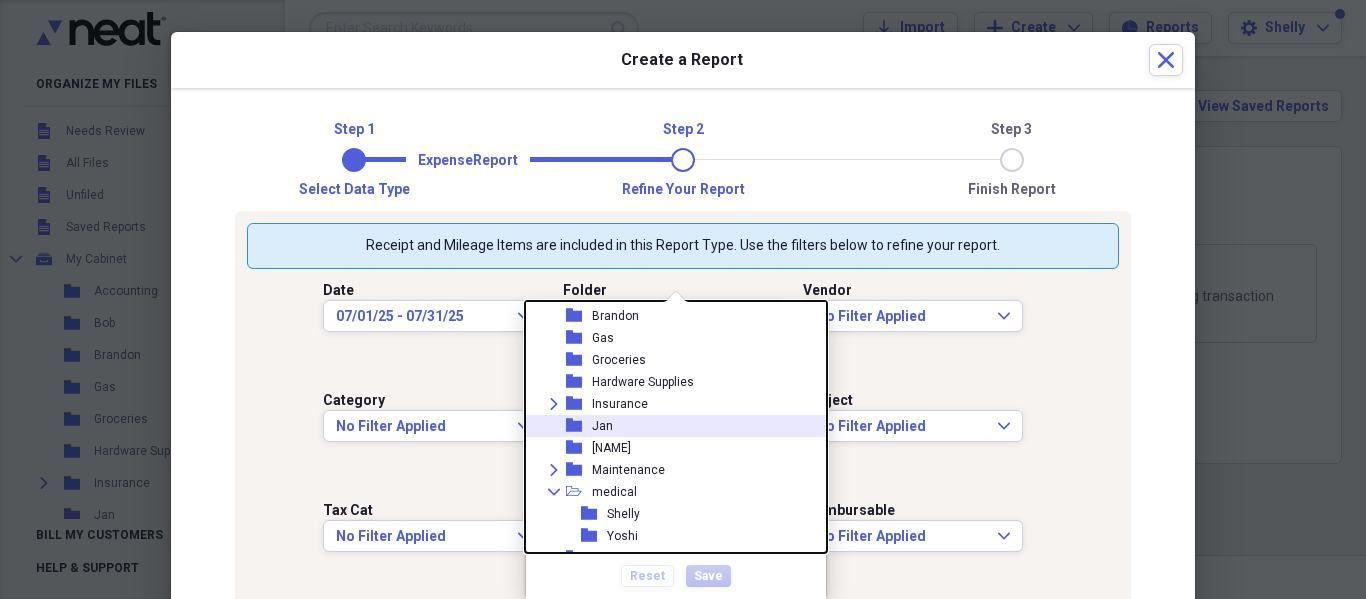 click on "folder [NAME]" at bounding box center [668, 426] 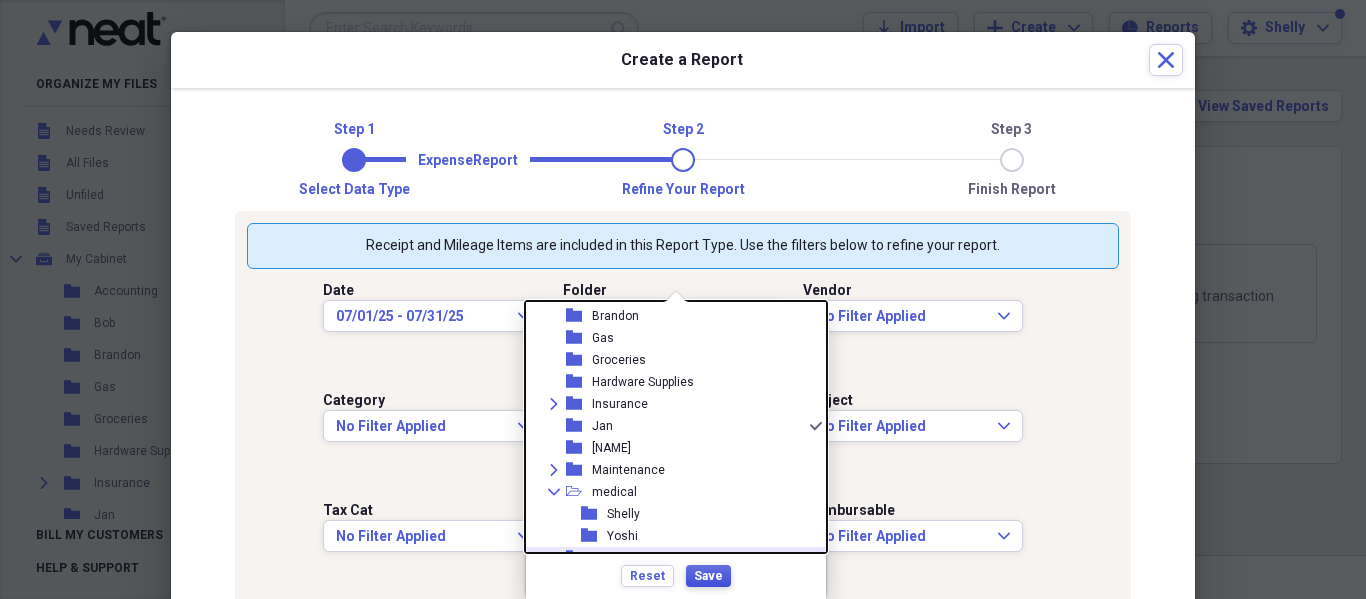 click on "Save" at bounding box center (708, 576) 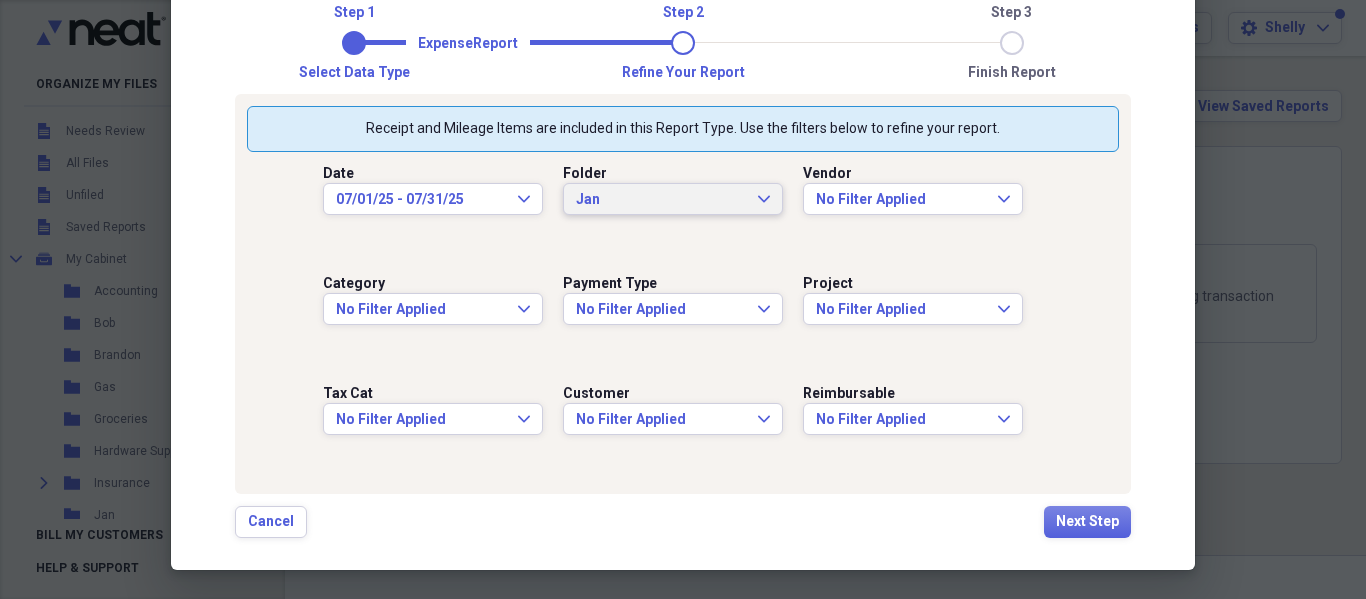 scroll, scrollTop: 120, scrollLeft: 0, axis: vertical 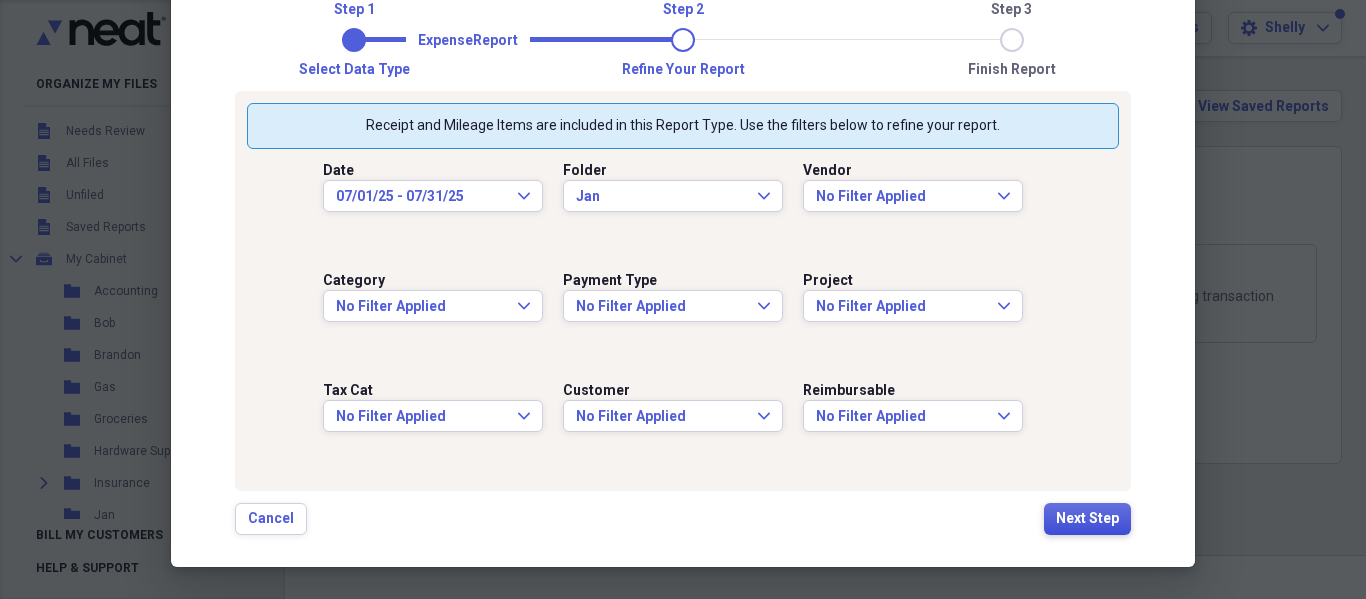 click on "Next Step" at bounding box center [1087, 519] 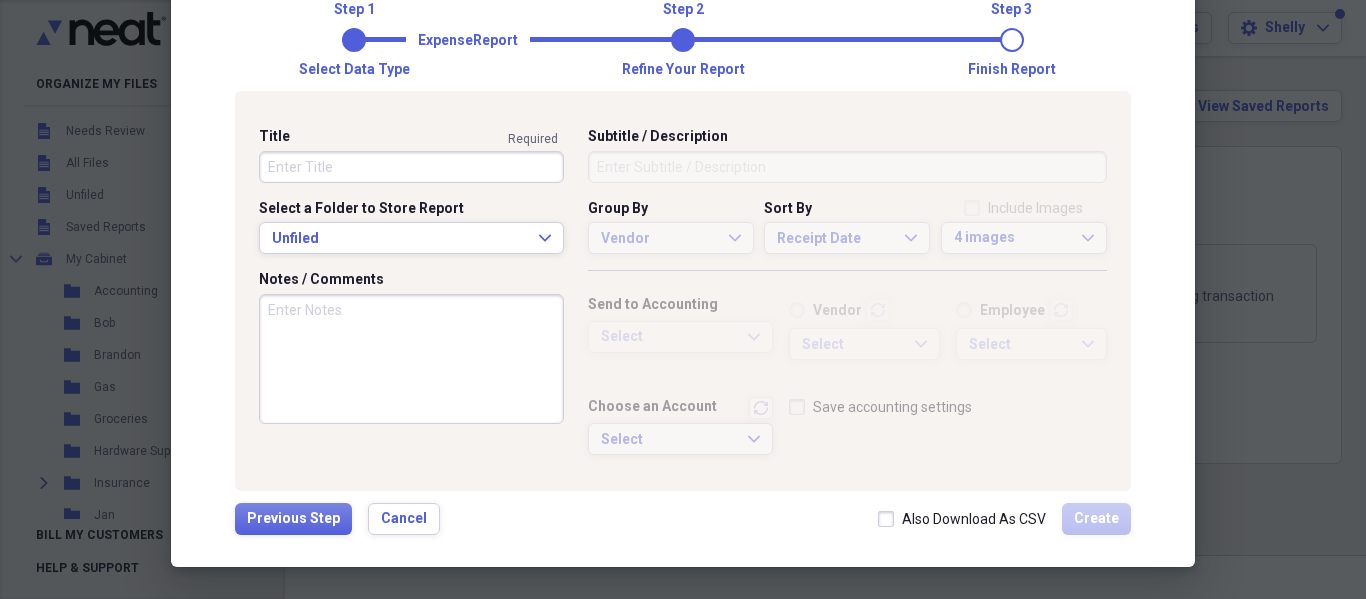 click on "Title" at bounding box center [411, 167] 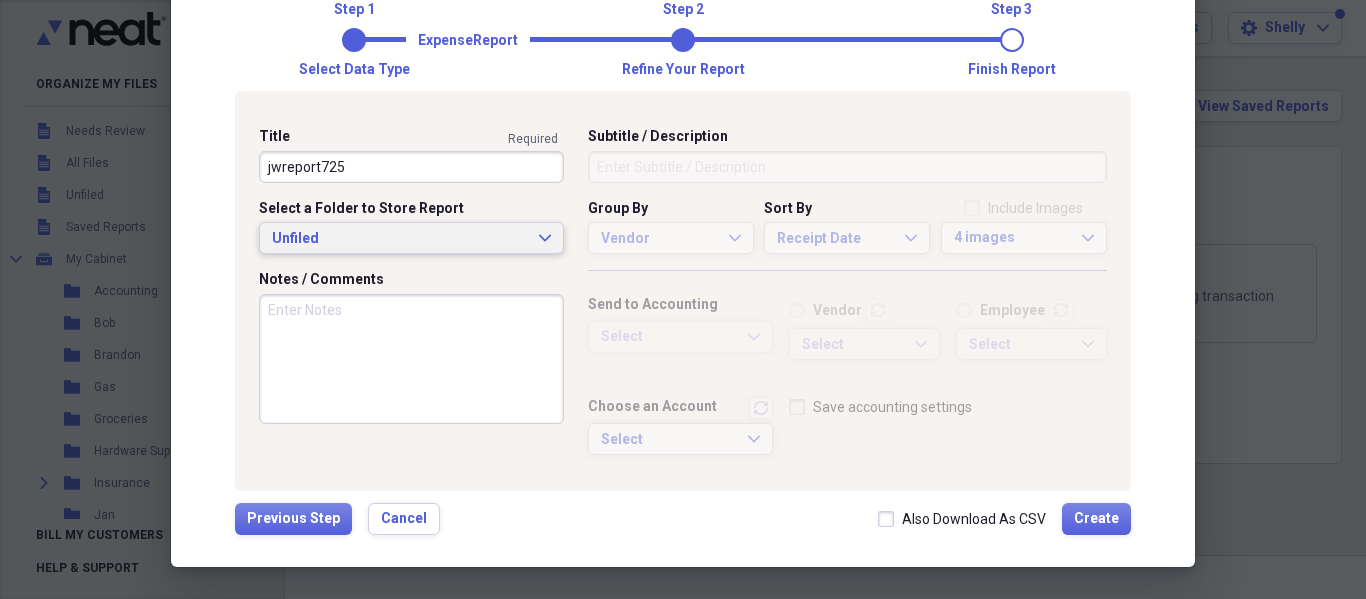 type on "jwreport725" 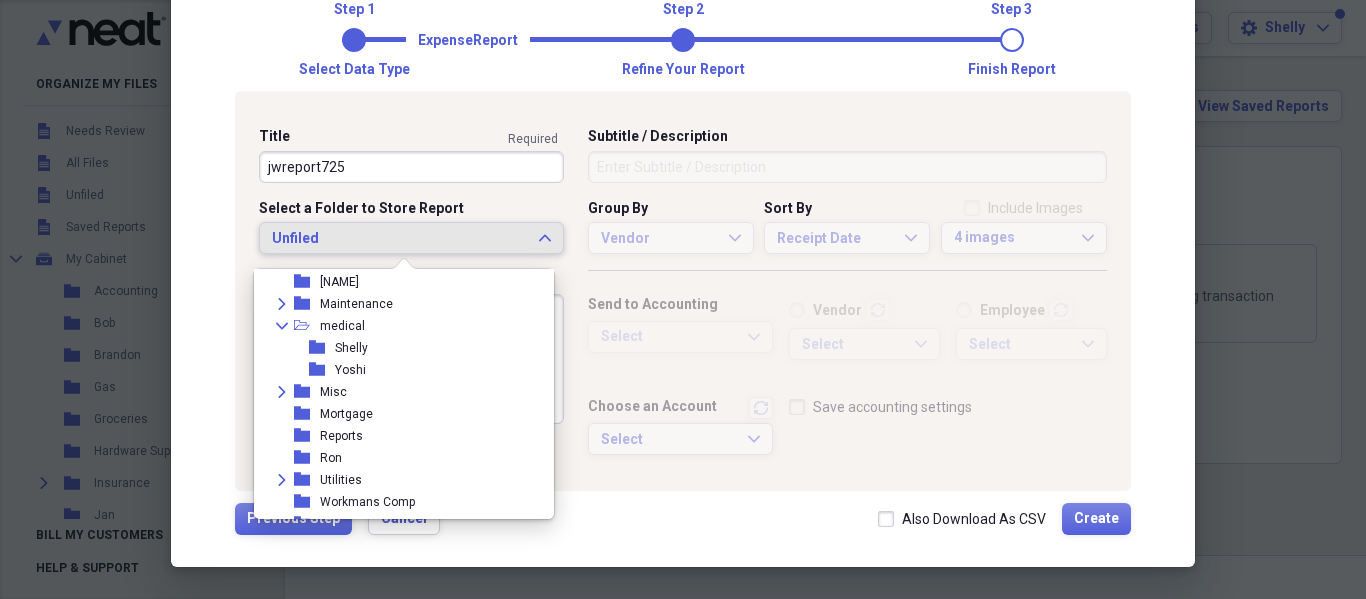 scroll, scrollTop: 249, scrollLeft: 0, axis: vertical 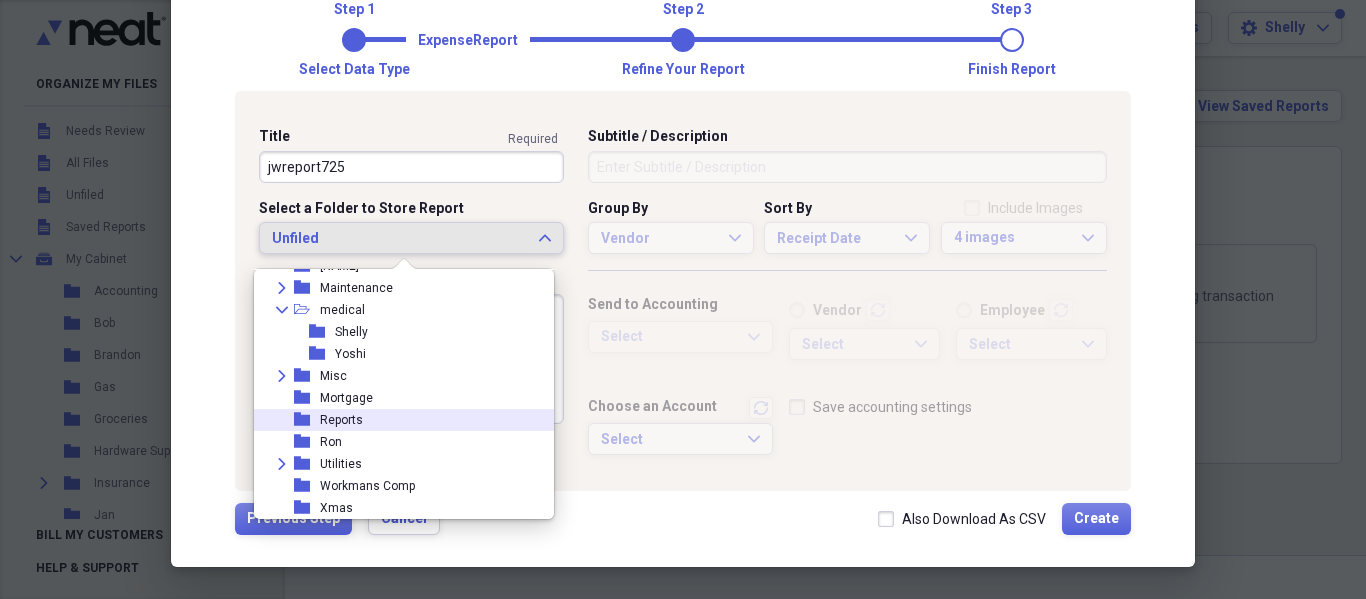 click on "folder Reports" at bounding box center [396, 420] 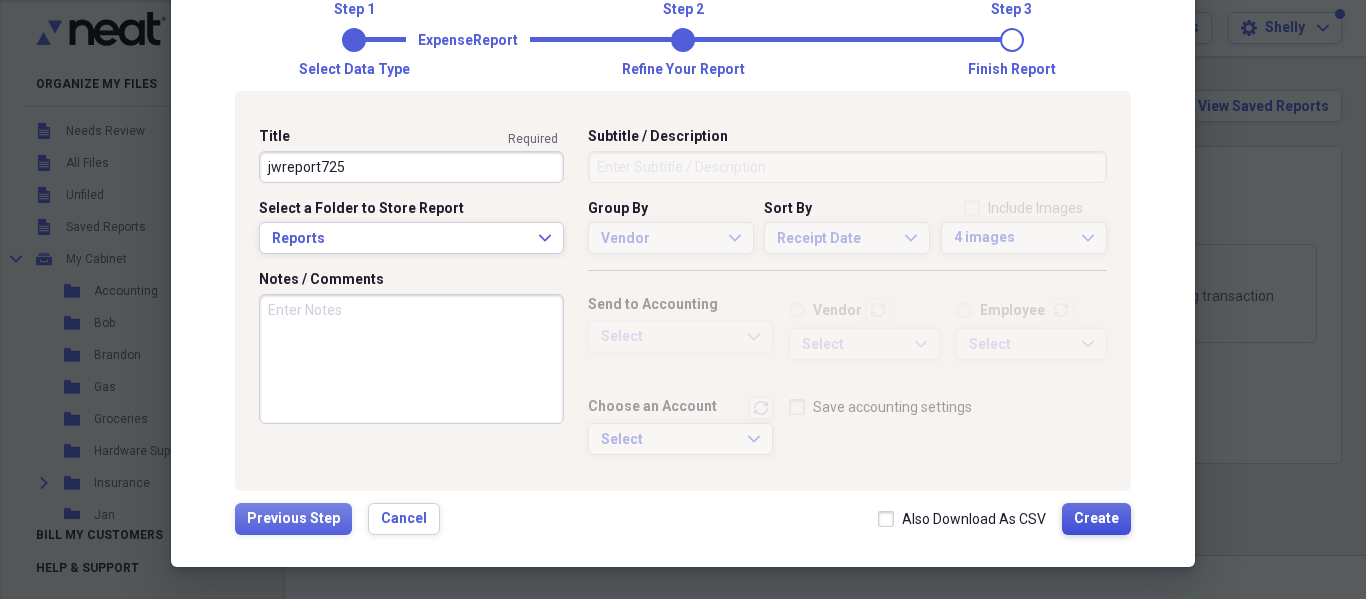 click on "Create" at bounding box center [1096, 519] 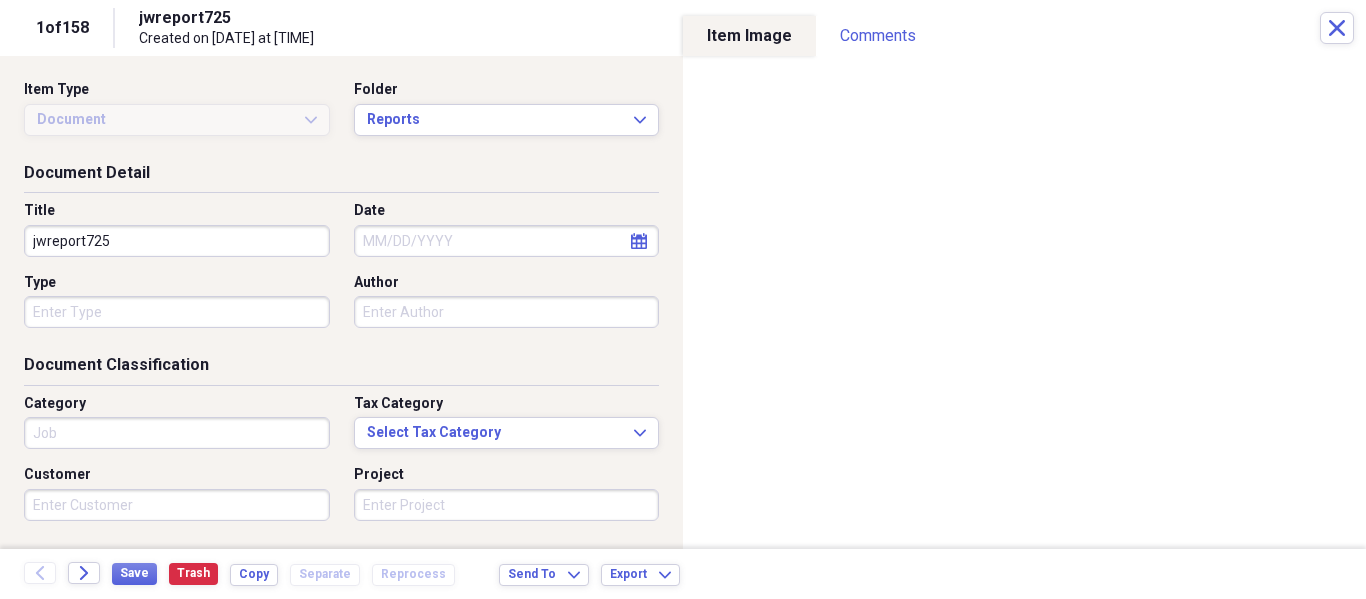 type on "Job" 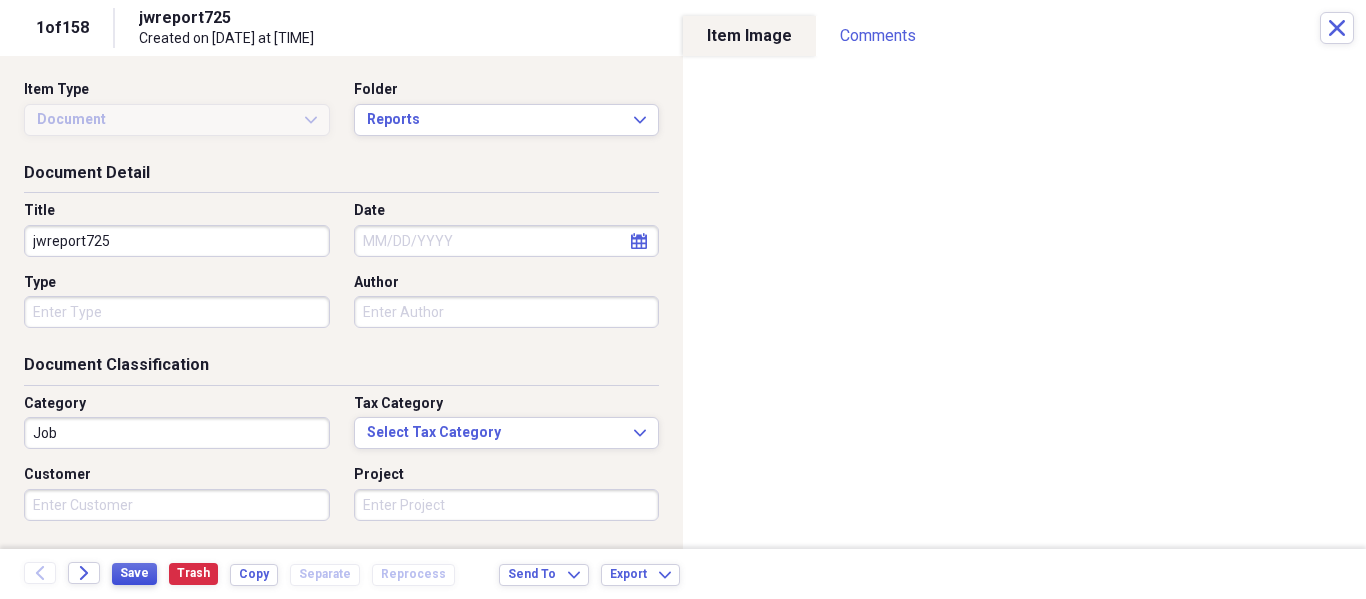 click on "Save" at bounding box center (134, 573) 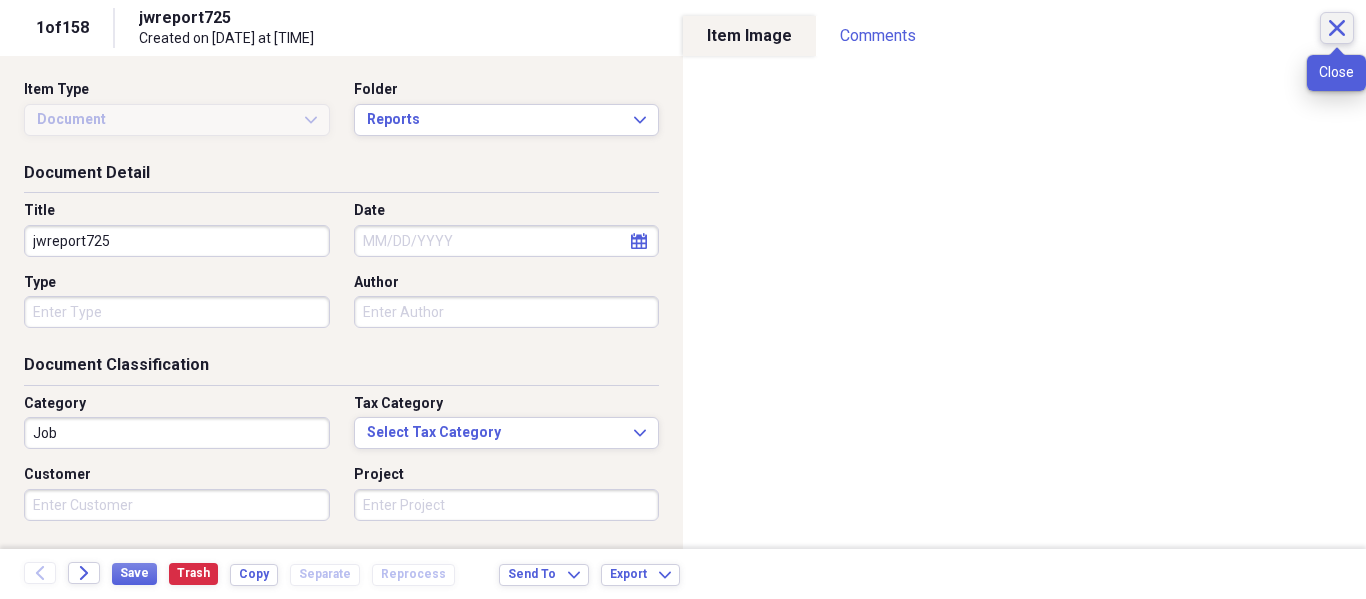 click on "Close" 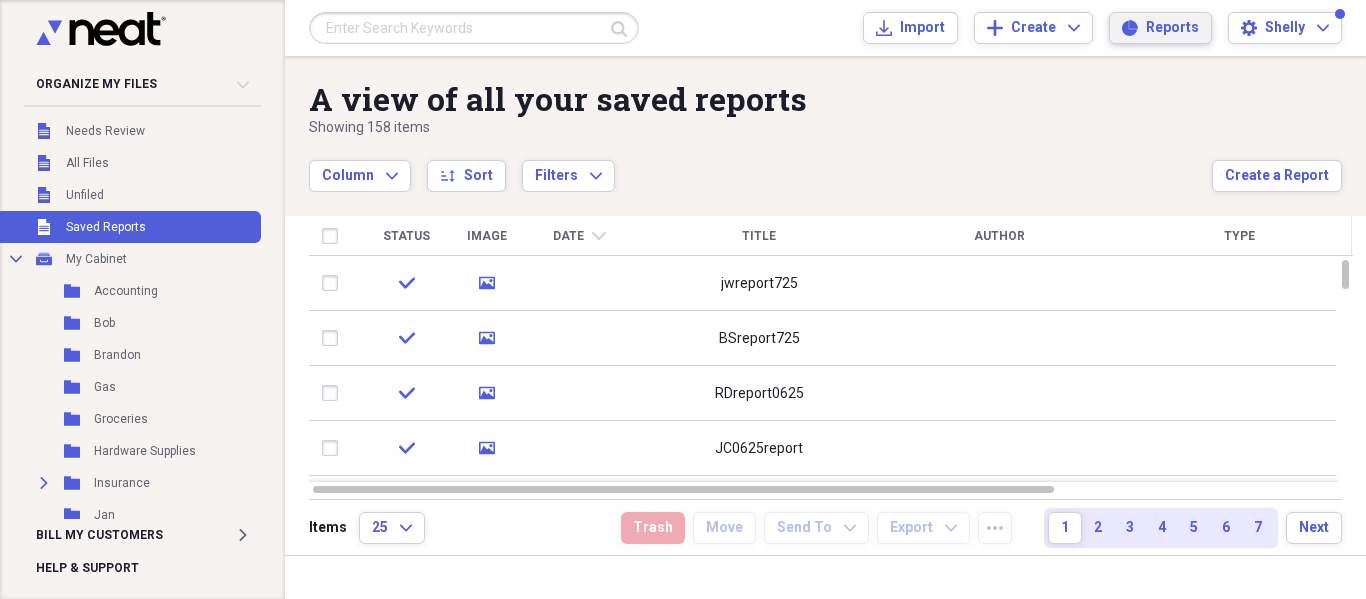 click on "Reports Reports" at bounding box center [1160, 28] 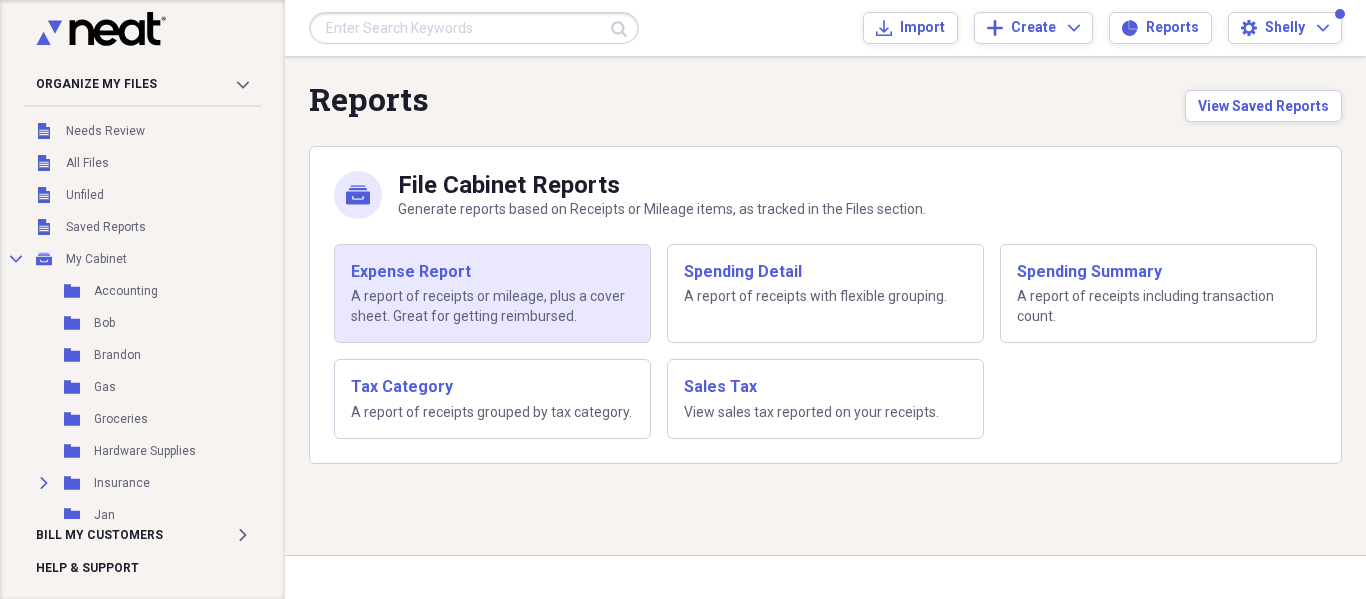 click on "A report of receipts or mileage, plus a cover sheet. Great for getting reimbursed." at bounding box center (492, 306) 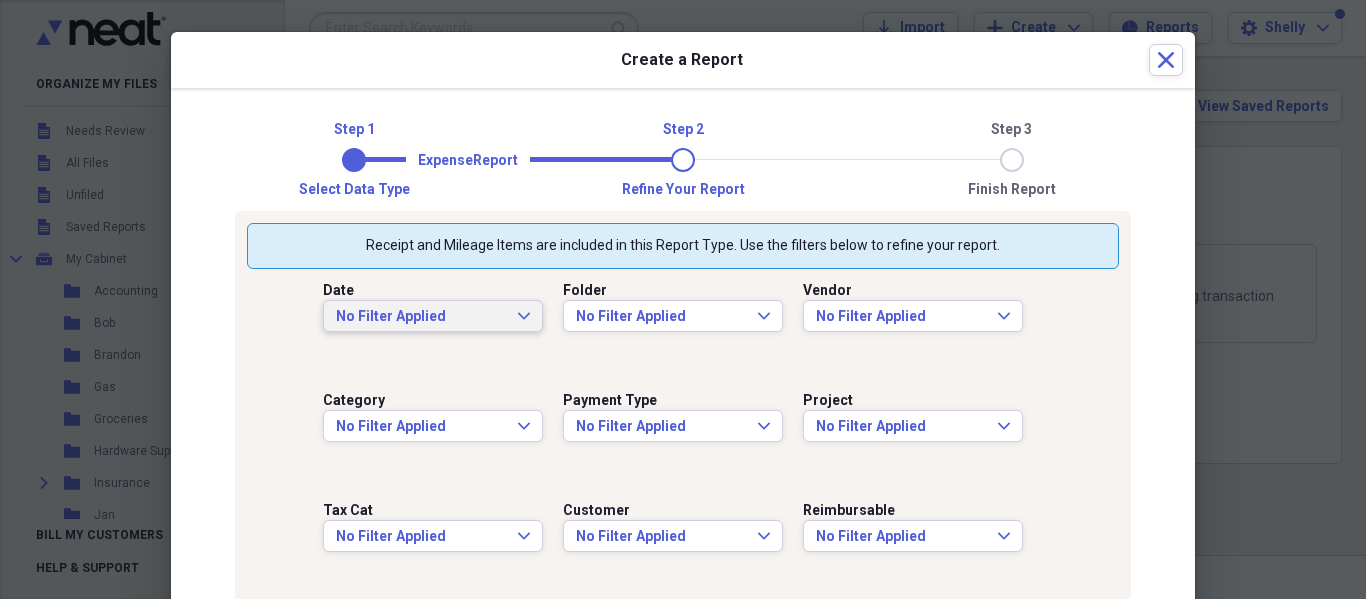 click on "Expand" 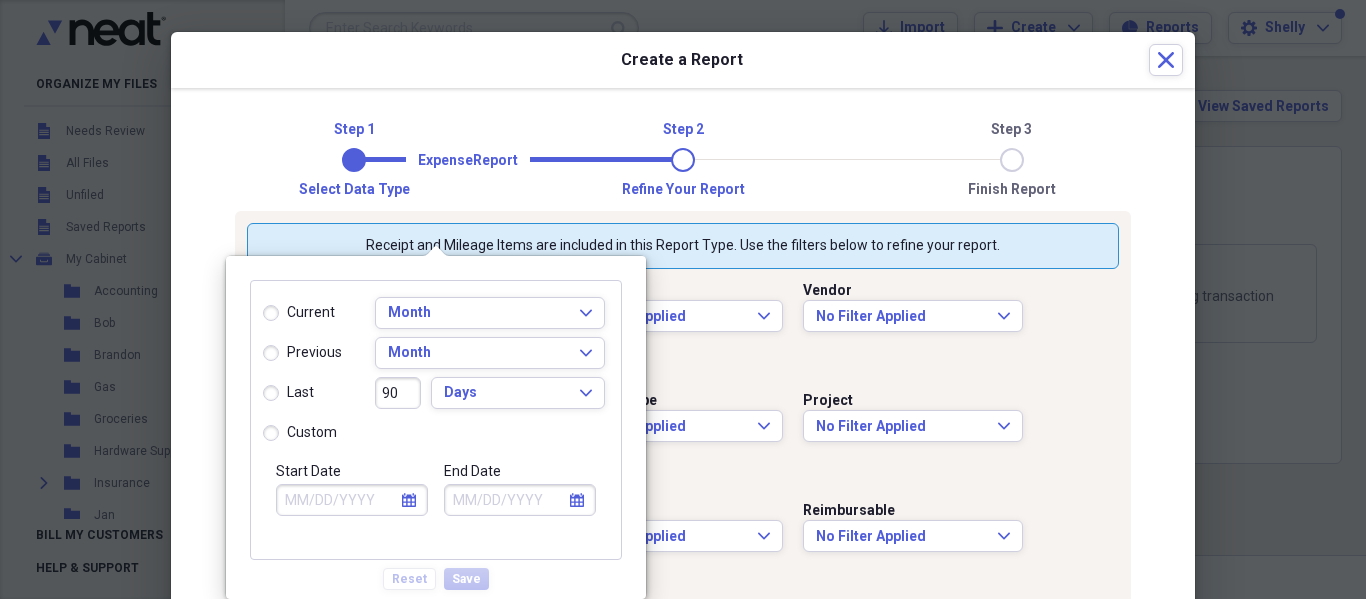 click on "calendar" 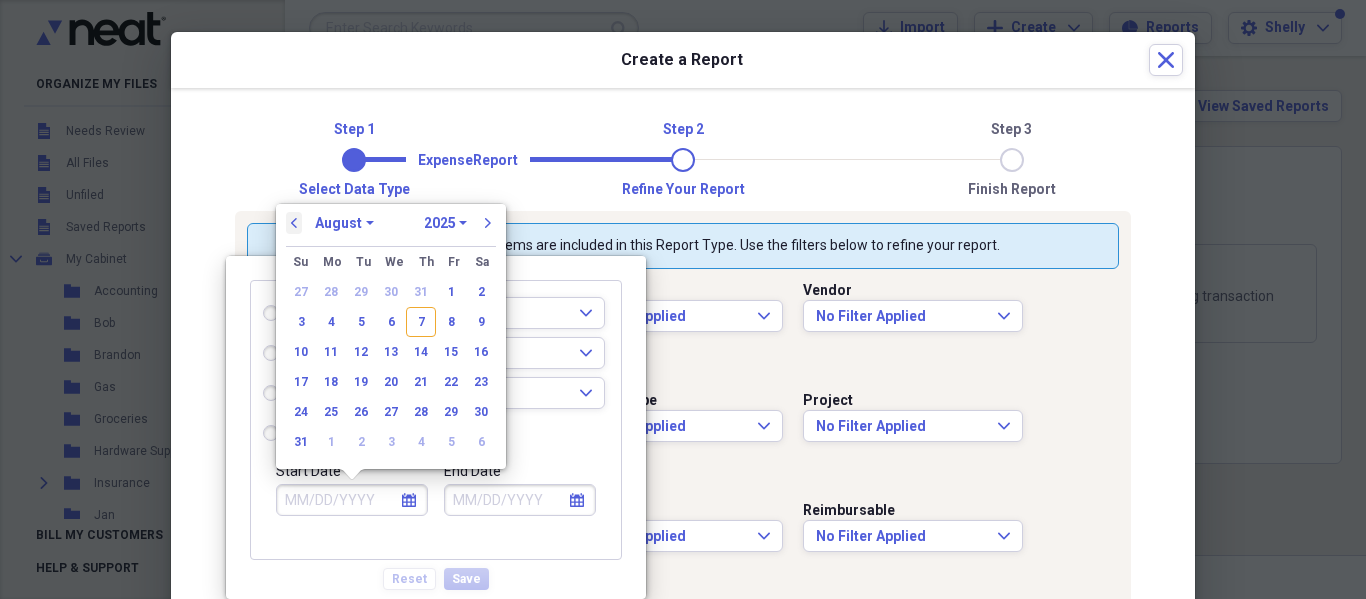 click on "previous" at bounding box center [294, 223] 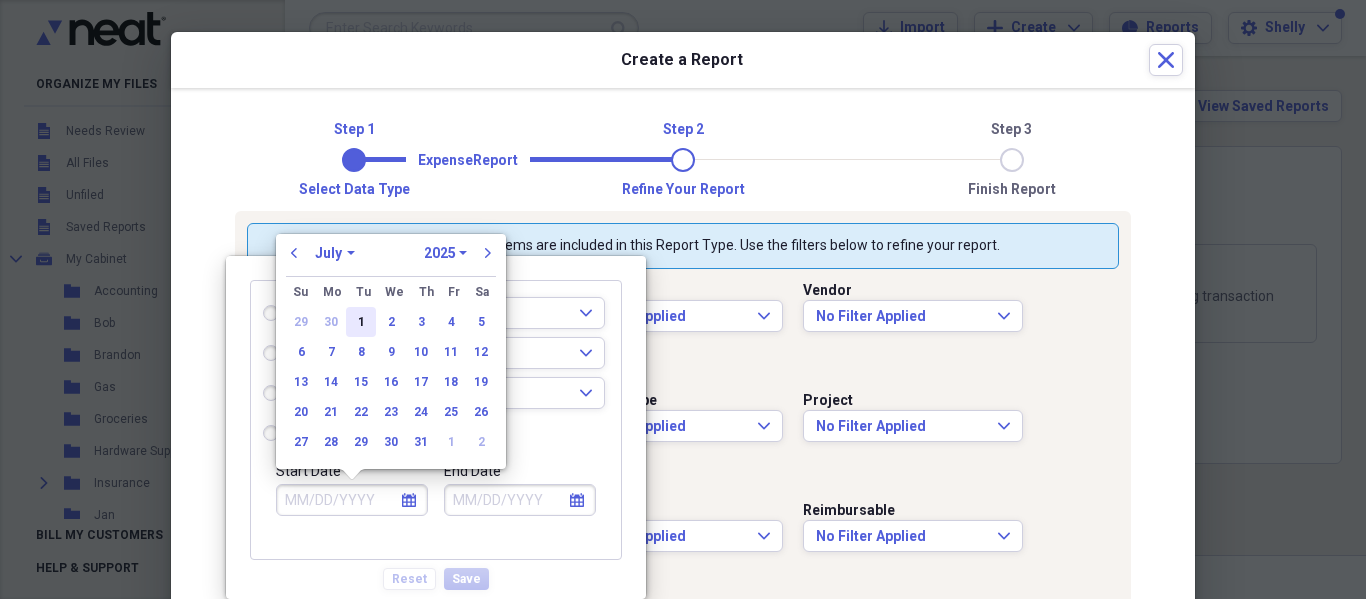 click on "1" at bounding box center (361, 322) 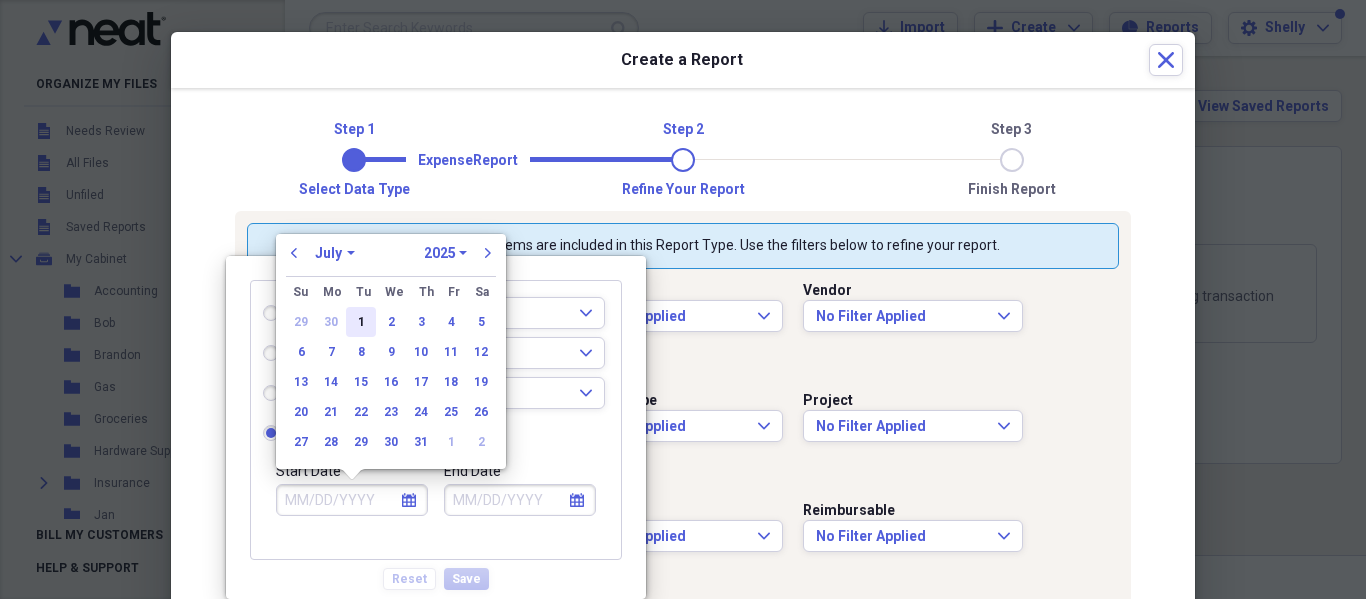 type on "07/01/2025" 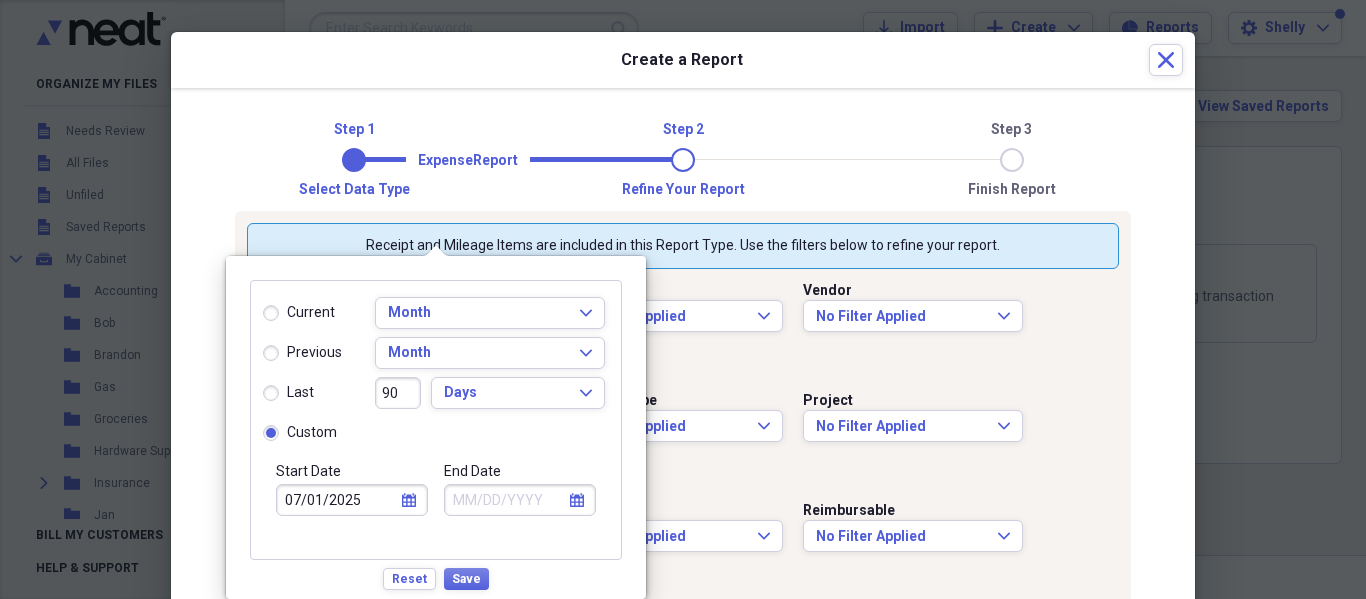 click on "calendar Calendar" at bounding box center [577, 500] 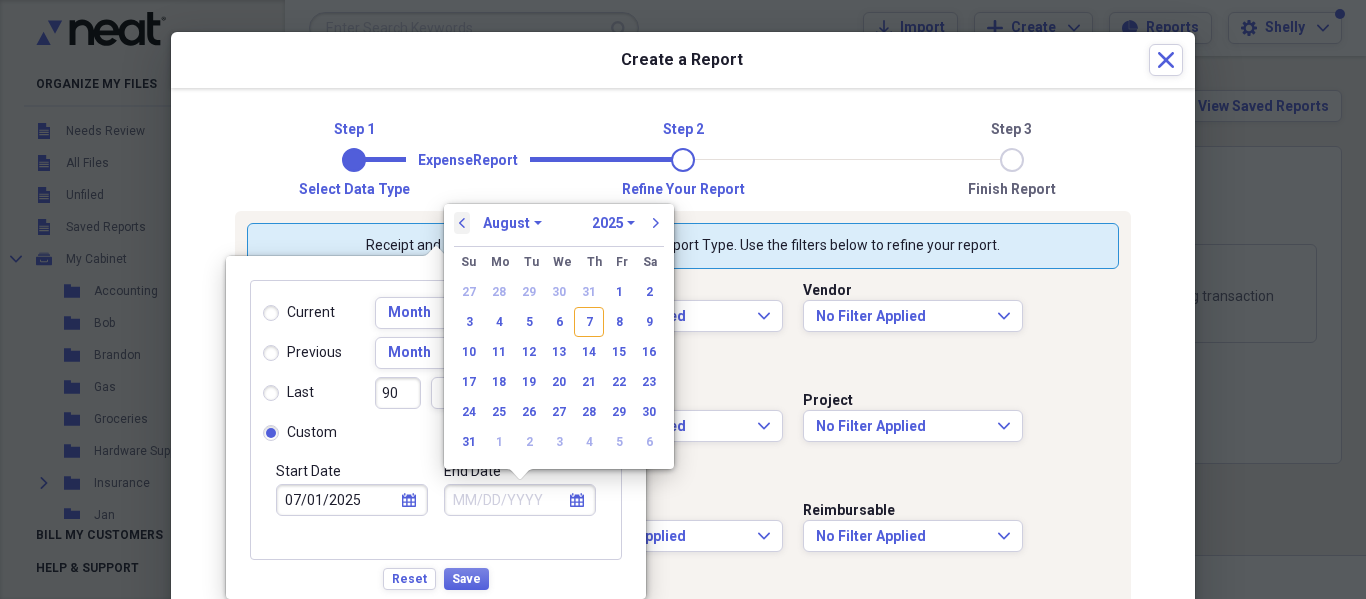 click on "previous" at bounding box center [462, 223] 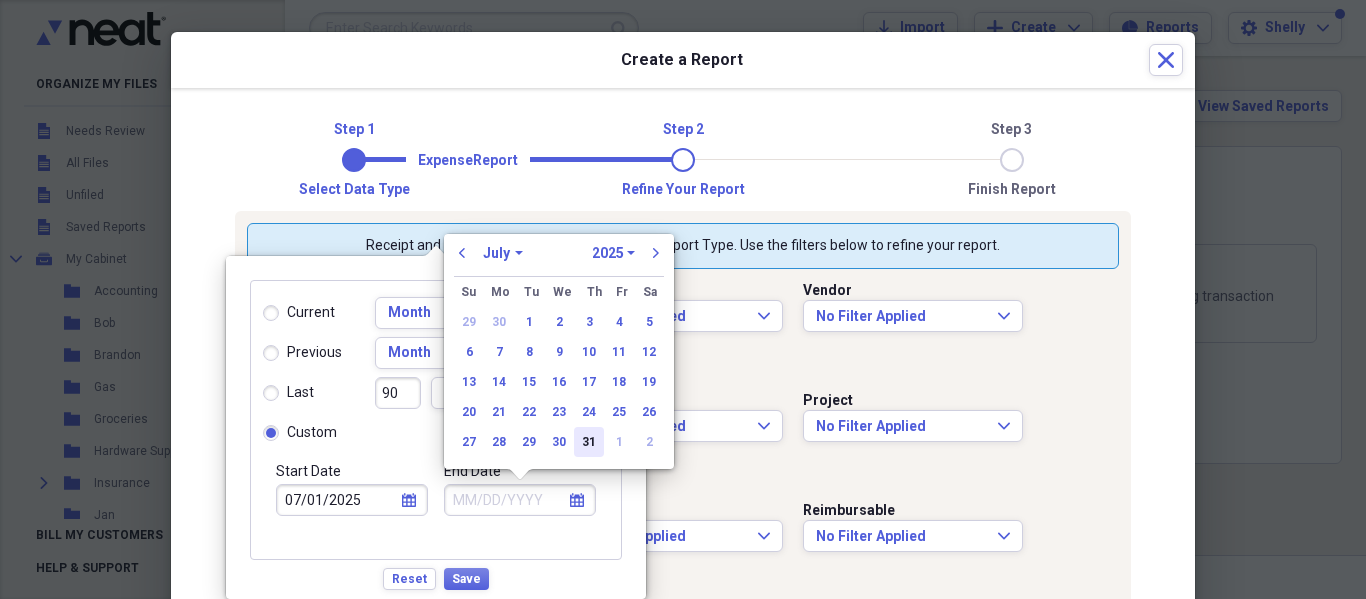 click on "31" at bounding box center (589, 442) 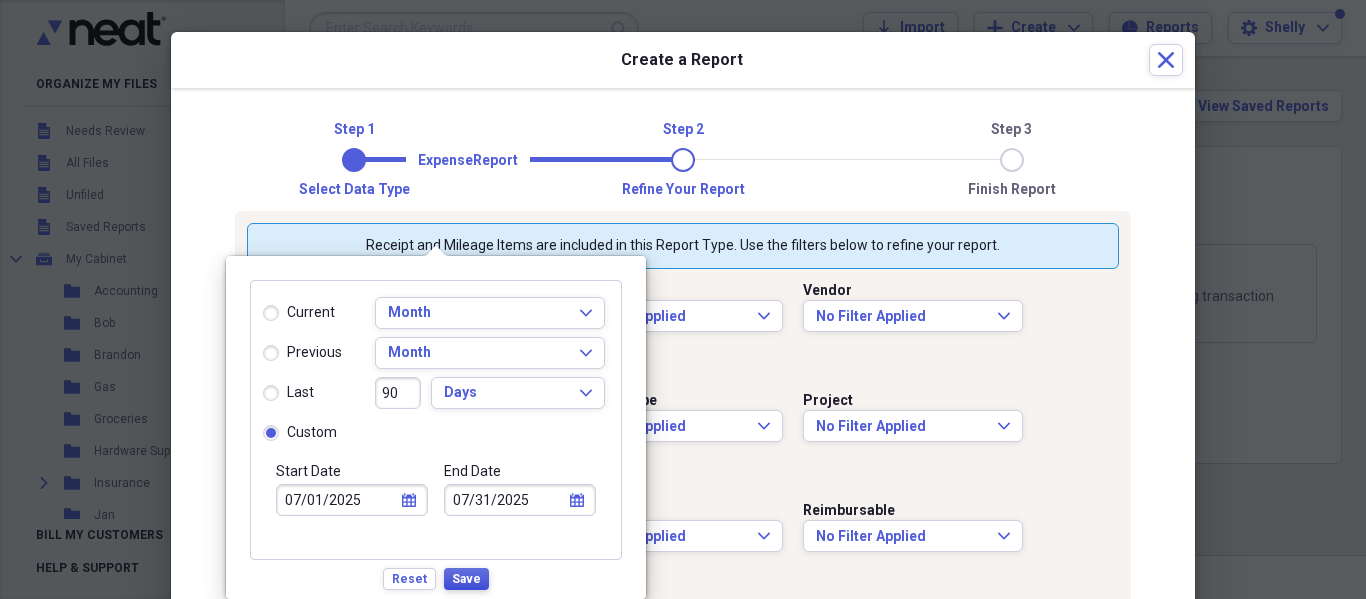 click on "Save" at bounding box center (466, 579) 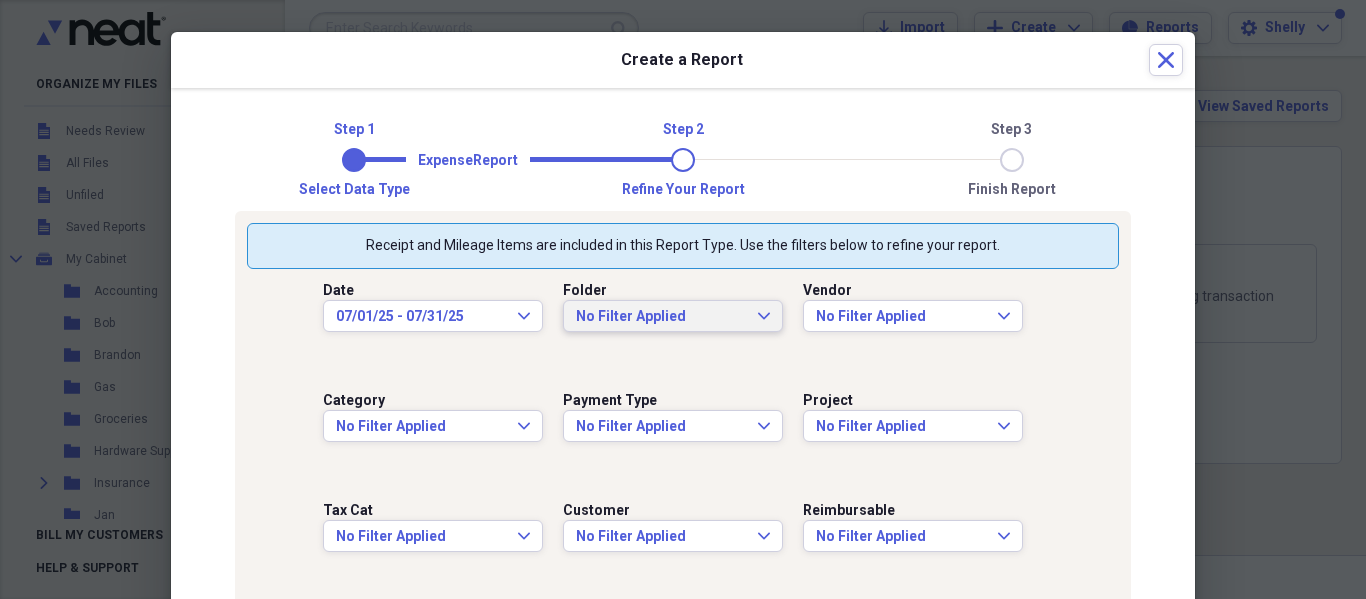 click on "No Filter Applied Expand" at bounding box center (673, 317) 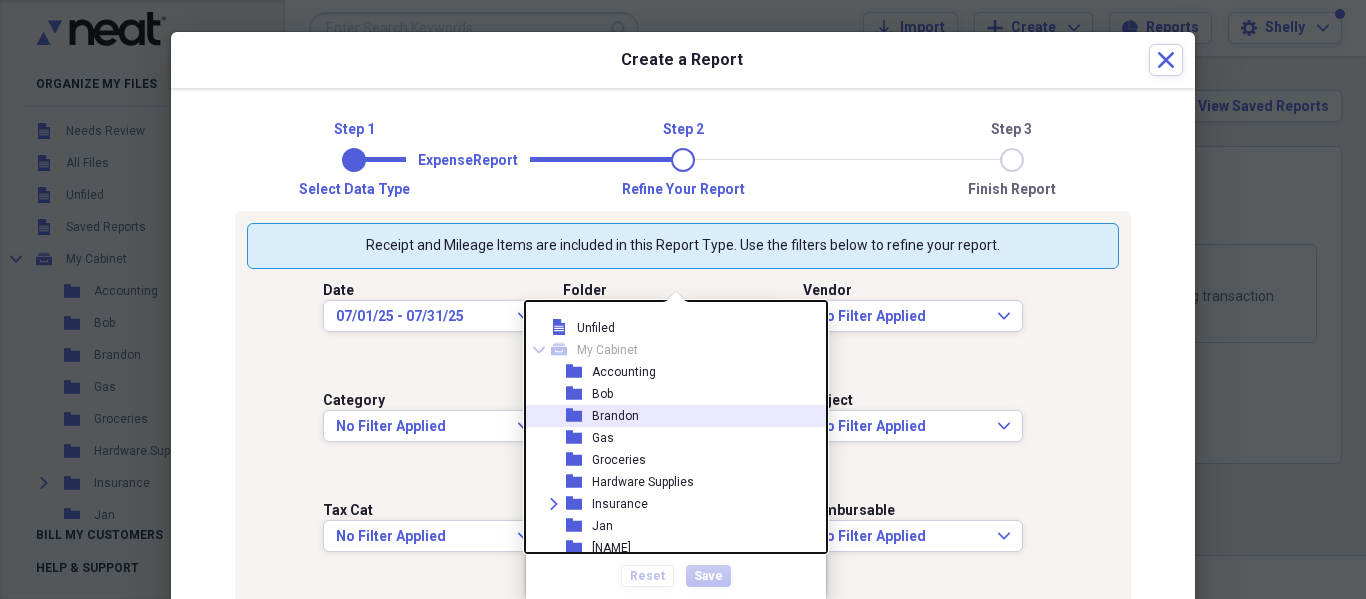 scroll, scrollTop: 100, scrollLeft: 0, axis: vertical 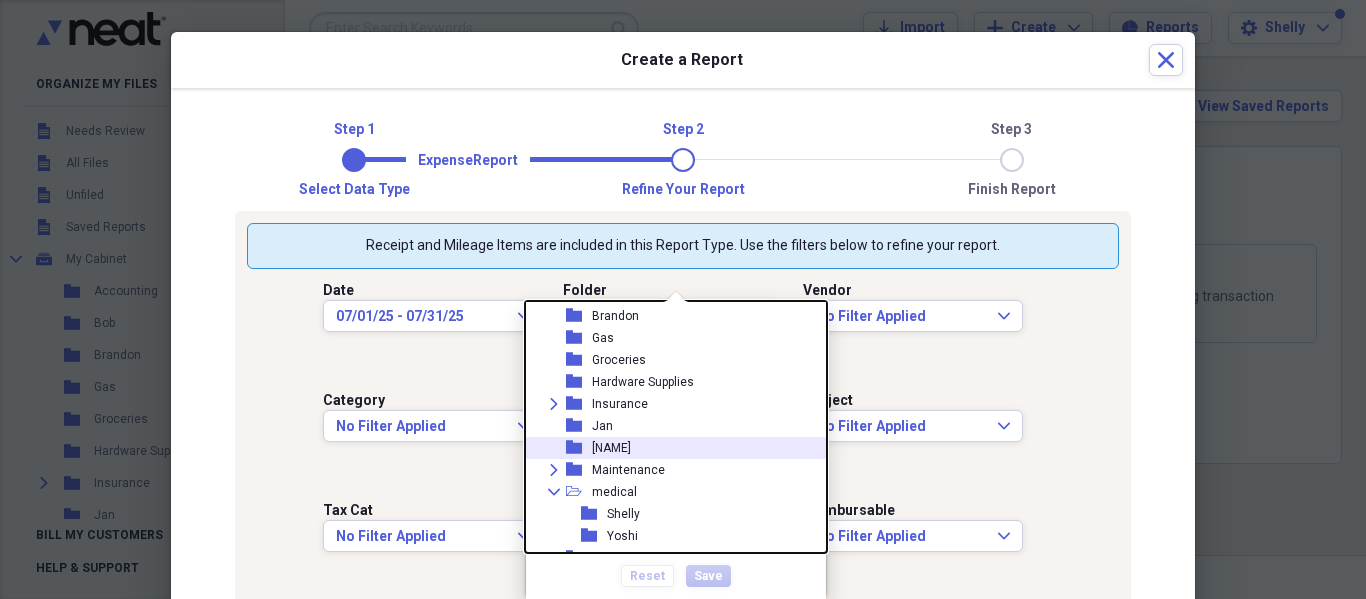 click on "folder [NAME]" at bounding box center (668, 448) 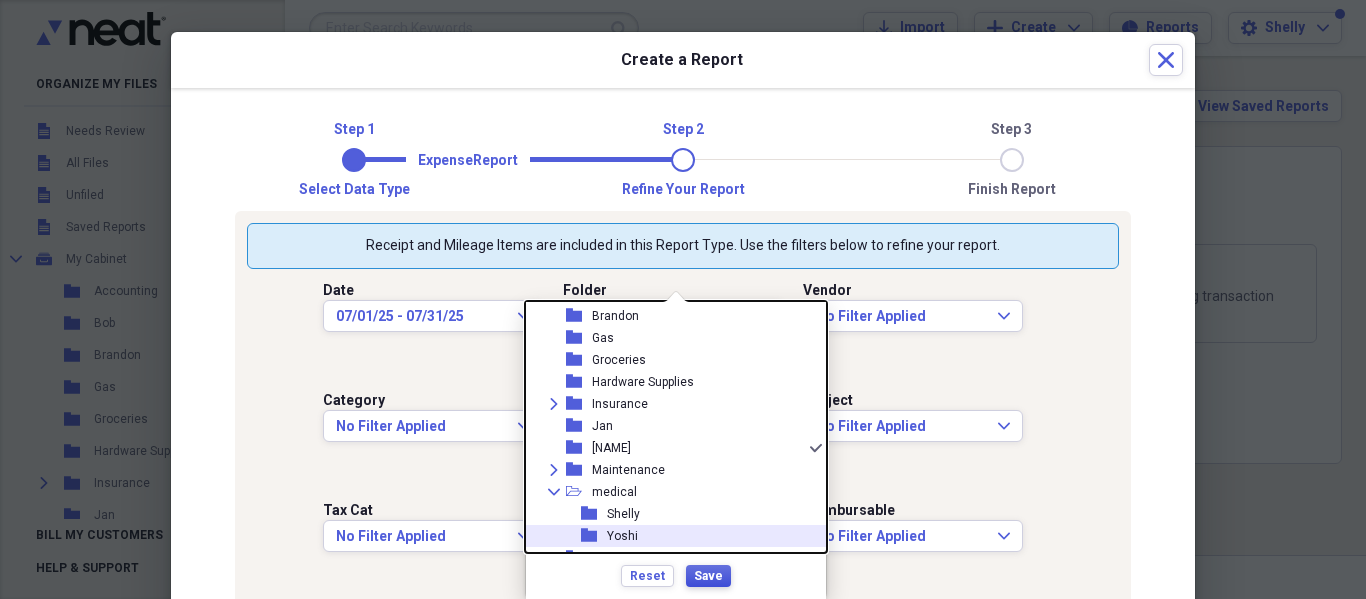 click on "Save" at bounding box center (708, 576) 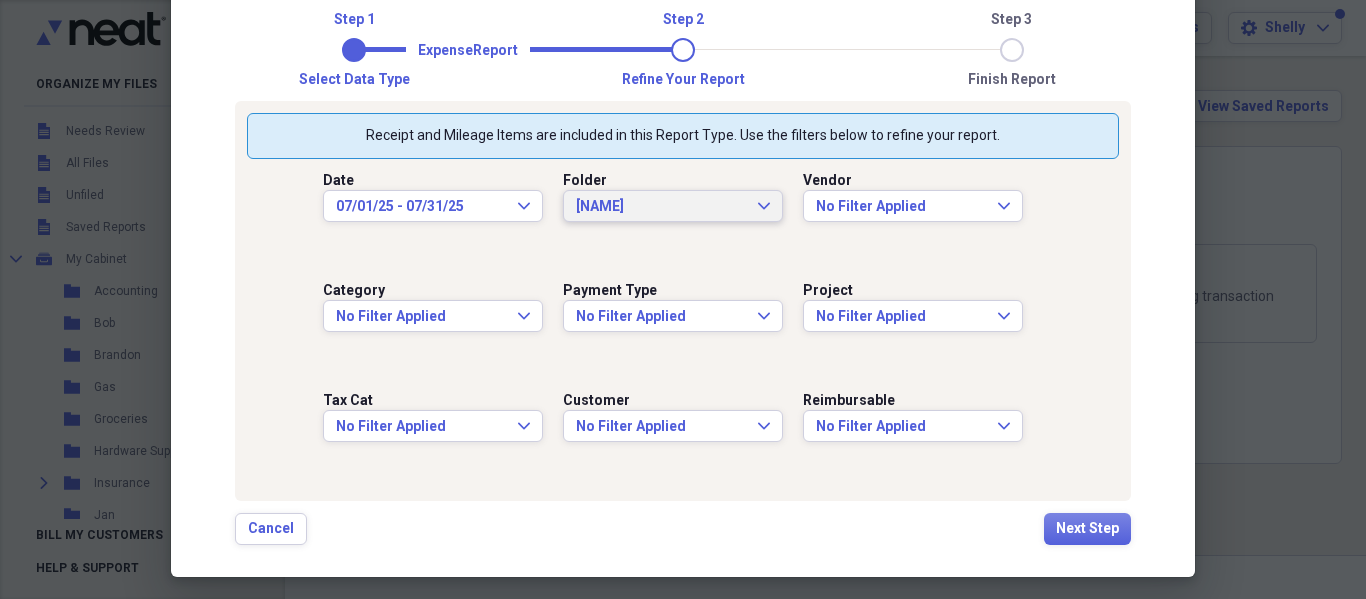scroll, scrollTop: 120, scrollLeft: 0, axis: vertical 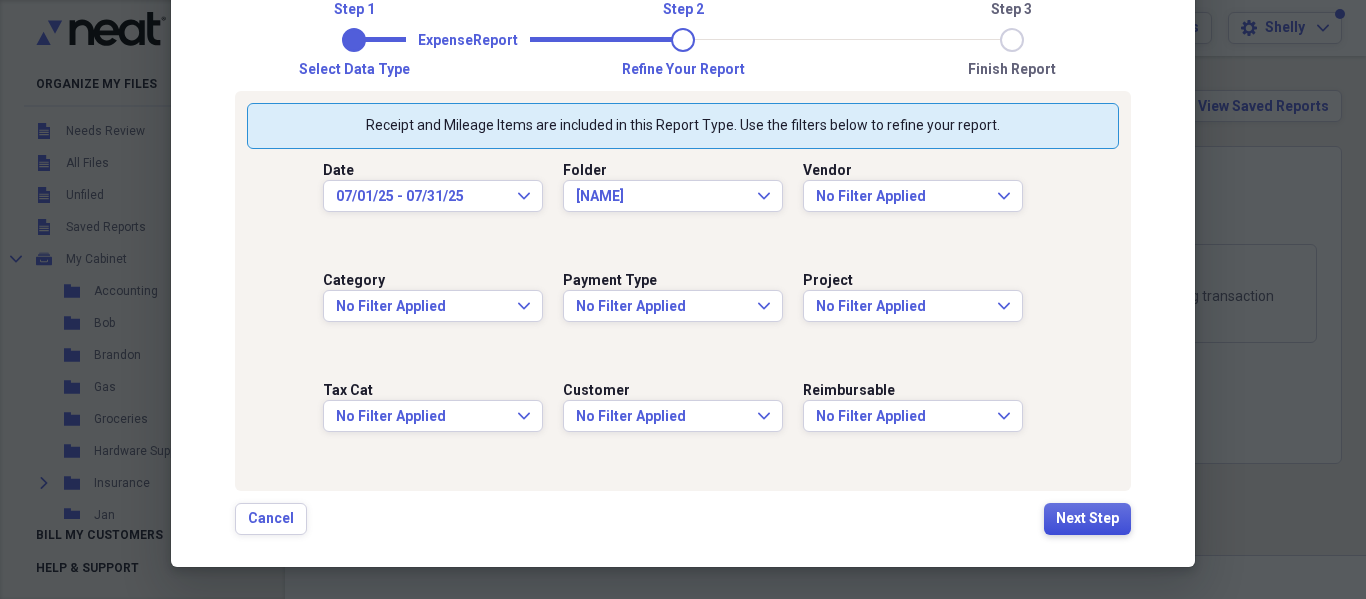 click on "Next Step" at bounding box center [1087, 519] 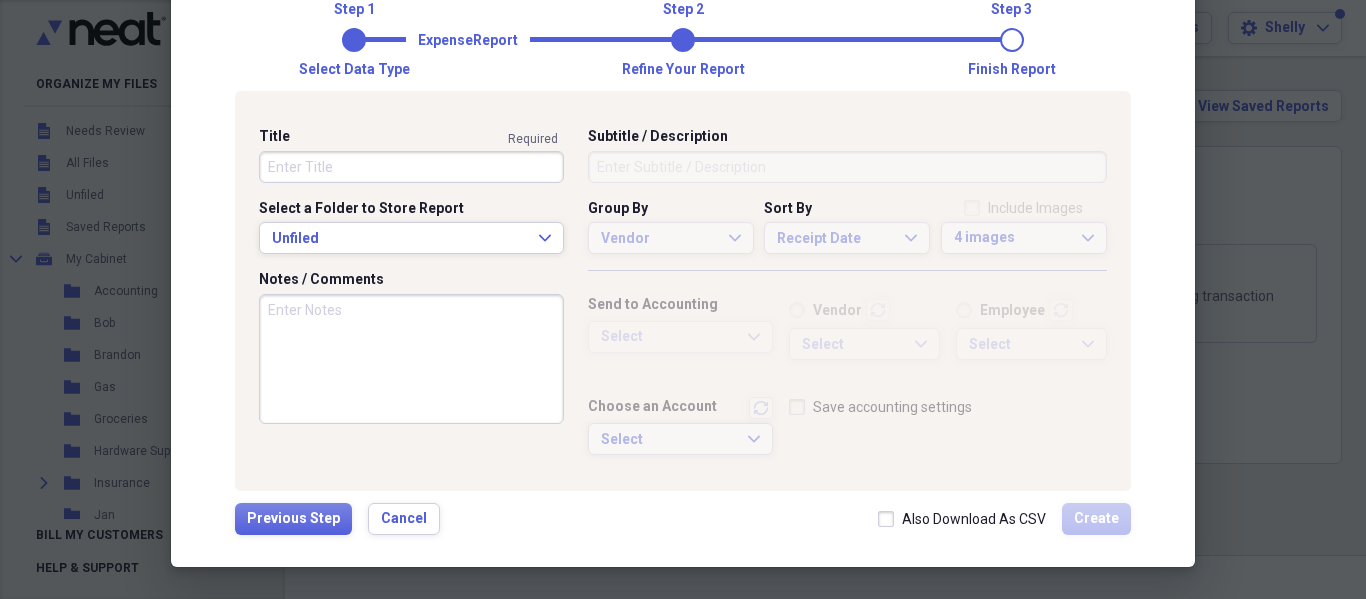 click on "Title" at bounding box center [411, 167] 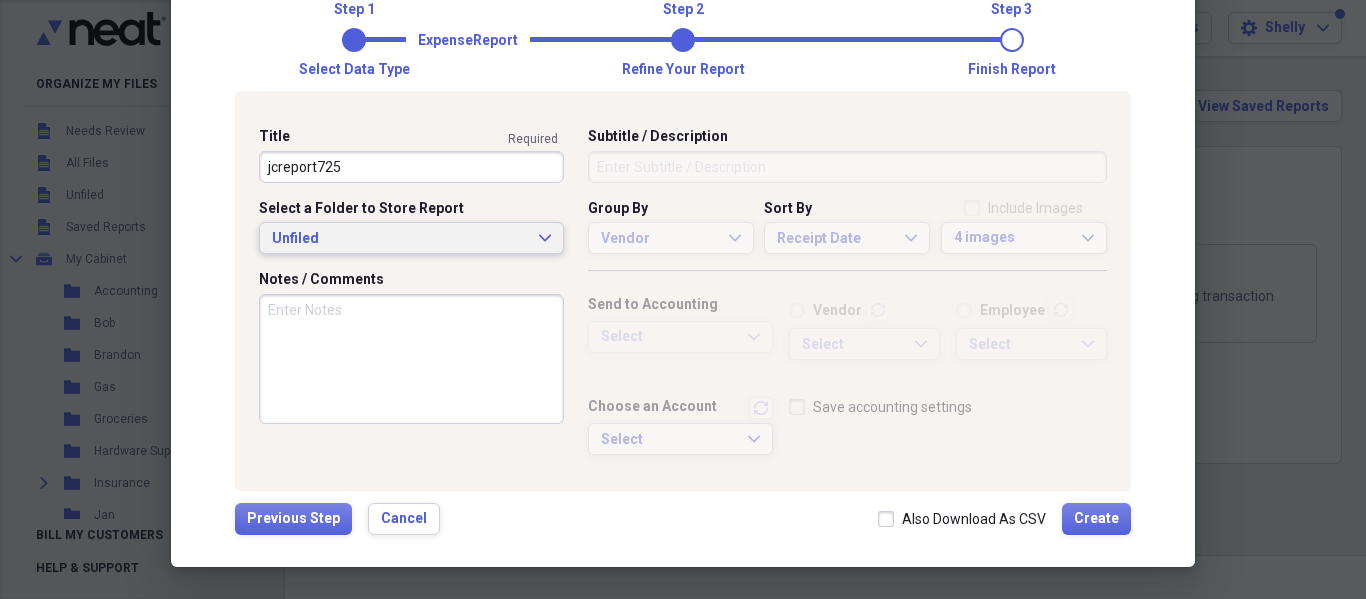type on "jcreport725" 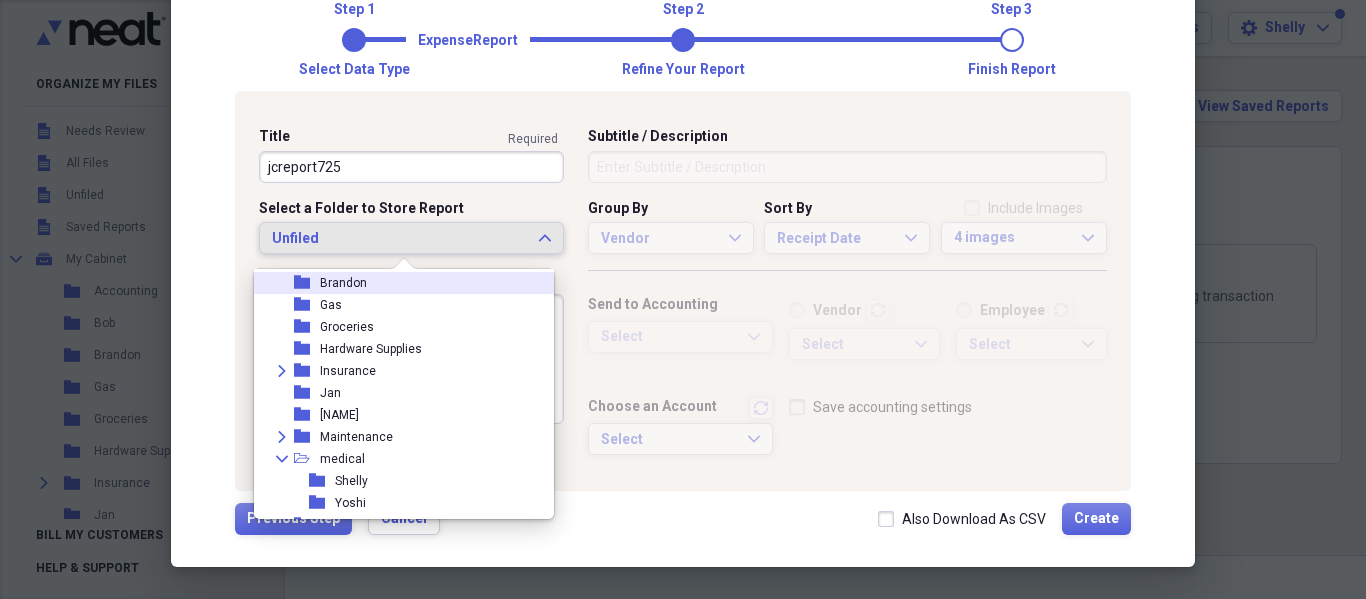 scroll, scrollTop: 200, scrollLeft: 0, axis: vertical 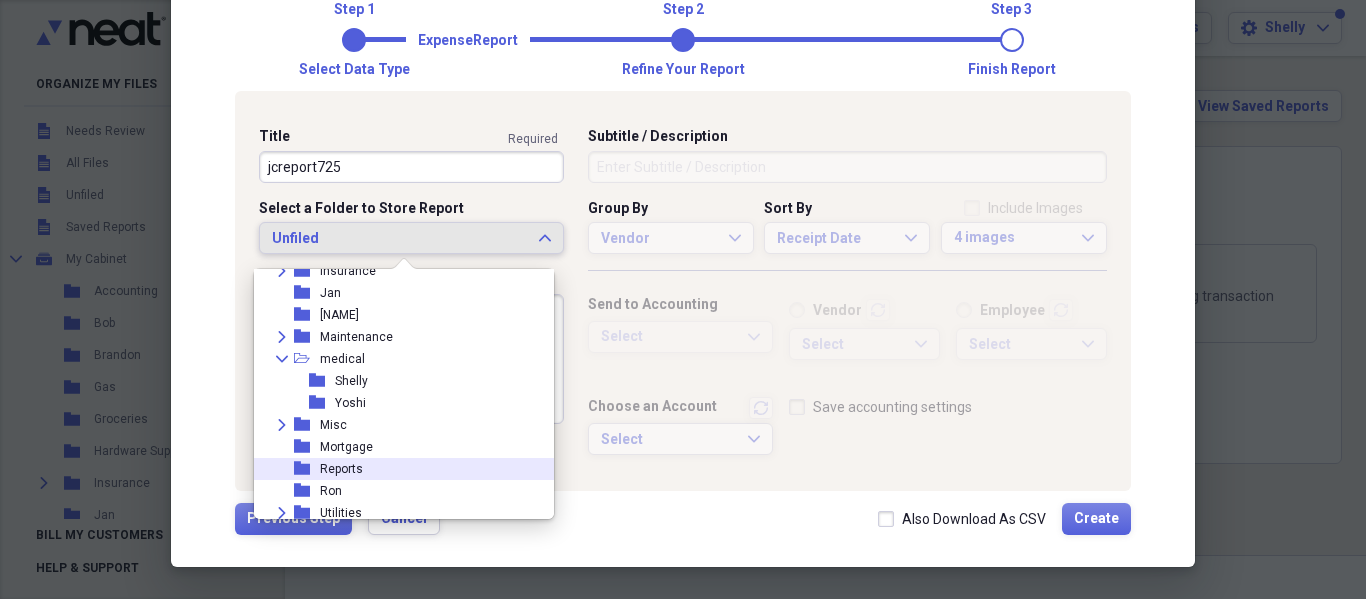 click on "folder Reports" at bounding box center (396, 469) 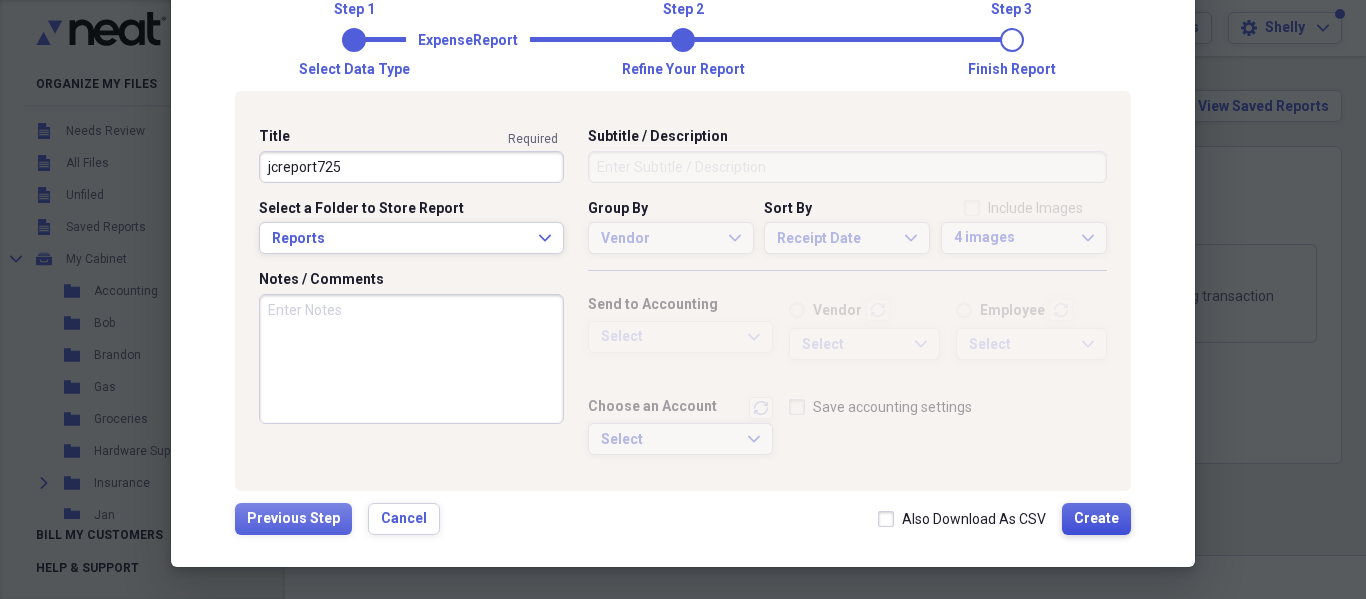 click on "Create" at bounding box center [1096, 519] 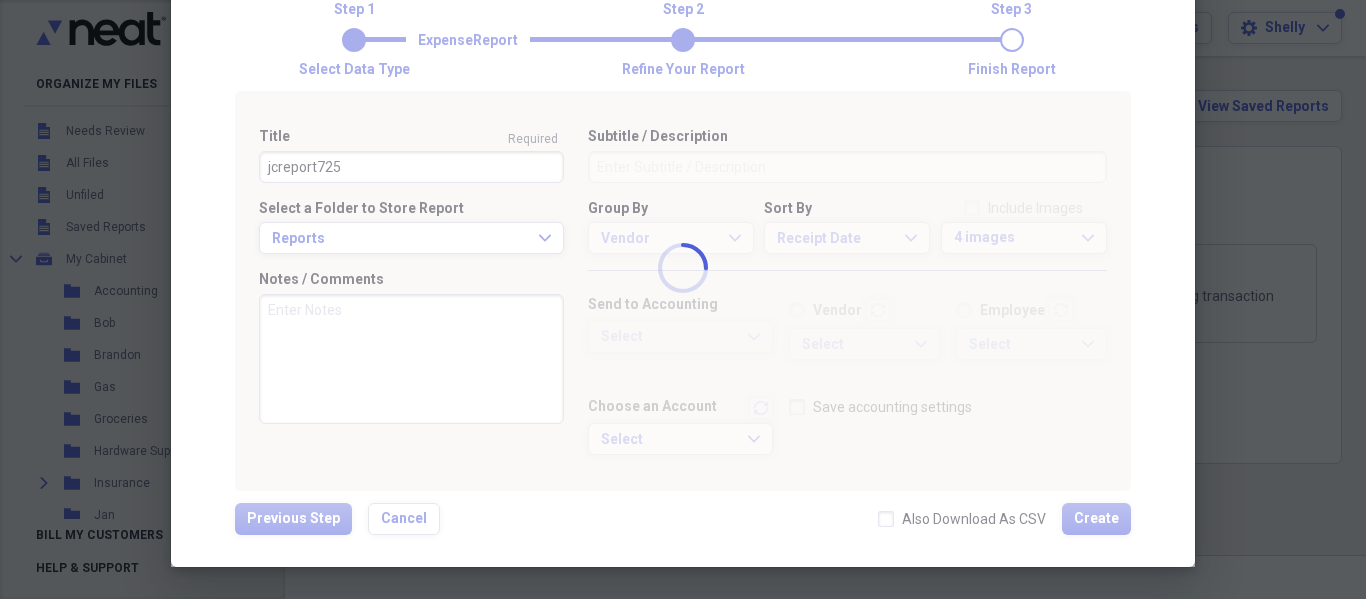 type 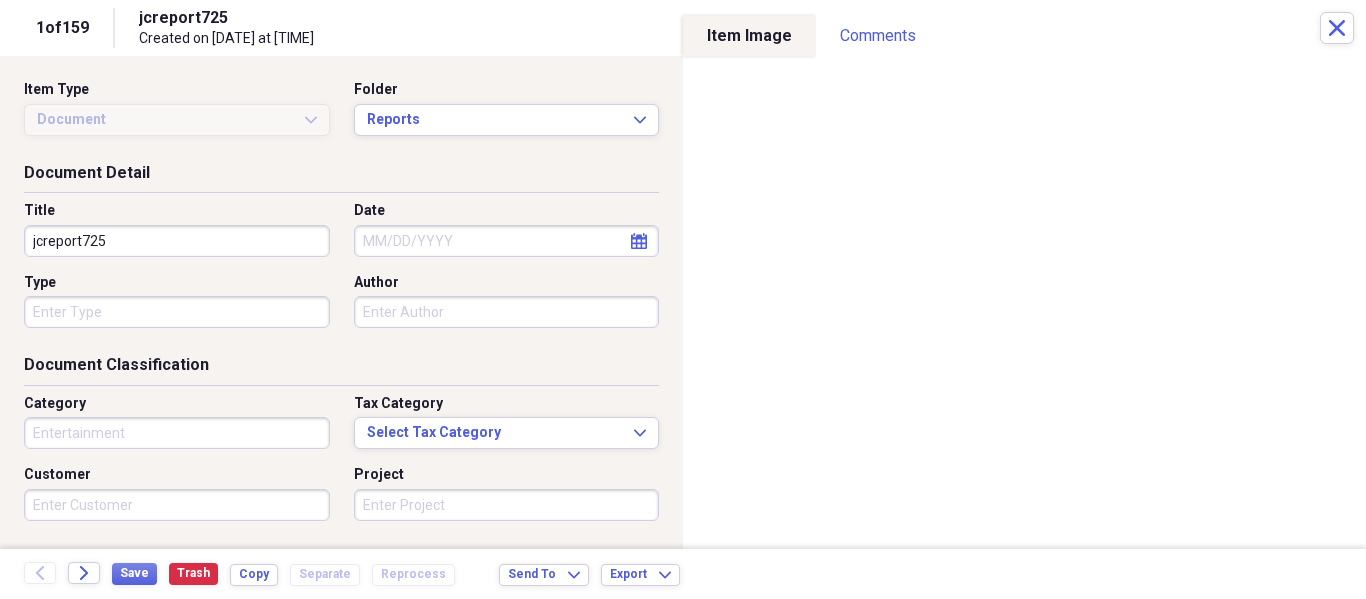 type on "Entertainment" 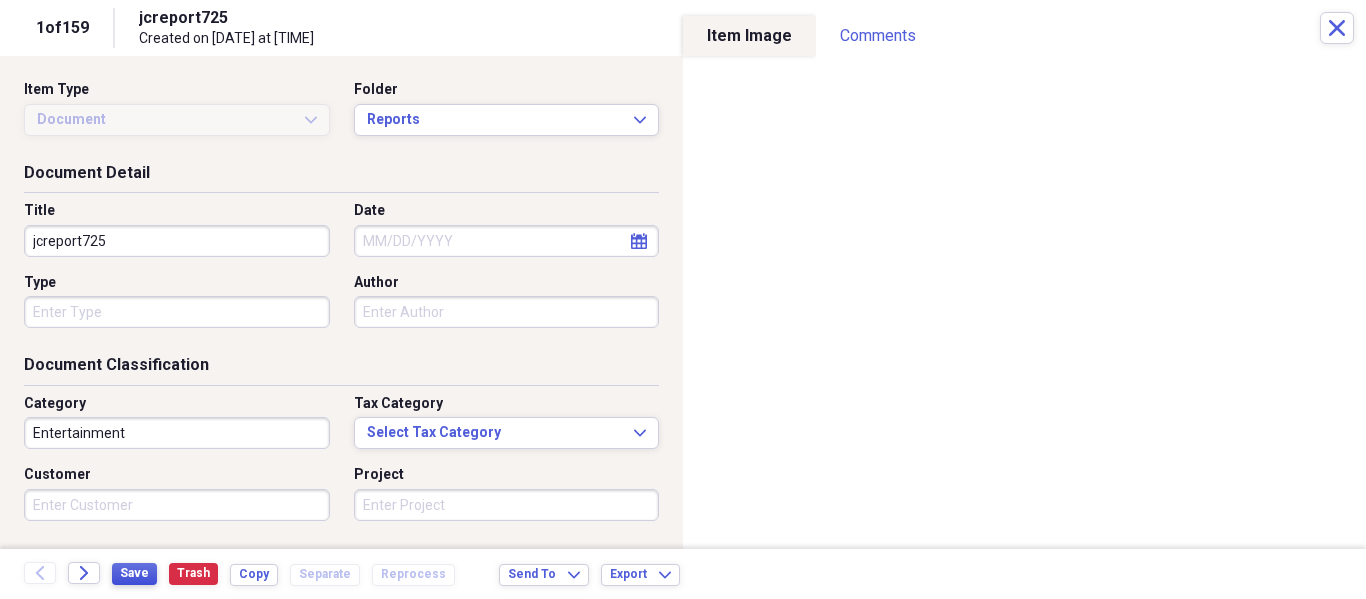 click on "Save" at bounding box center (134, 573) 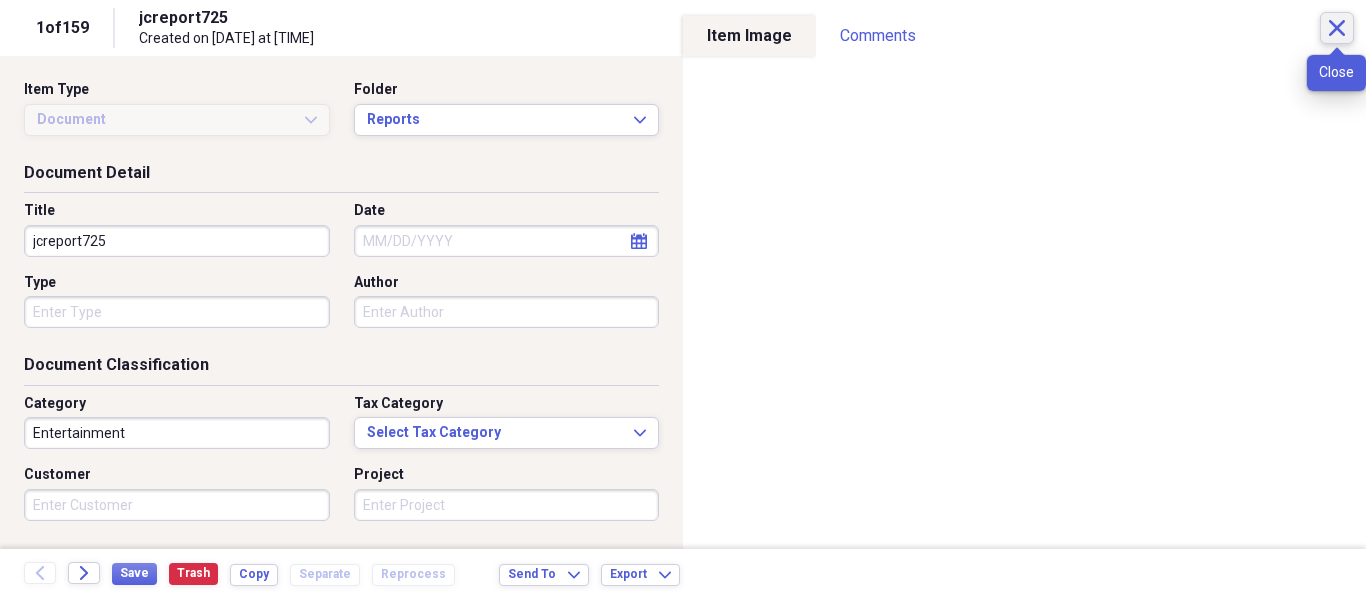 click 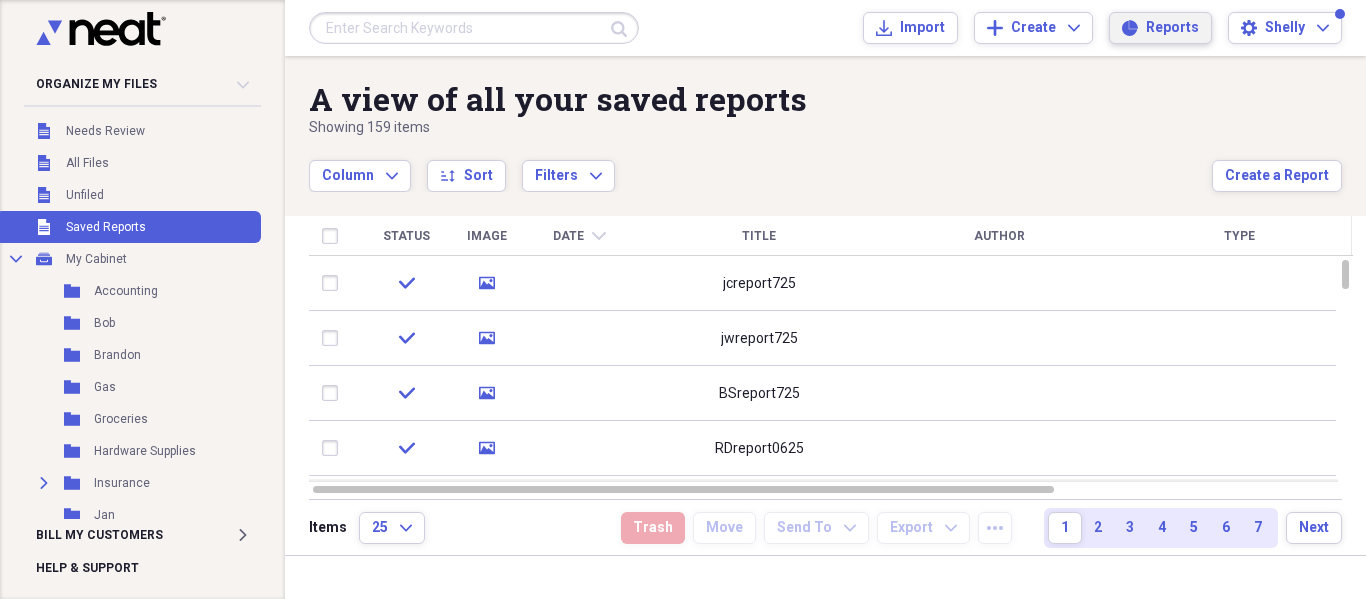 click on "Reports" at bounding box center (1172, 28) 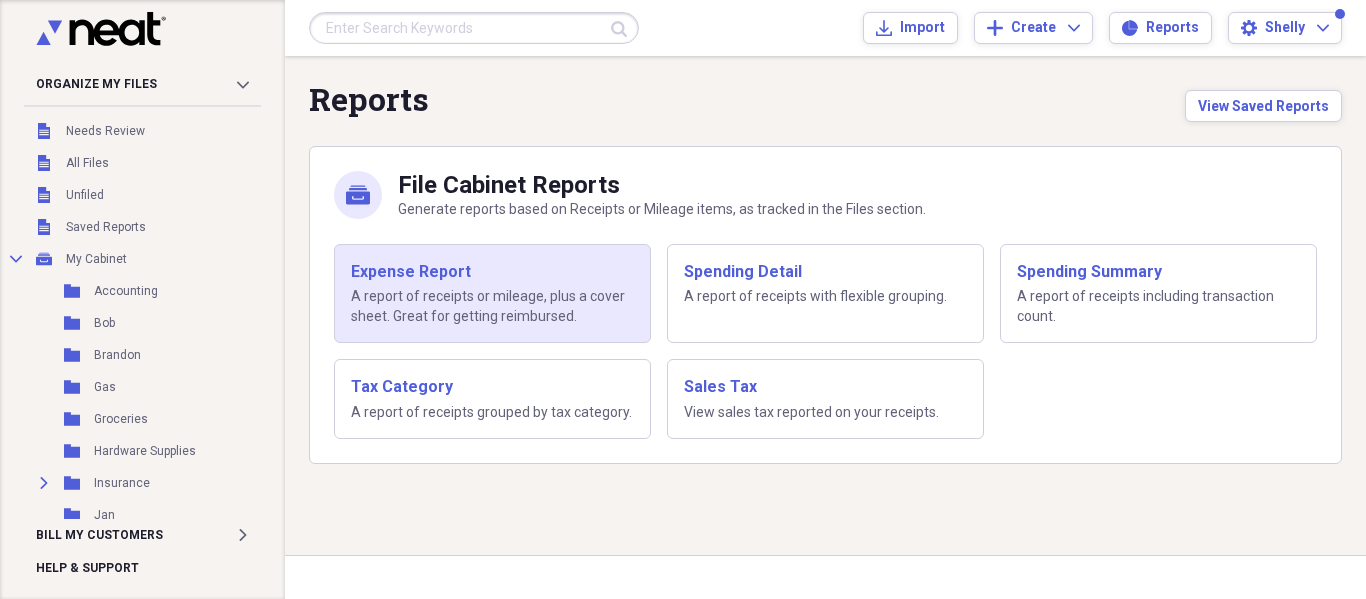 click on "Expense Report A report of receipts or mileage, plus a cover sheet. Great for getting reimbursed." at bounding box center [492, 294] 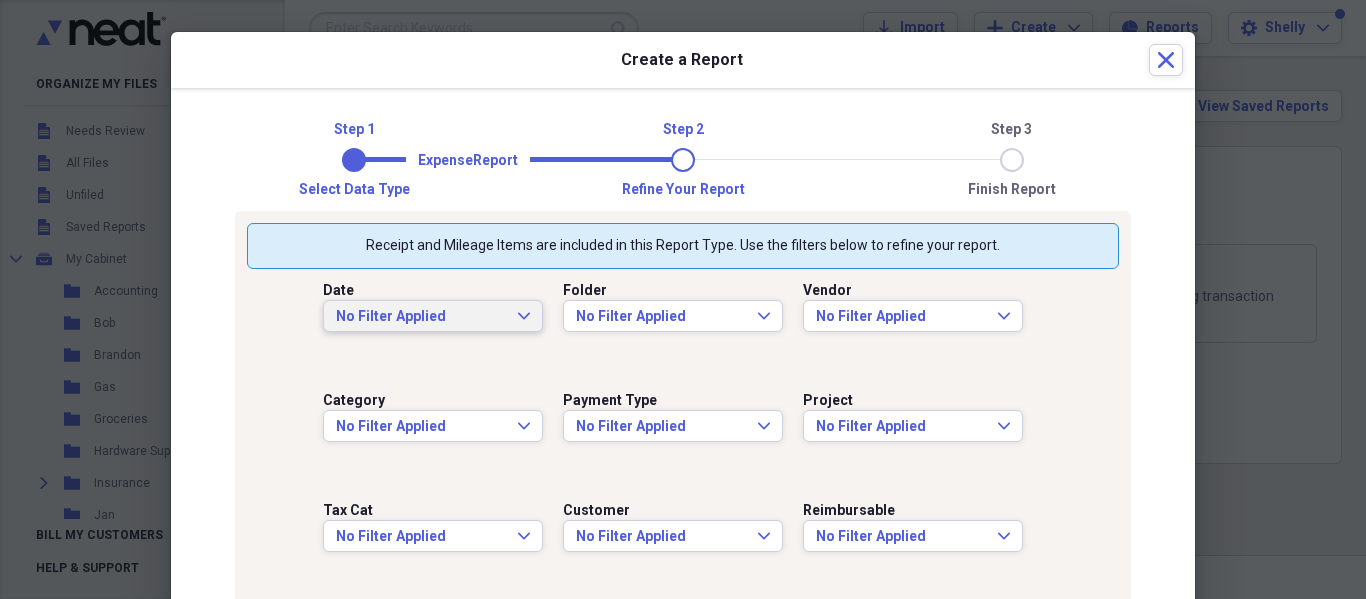 click 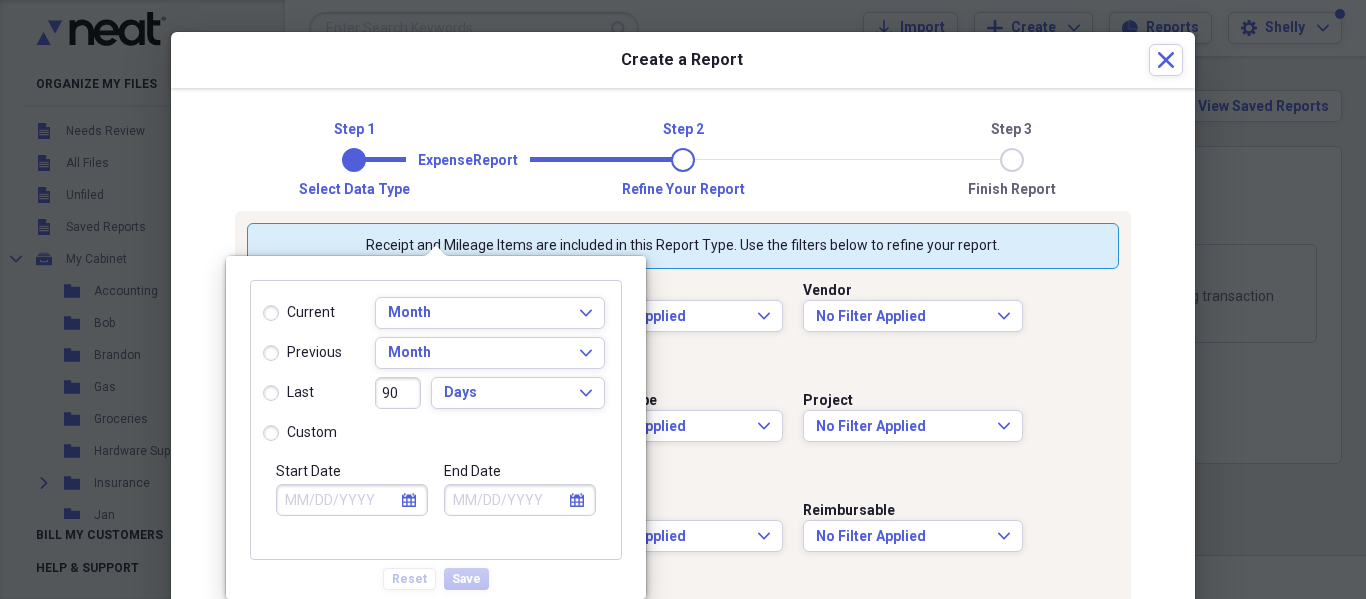 click on "calendar" 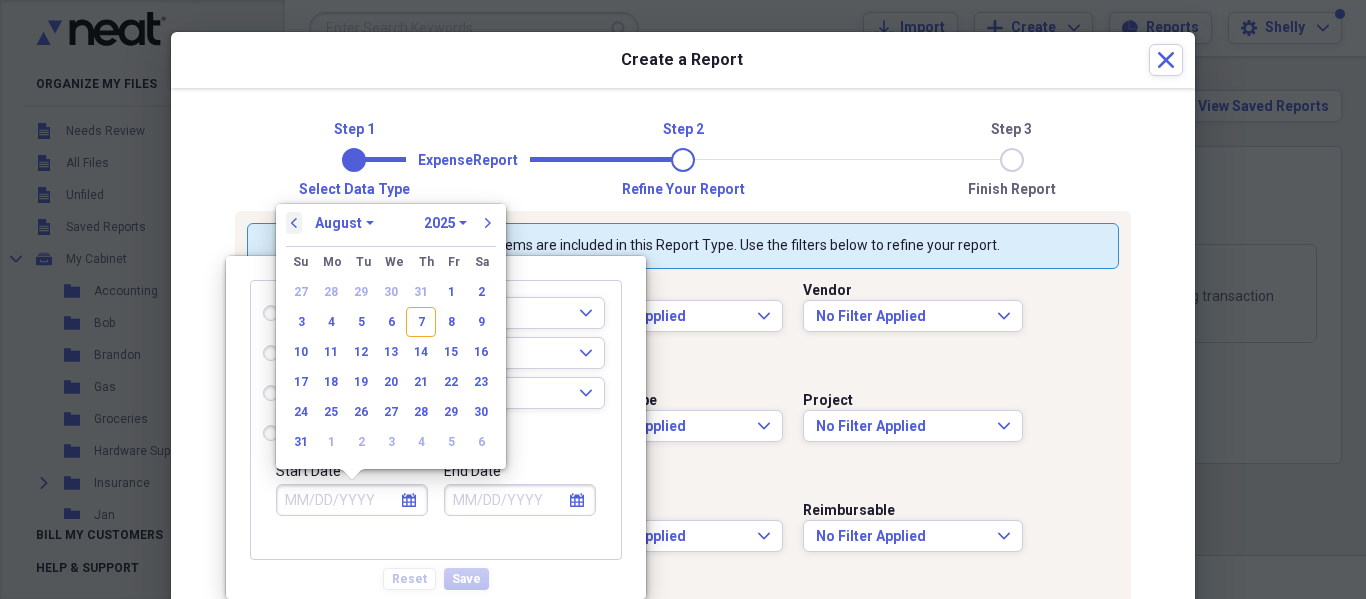 click on "previous" at bounding box center (294, 223) 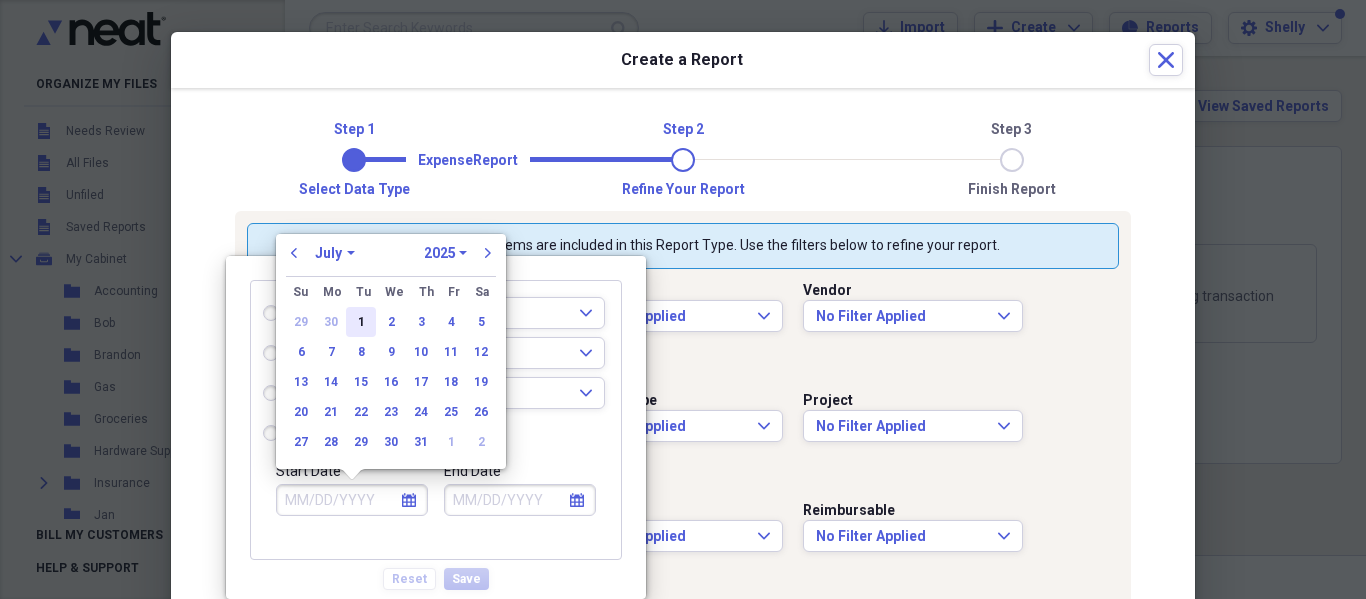 click on "1" at bounding box center [361, 322] 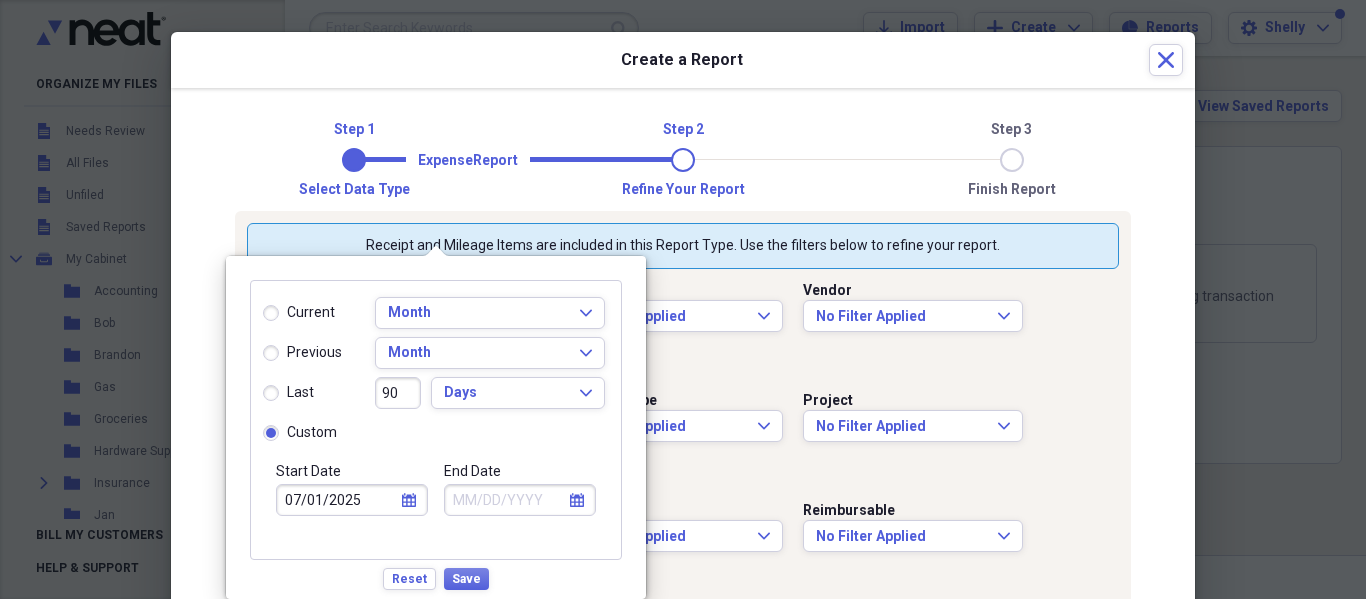 click on "calendar Calendar" at bounding box center [577, 500] 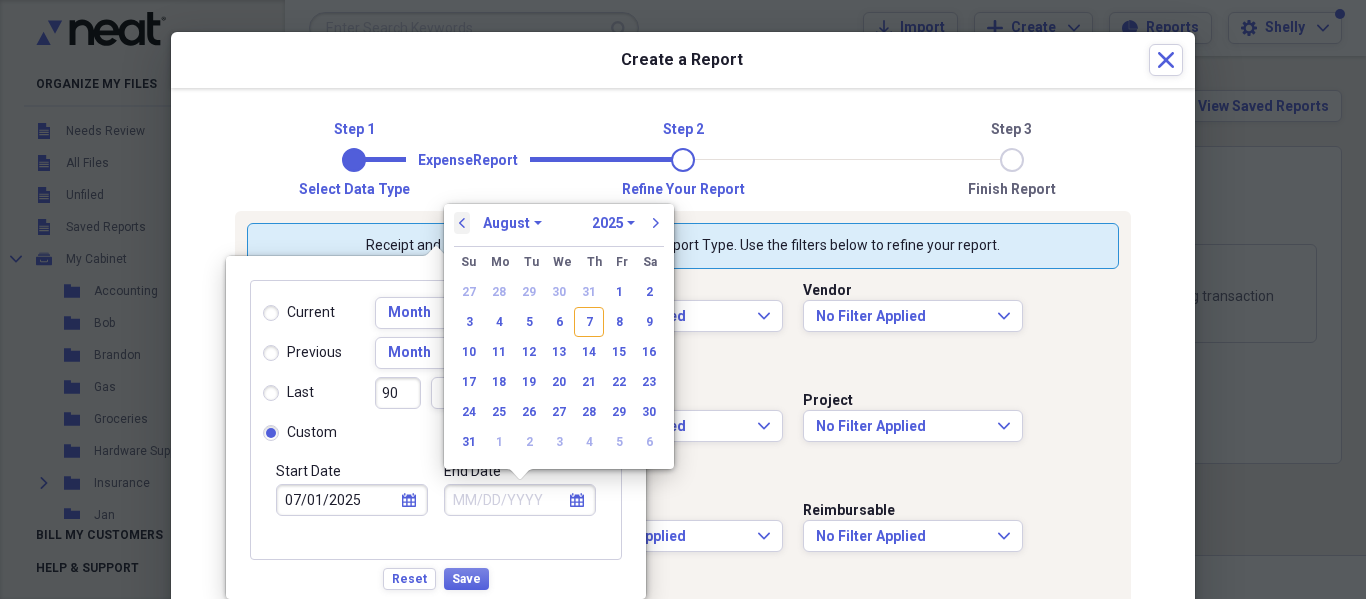 click on "previous" at bounding box center (462, 223) 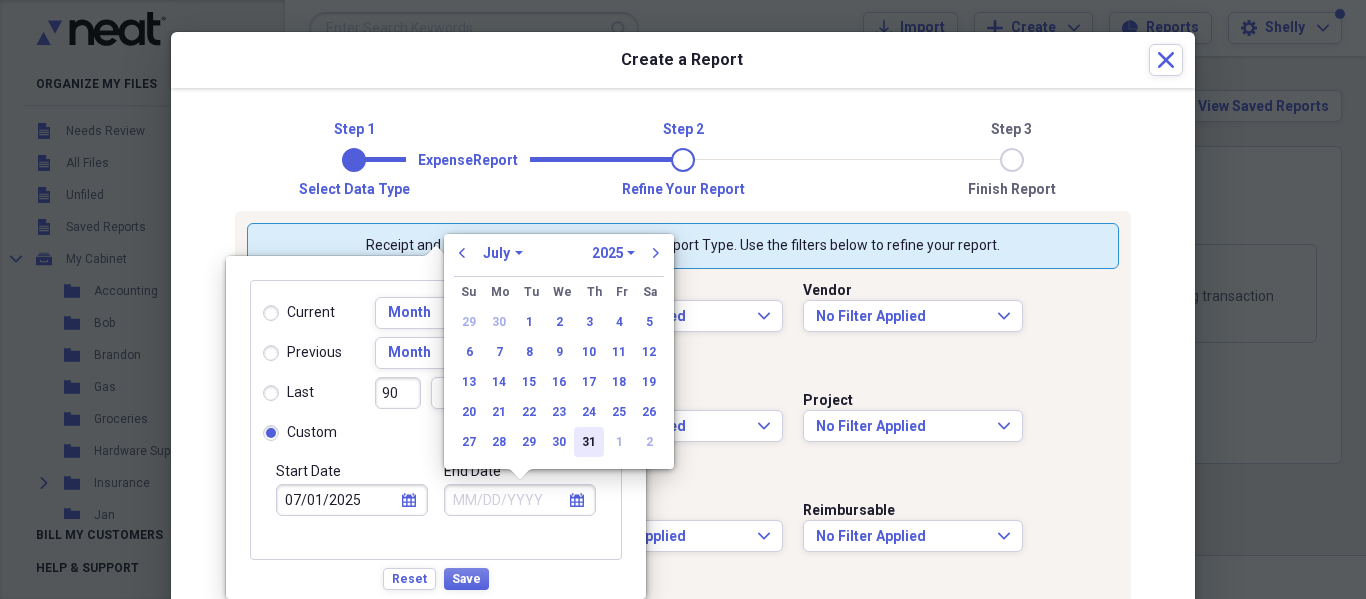 click on "31" at bounding box center [589, 442] 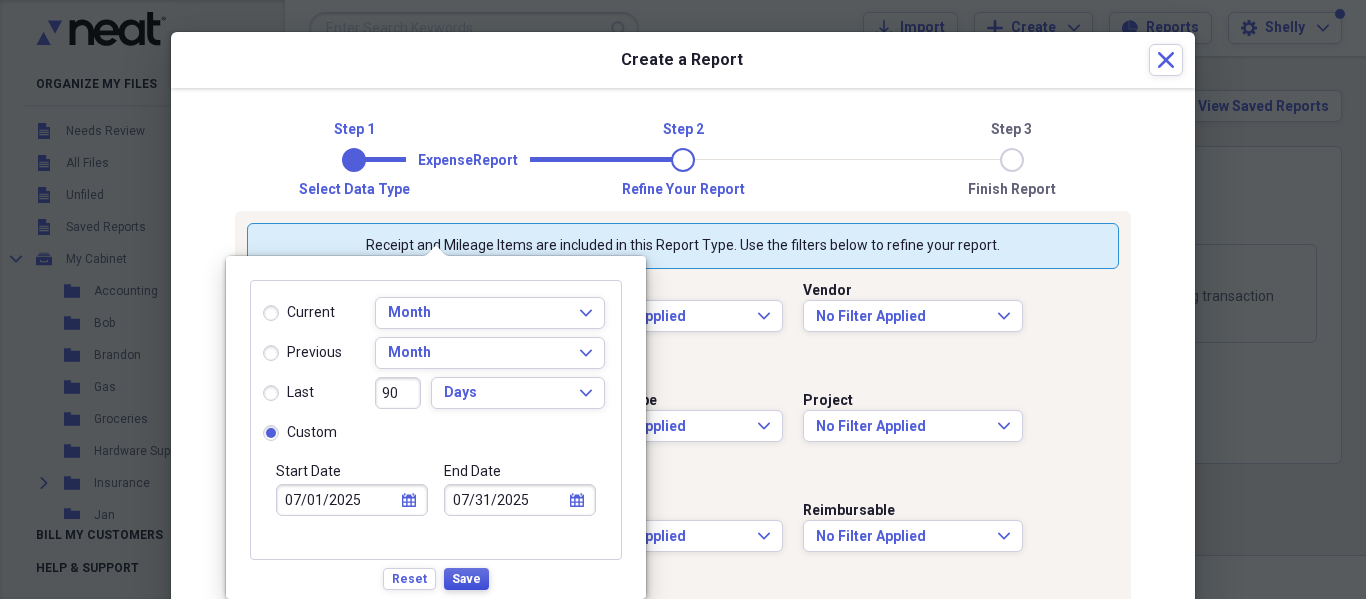 click on "Save" at bounding box center (466, 579) 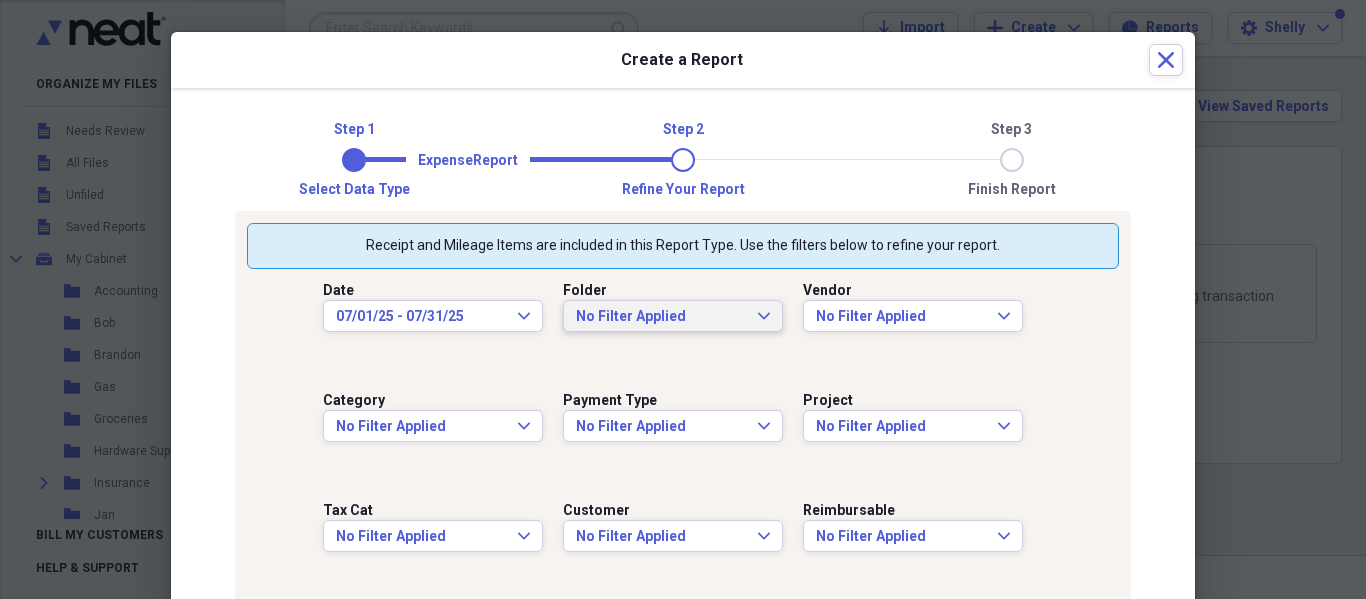 click on "No Filter Applied Expand" at bounding box center [673, 317] 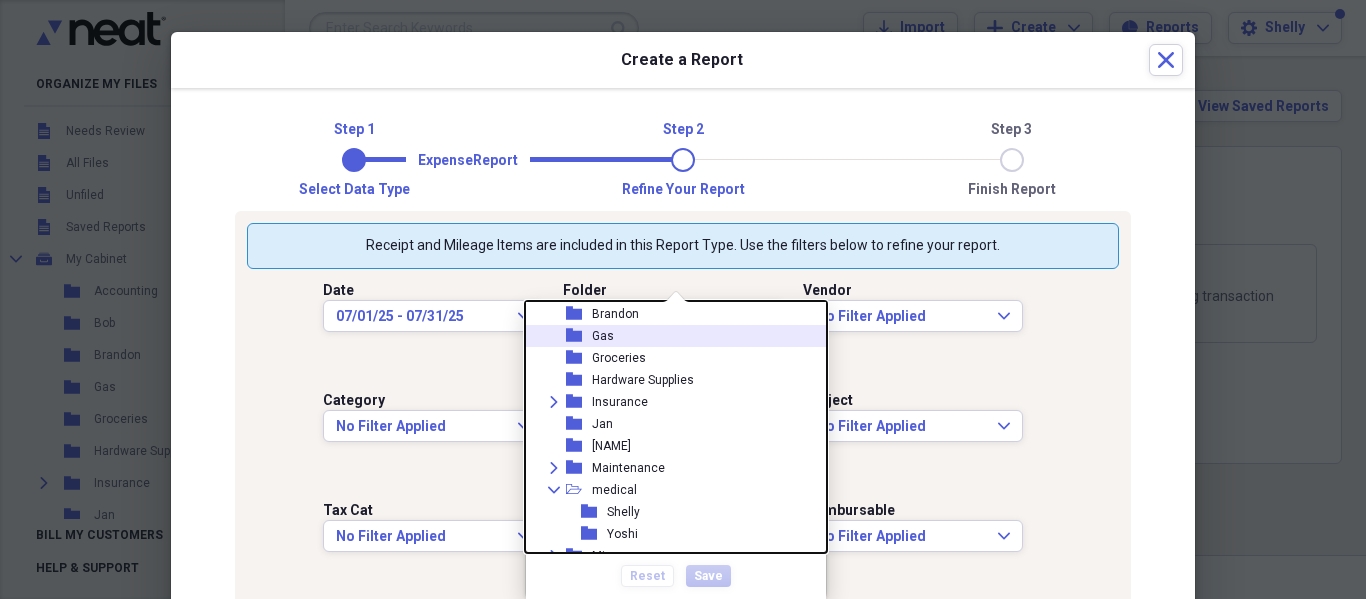scroll, scrollTop: 200, scrollLeft: 0, axis: vertical 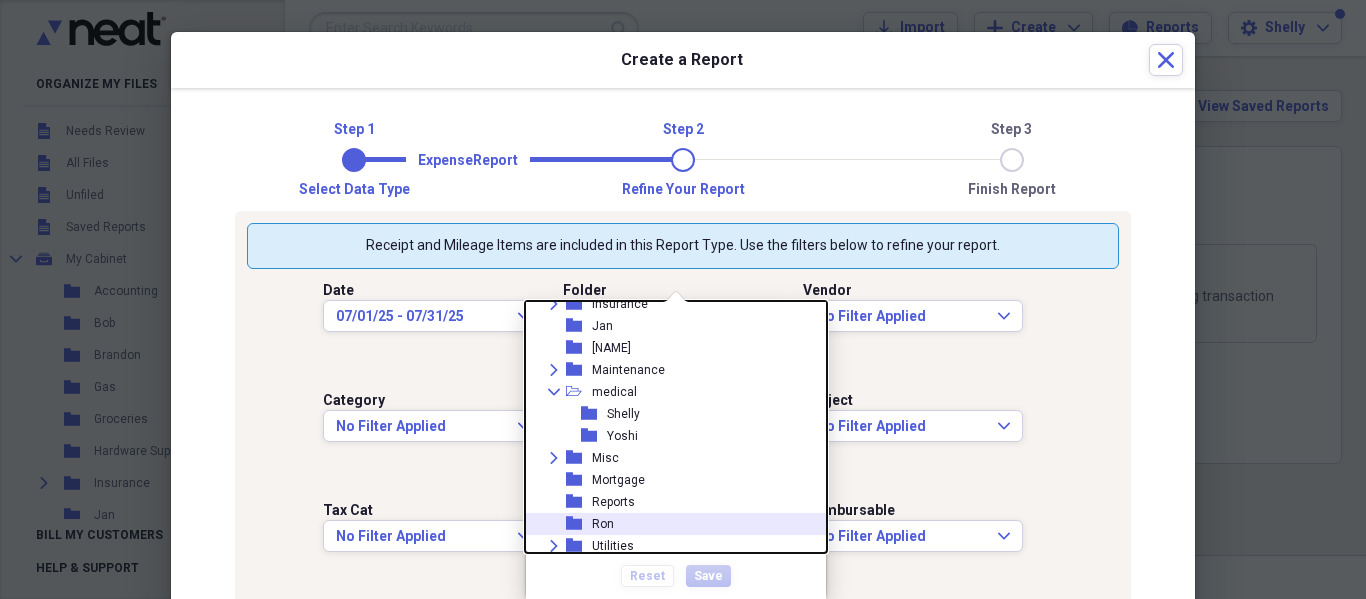 click on "folder [NAME]" at bounding box center (668, 524) 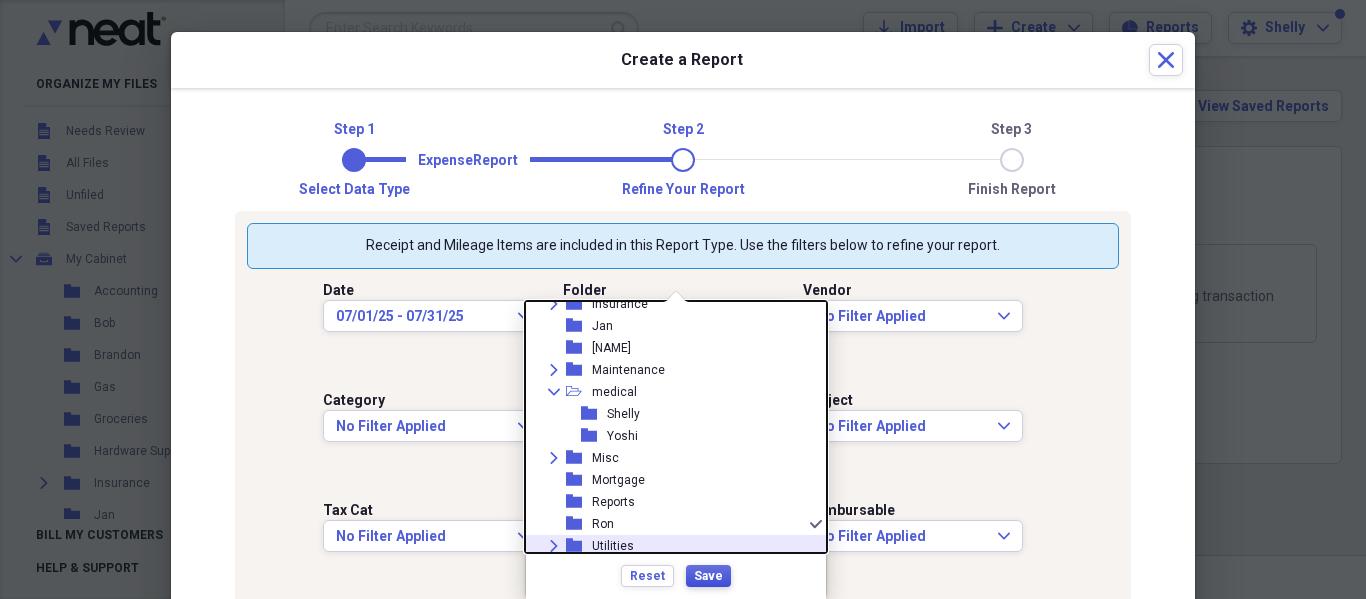 click on "Save" at bounding box center [708, 576] 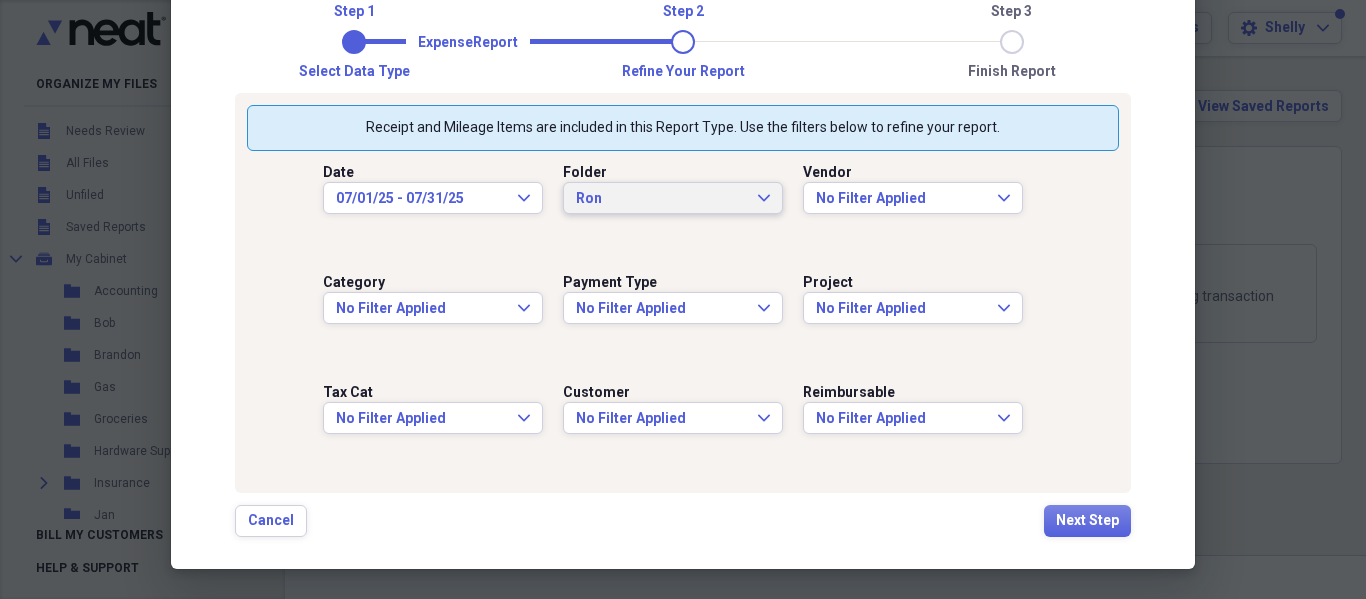 scroll, scrollTop: 120, scrollLeft: 0, axis: vertical 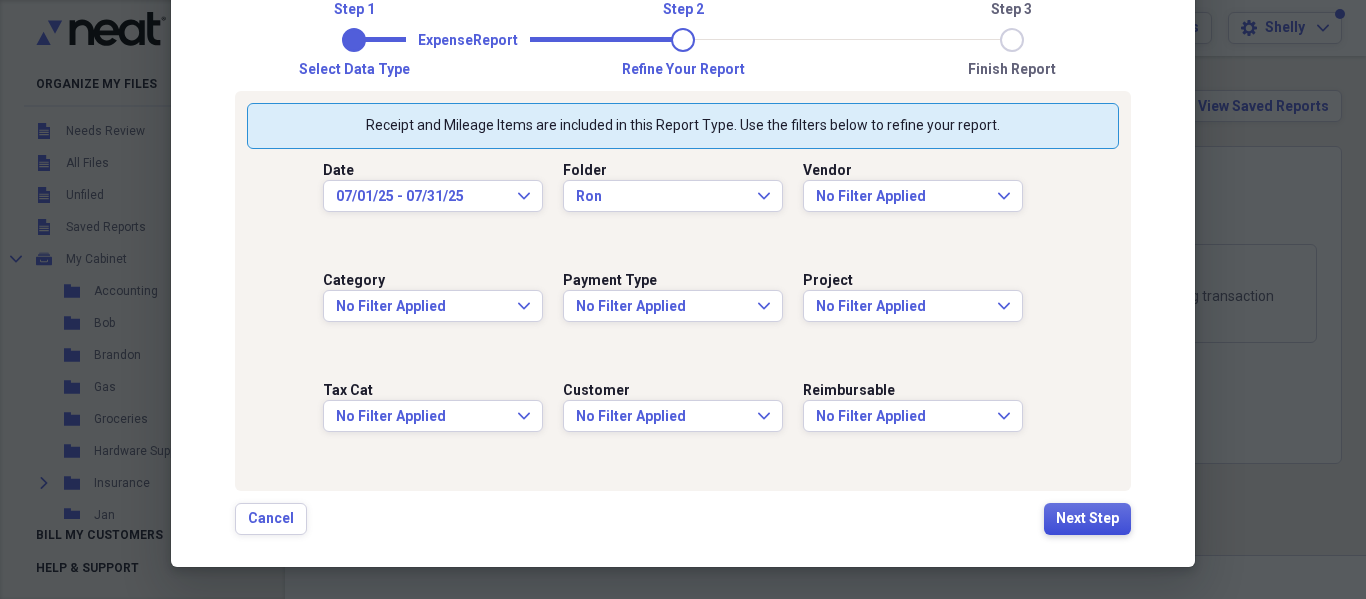 click on "Next Step" at bounding box center [1087, 519] 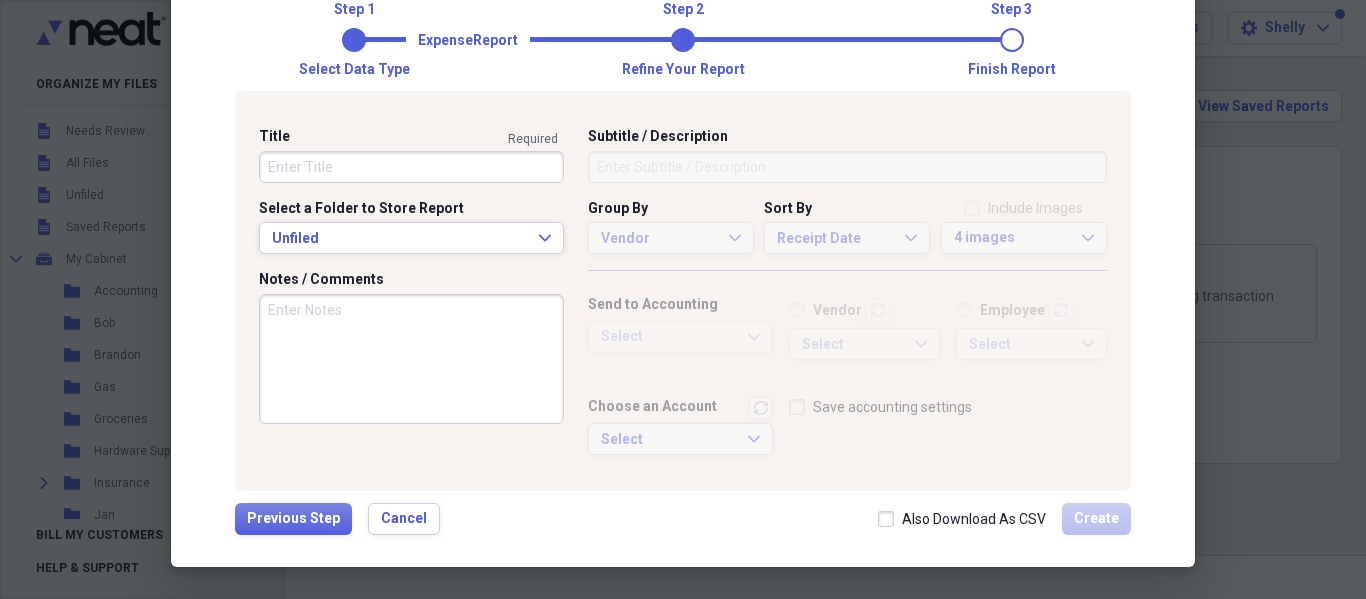click on "Title" at bounding box center (411, 167) 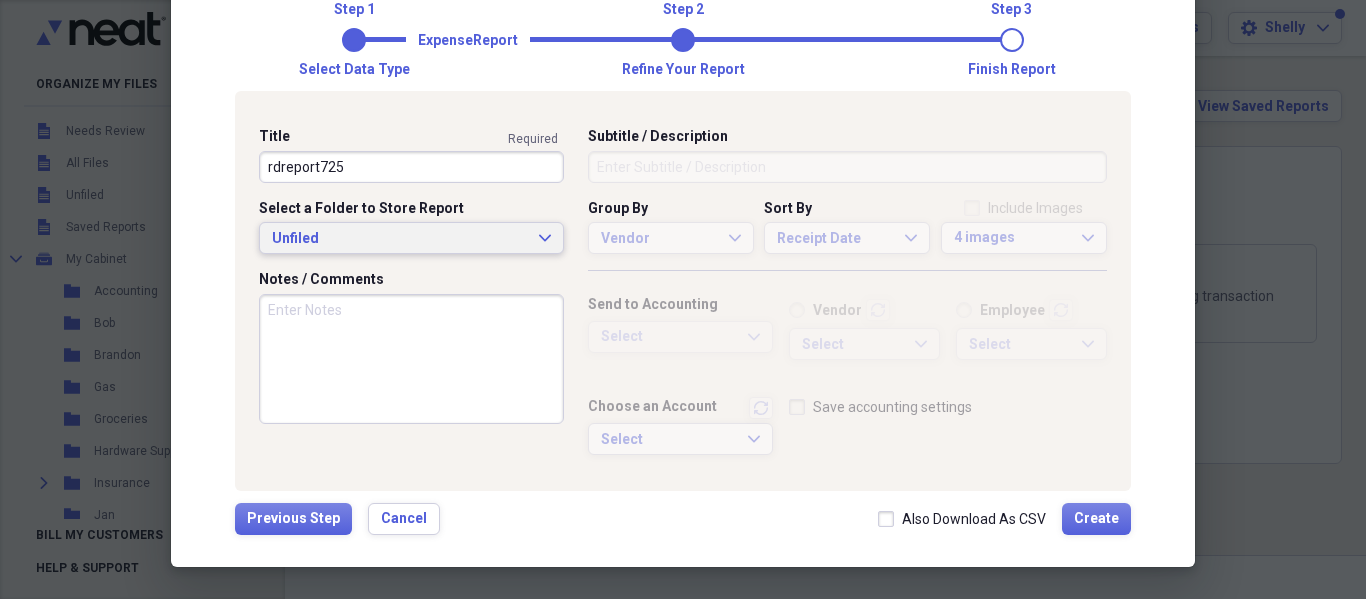 type on "rdreport725" 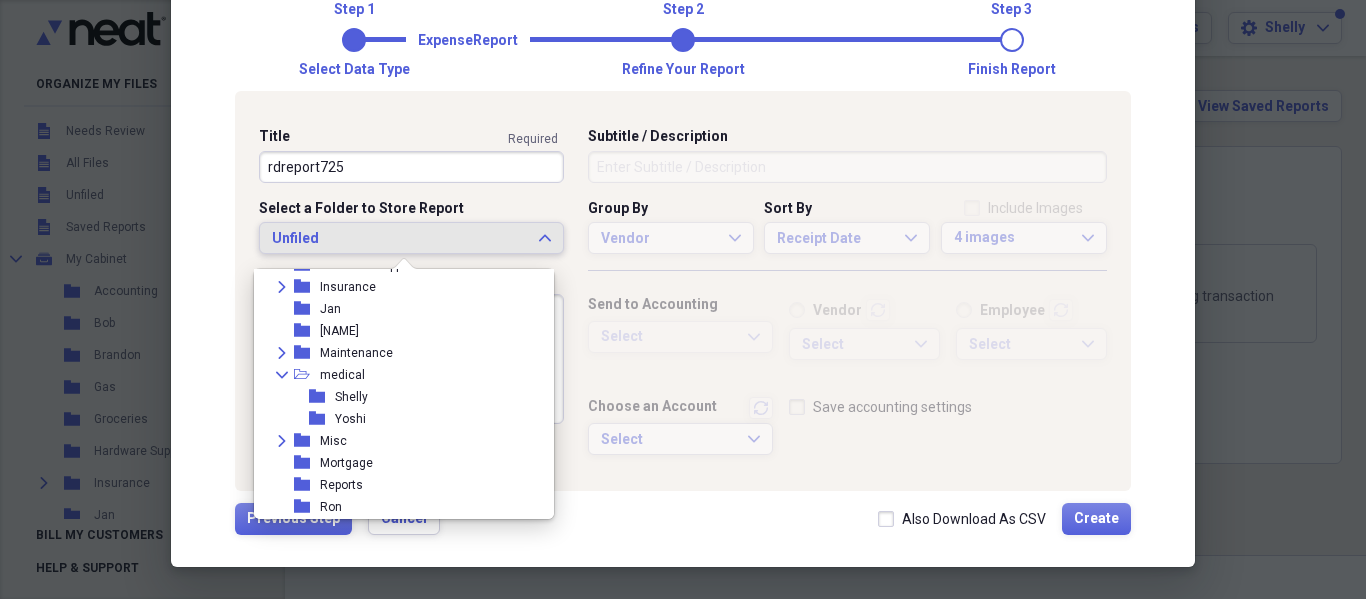 scroll, scrollTop: 200, scrollLeft: 0, axis: vertical 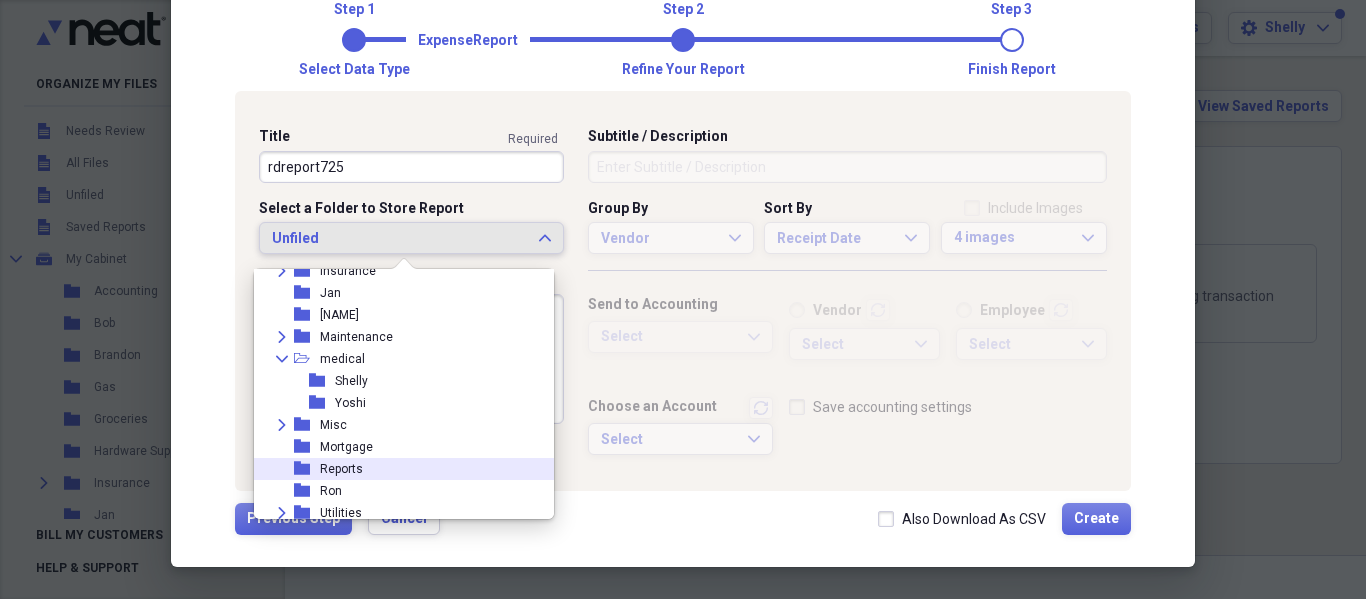 click on "folder Reports" at bounding box center [396, 469] 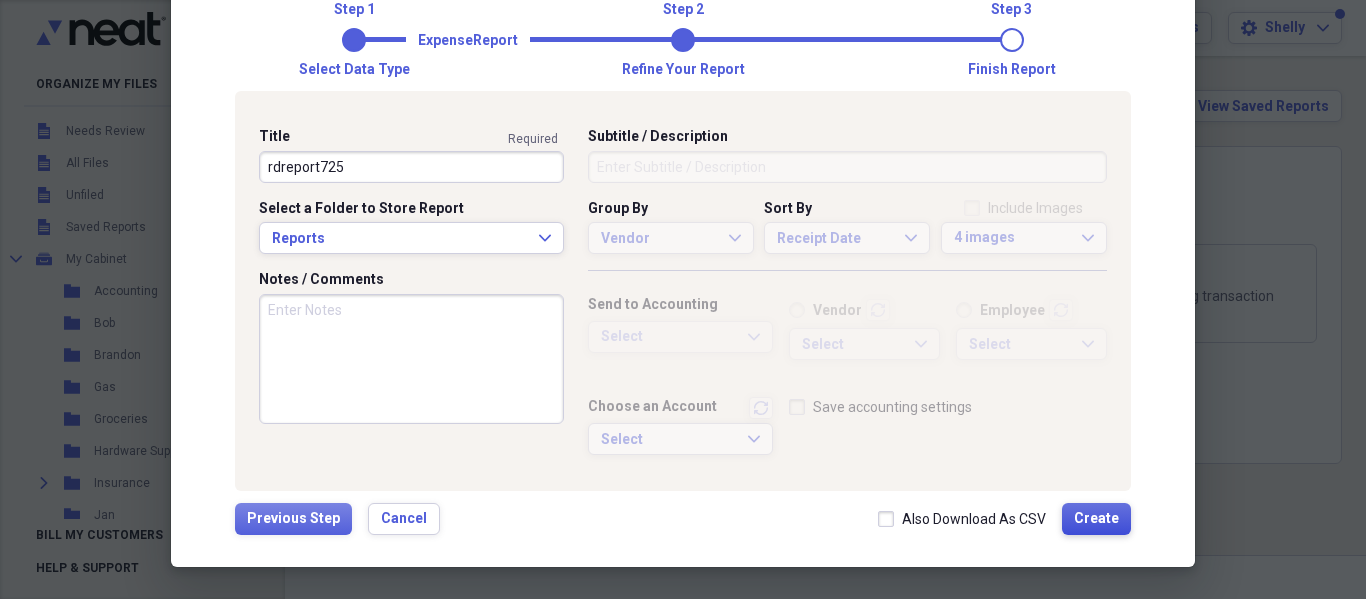 click on "Create" at bounding box center (1096, 519) 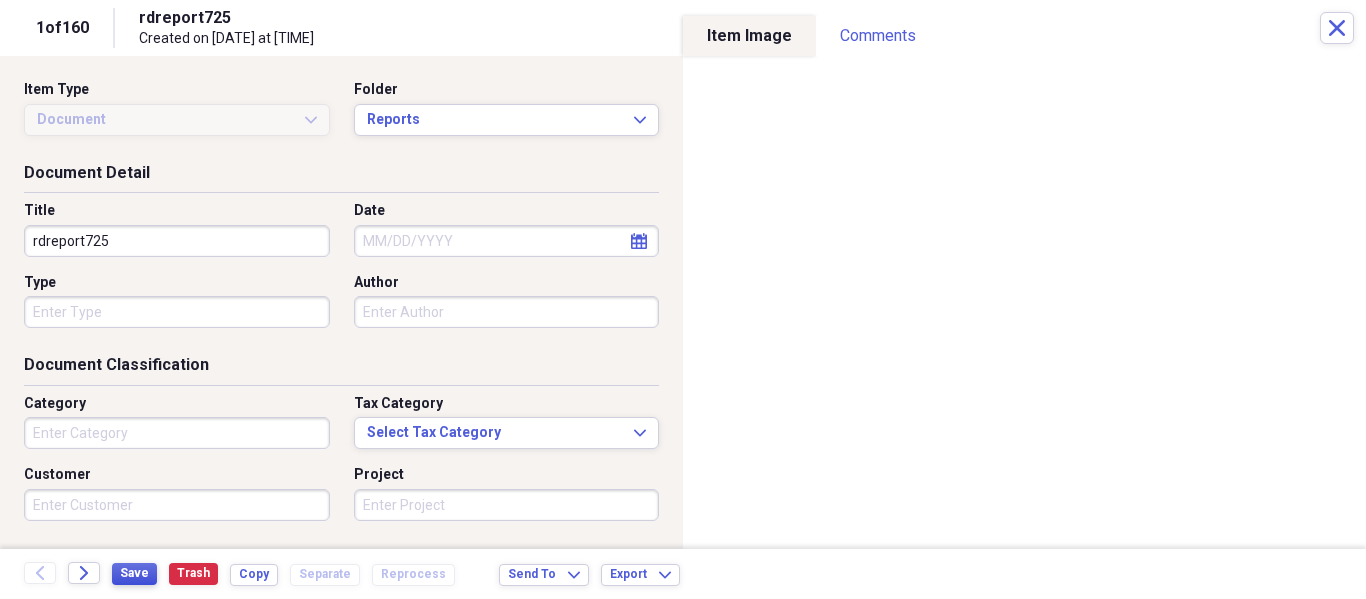 click on "Save" at bounding box center [134, 573] 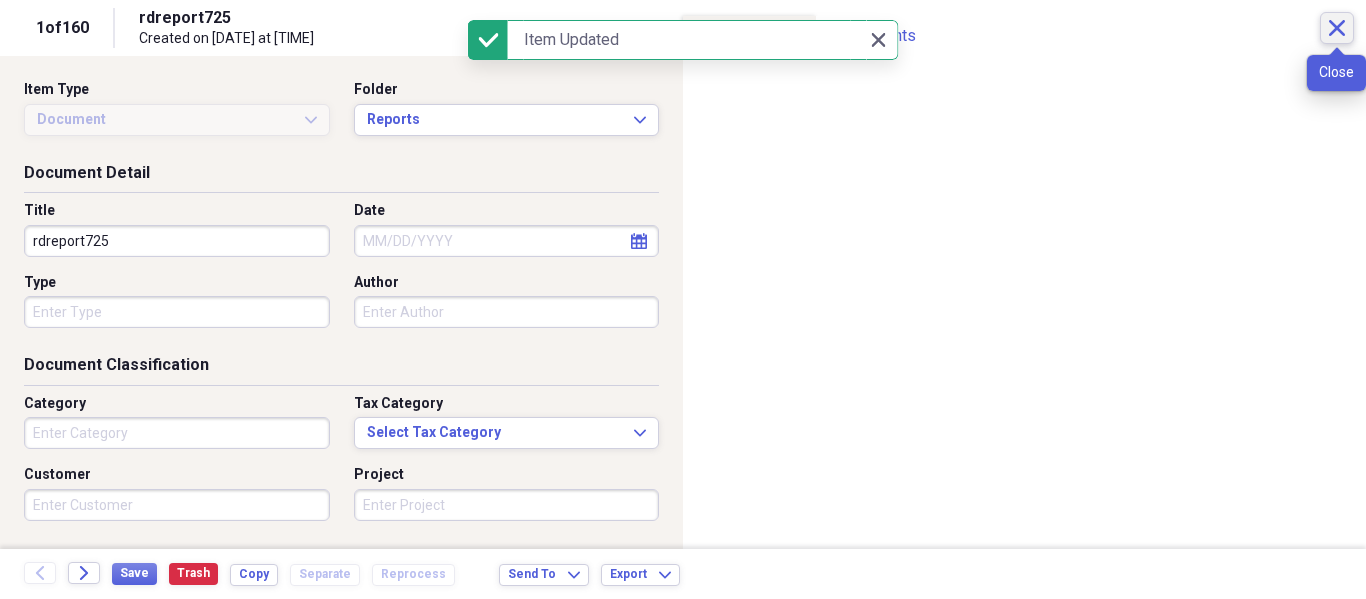 click on "Close" 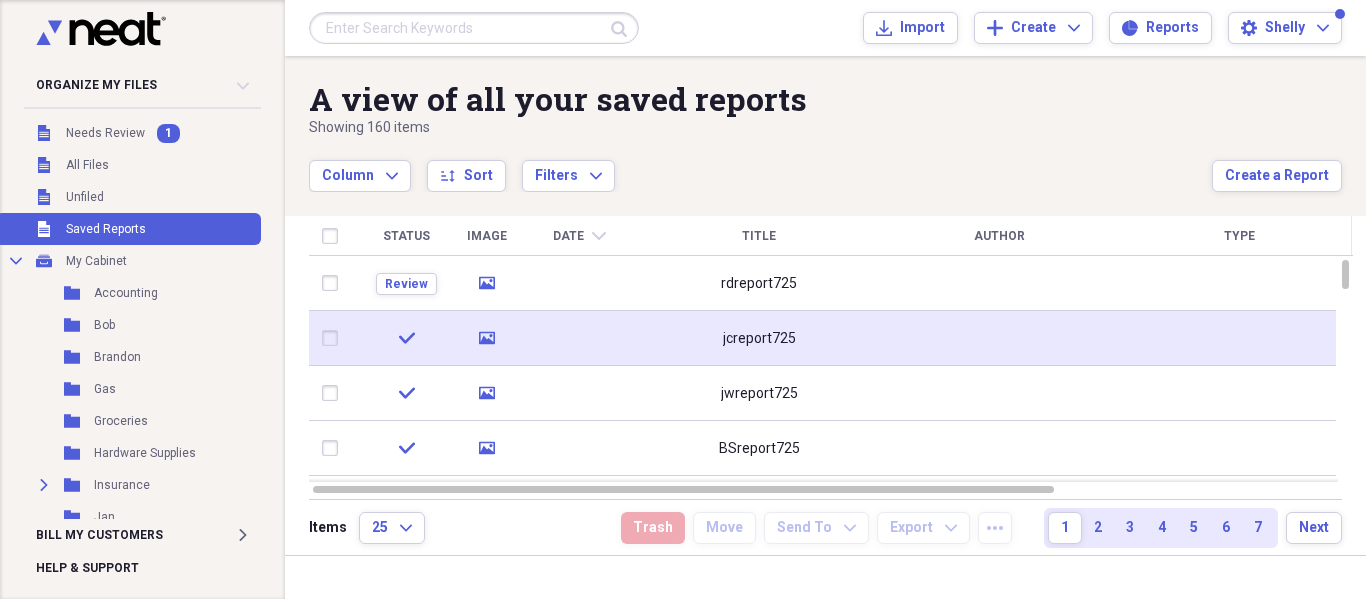 drag, startPoint x: 829, startPoint y: 443, endPoint x: 897, endPoint y: 314, distance: 145.82524 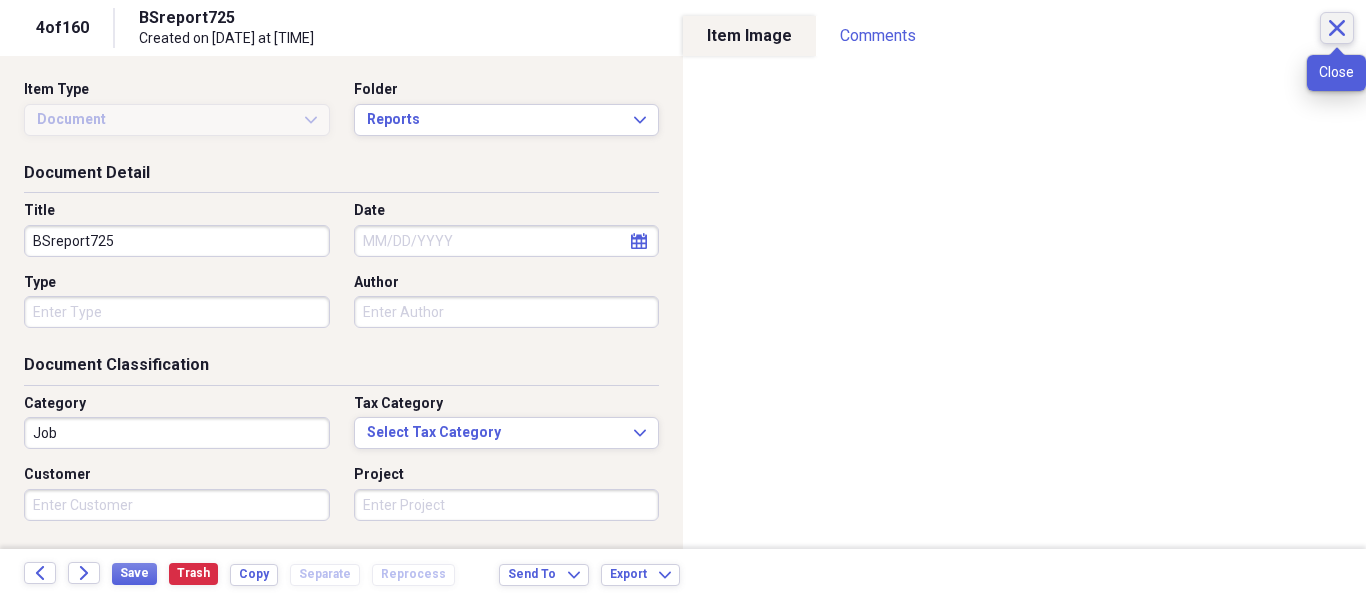 click on "Close" 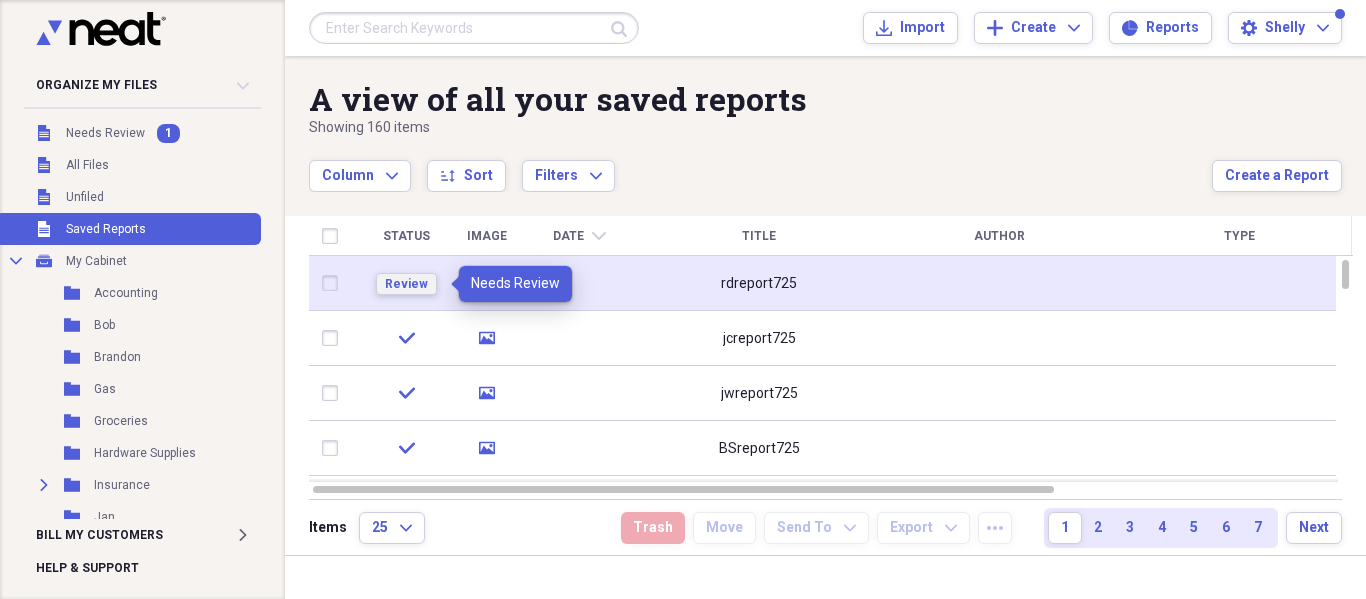 click on "Review" at bounding box center (406, 284) 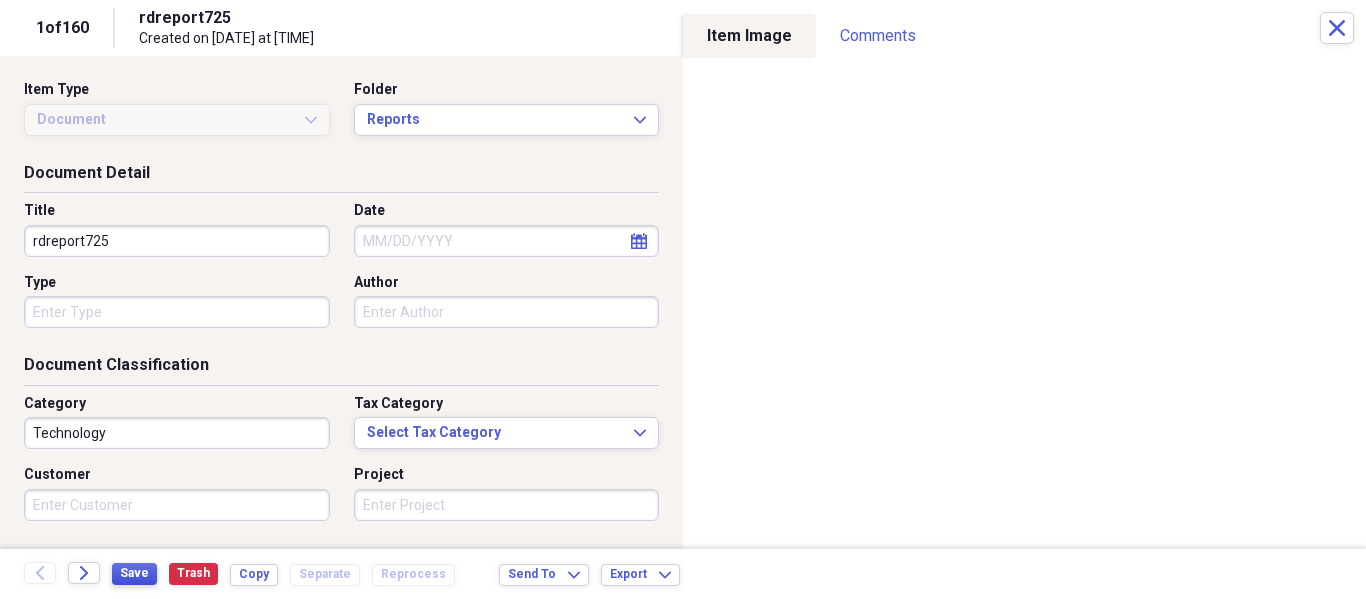 click on "Save" at bounding box center [134, 573] 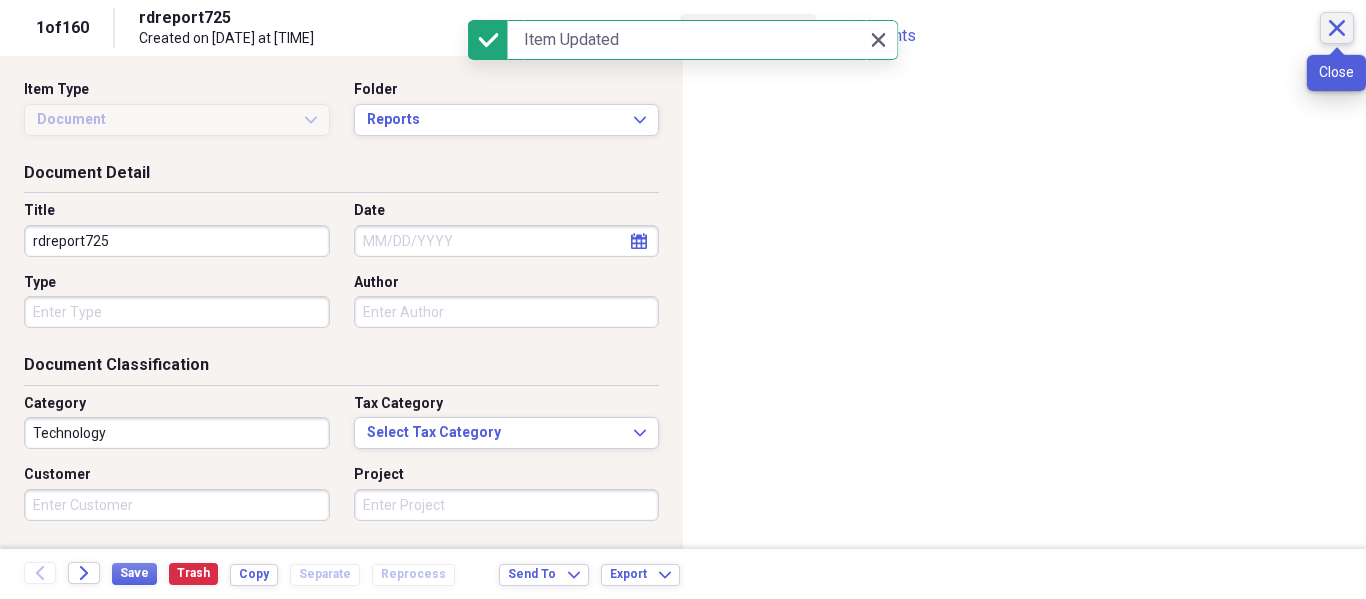 click on "Close" 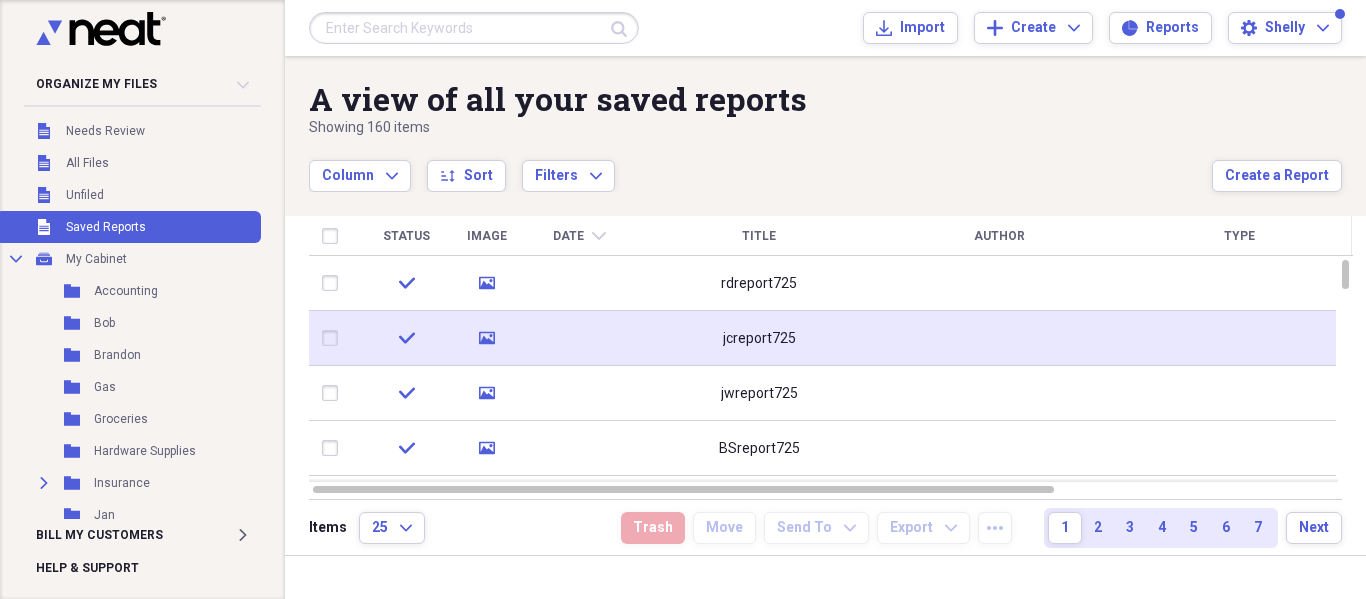 click on "jcreport725" at bounding box center [759, 338] 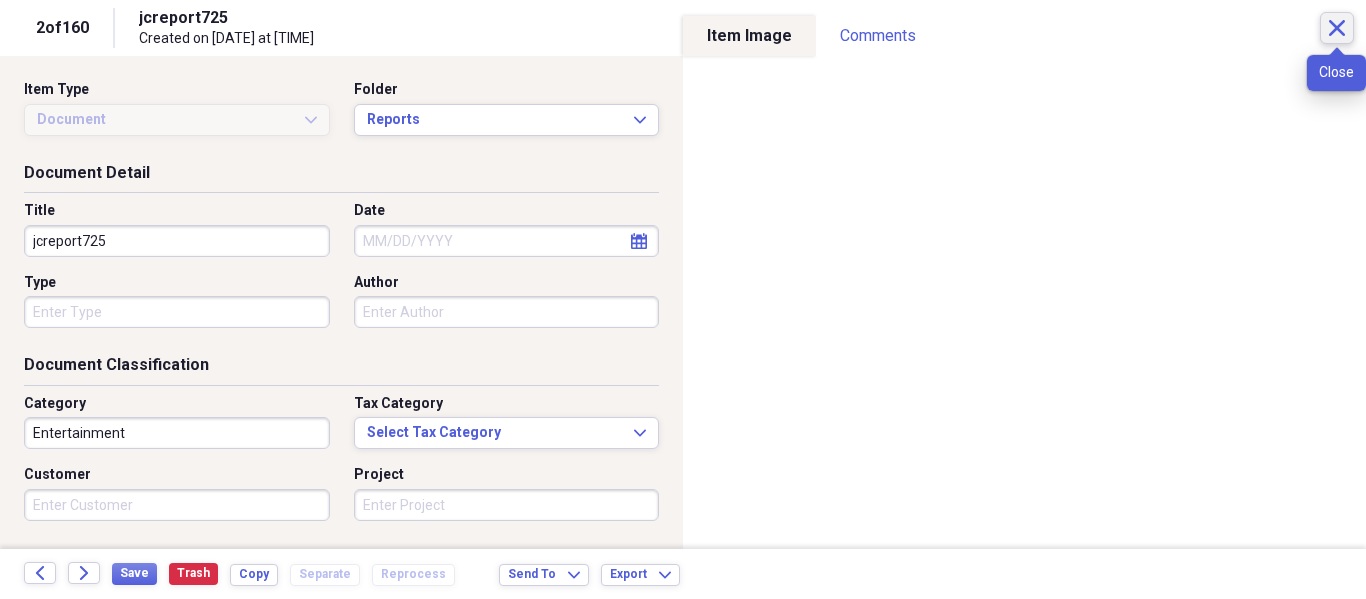 click on "Close" 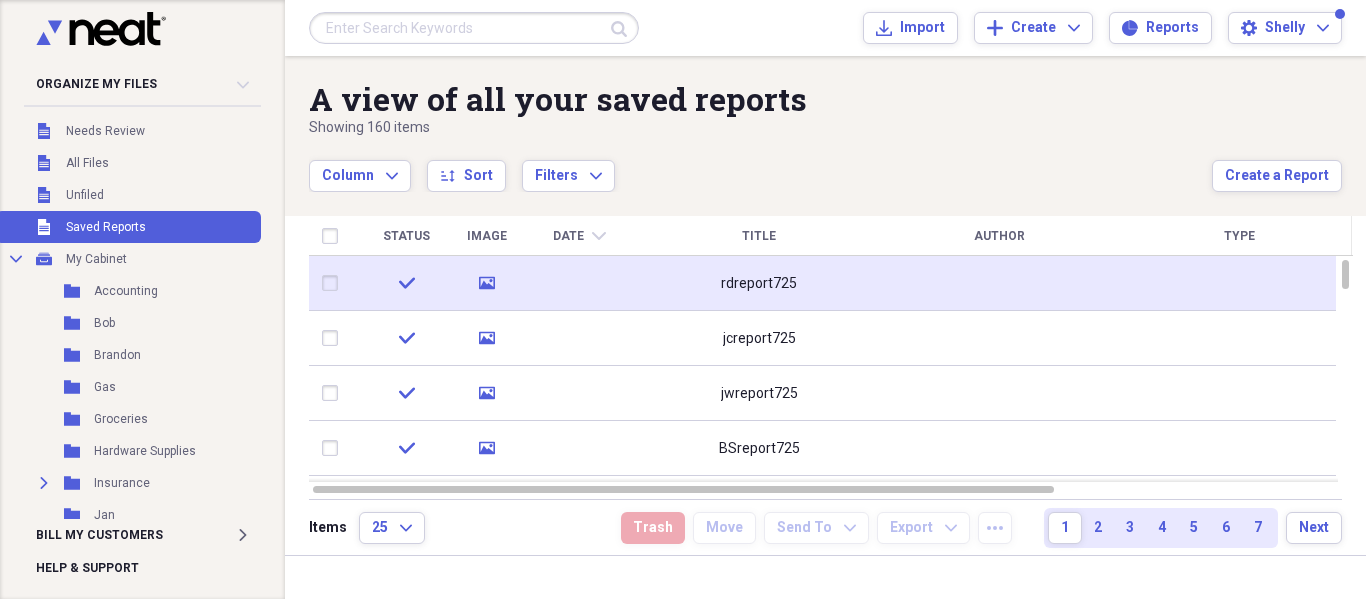 click on "rdreport725" at bounding box center (759, 284) 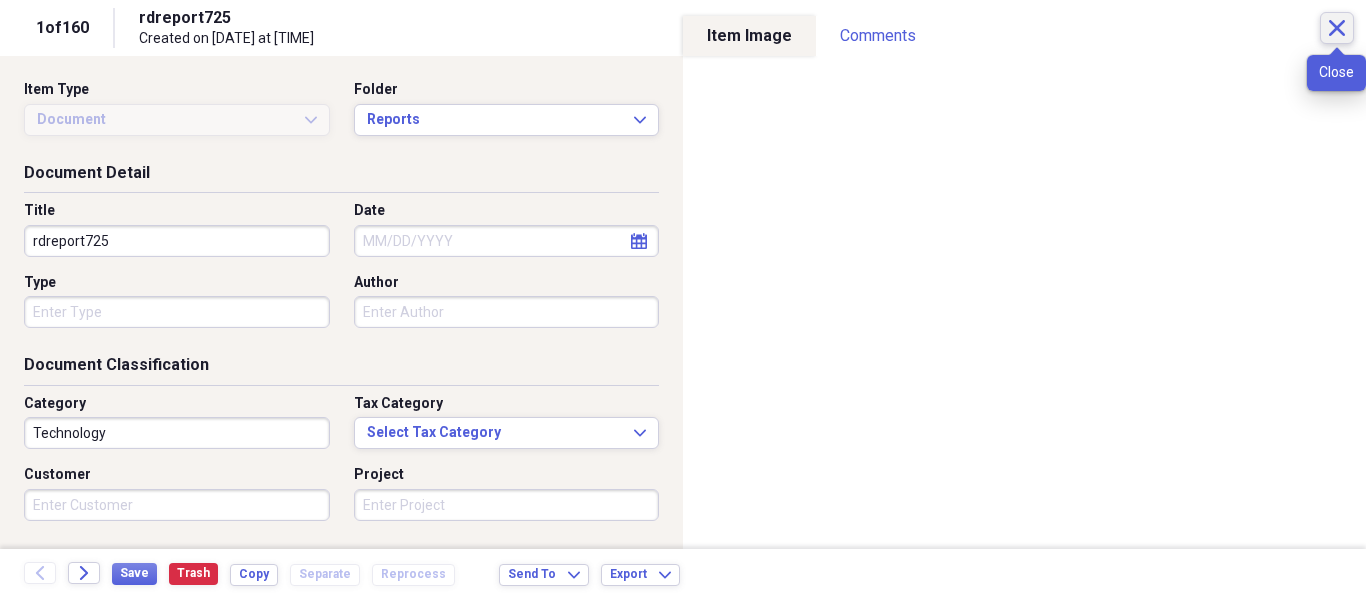 click on "Close" 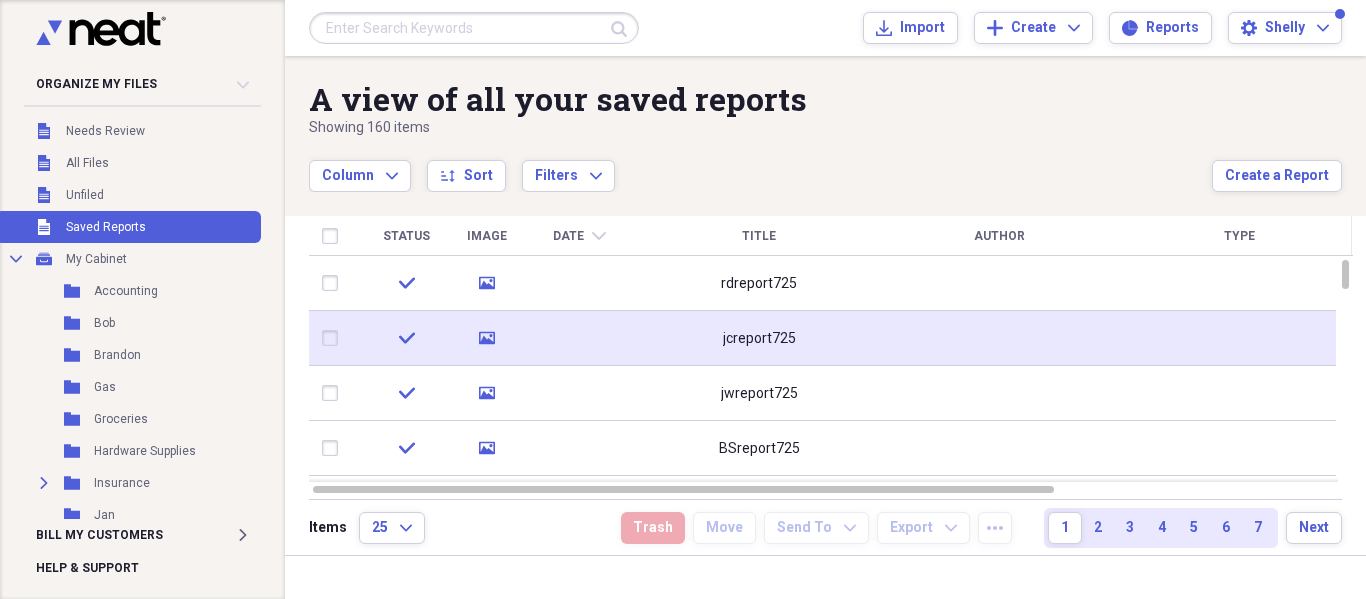 drag, startPoint x: 785, startPoint y: 340, endPoint x: 817, endPoint y: 349, distance: 33.24154 